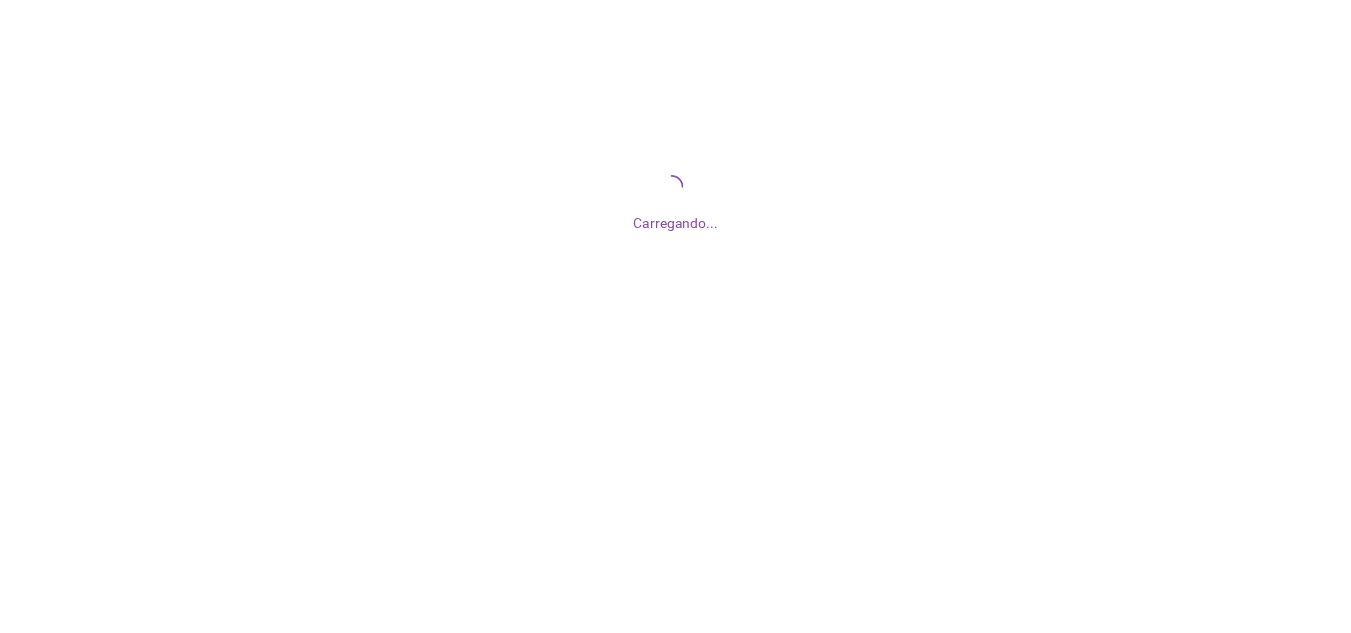 scroll, scrollTop: 0, scrollLeft: 0, axis: both 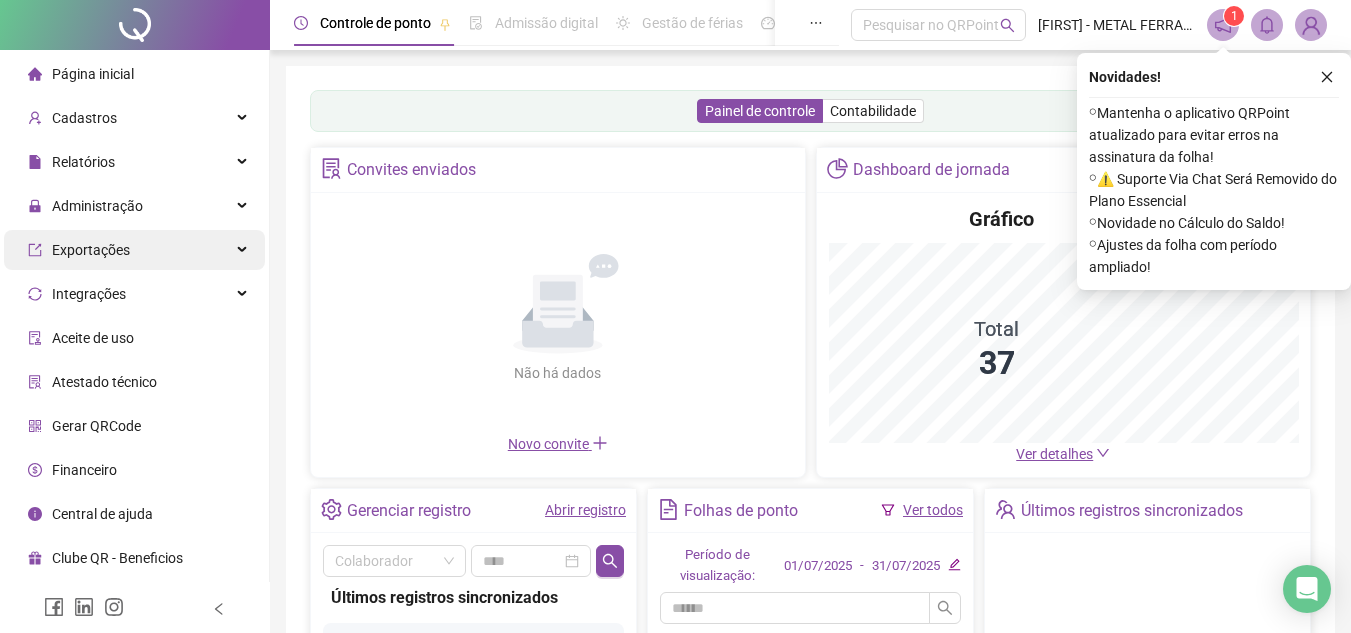click on "Administração" at bounding box center [134, 206] 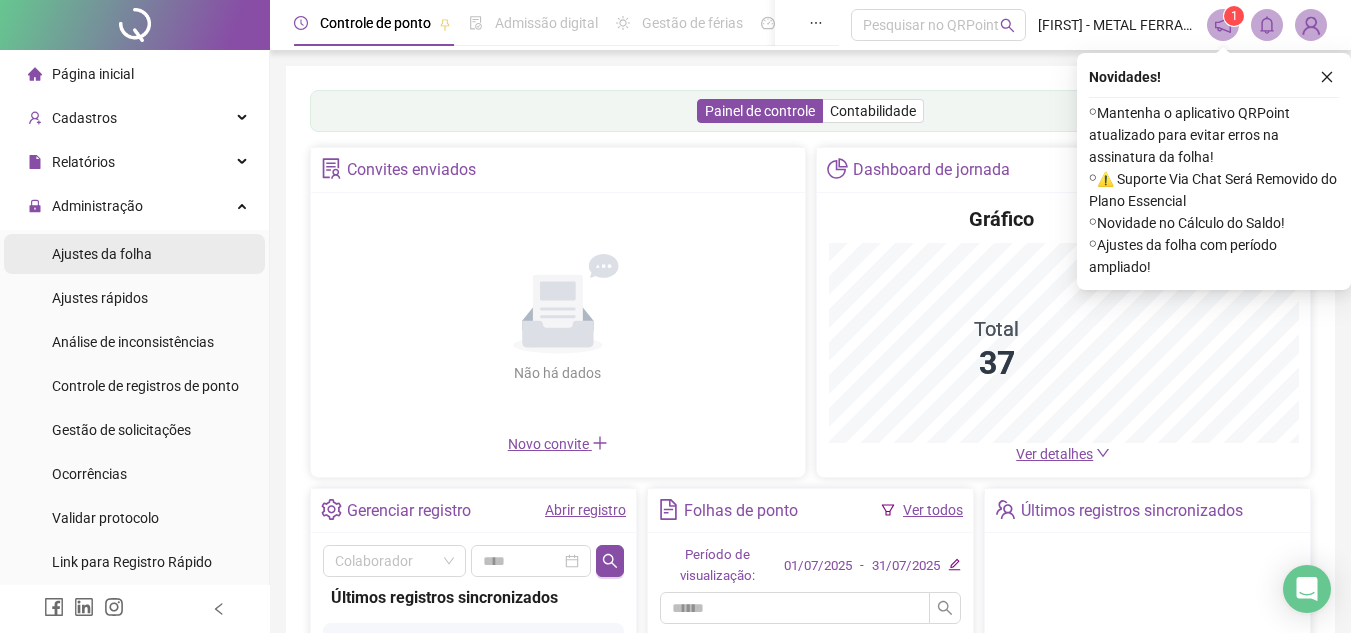 click on "Ajustes da folha" at bounding box center (102, 254) 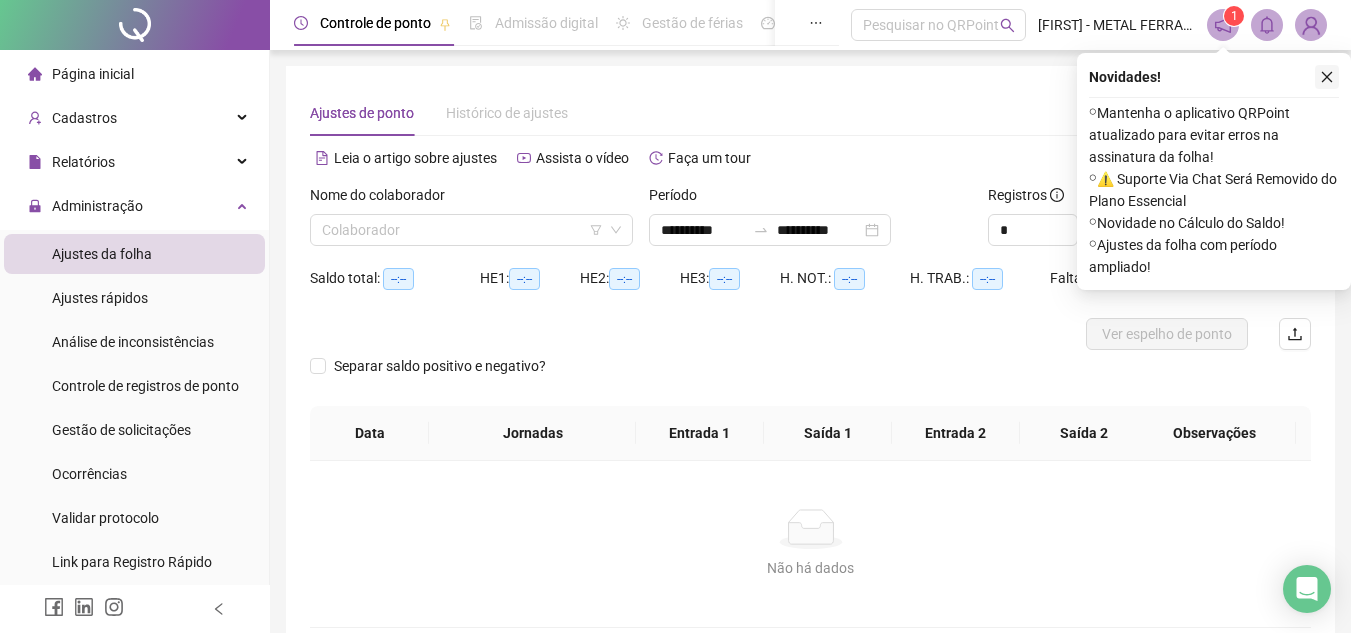 click at bounding box center [1327, 77] 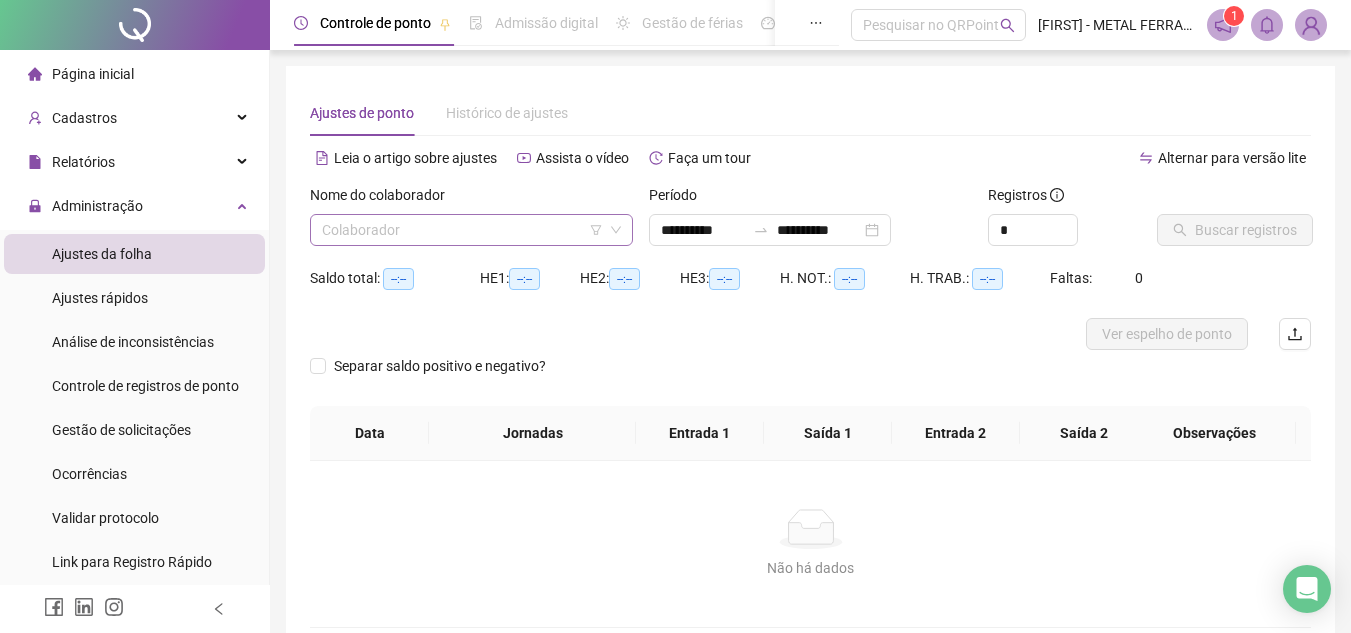click at bounding box center [462, 230] 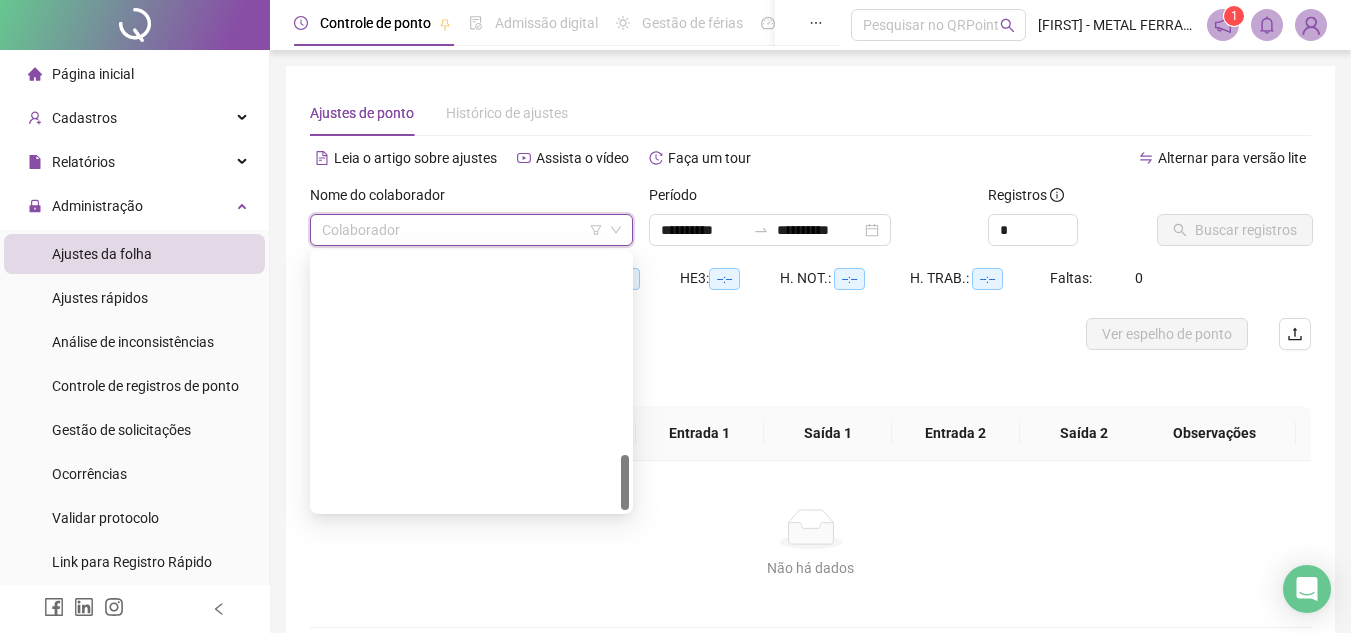scroll, scrollTop: 928, scrollLeft: 0, axis: vertical 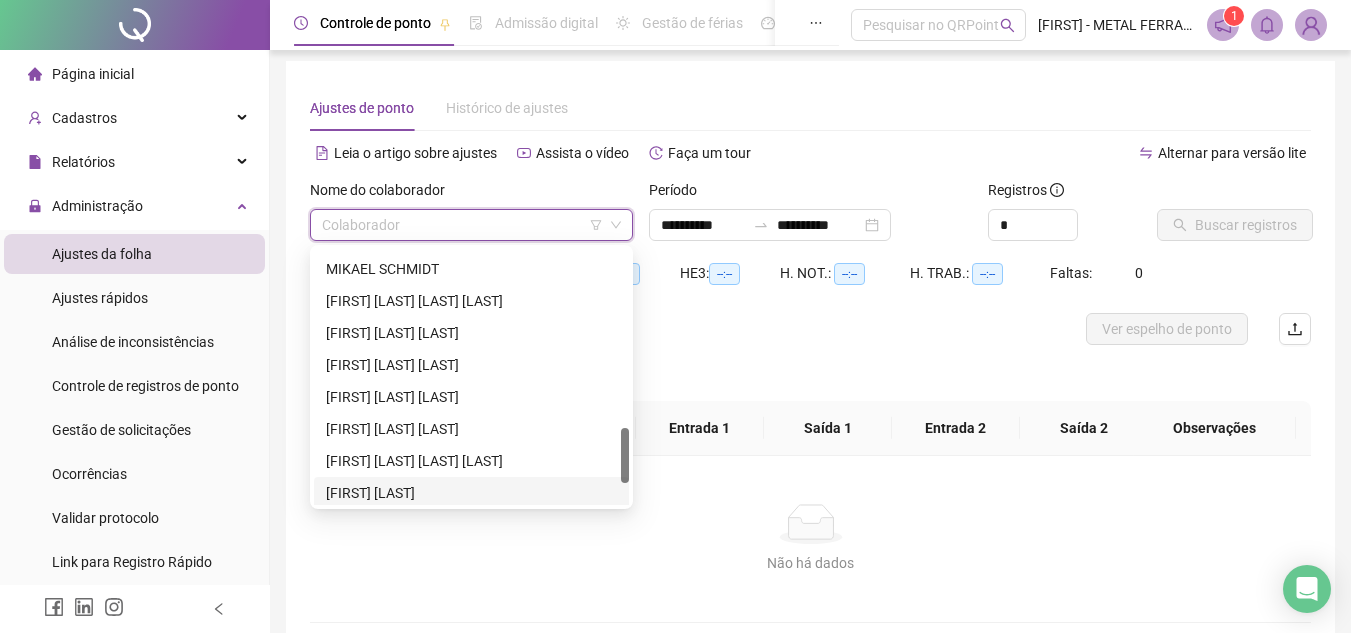 click on "[FIRST] [LAST]" at bounding box center [471, 493] 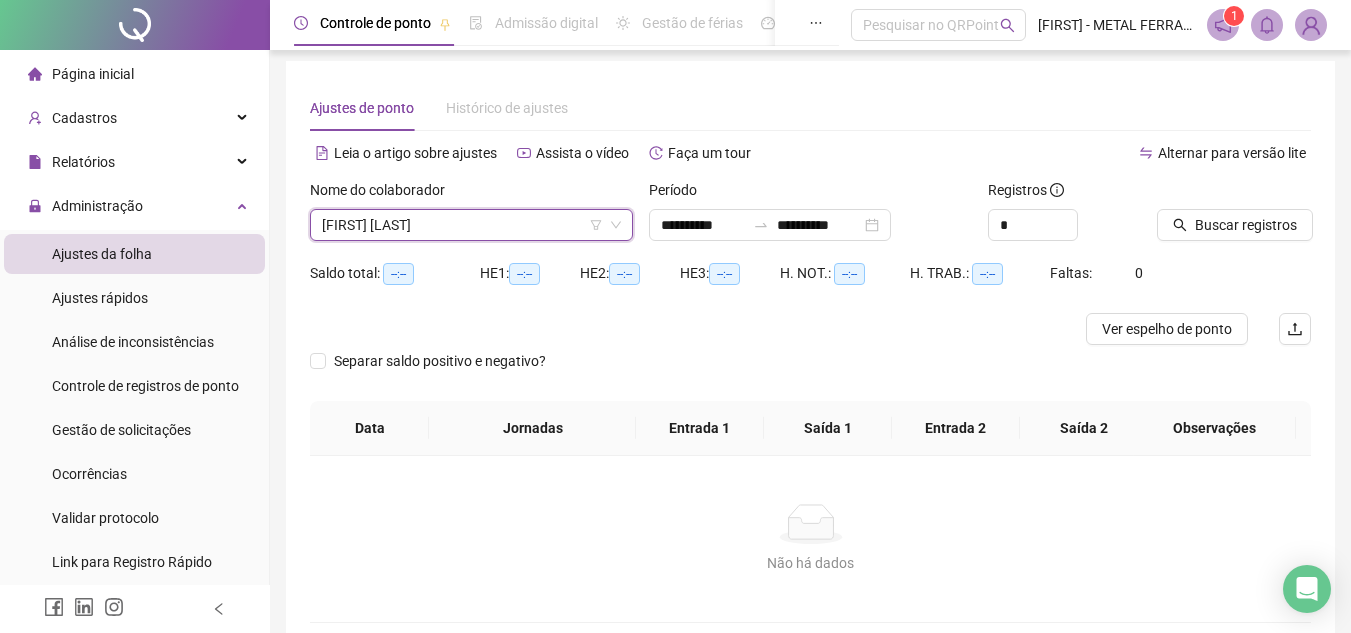 click at bounding box center [1209, 194] 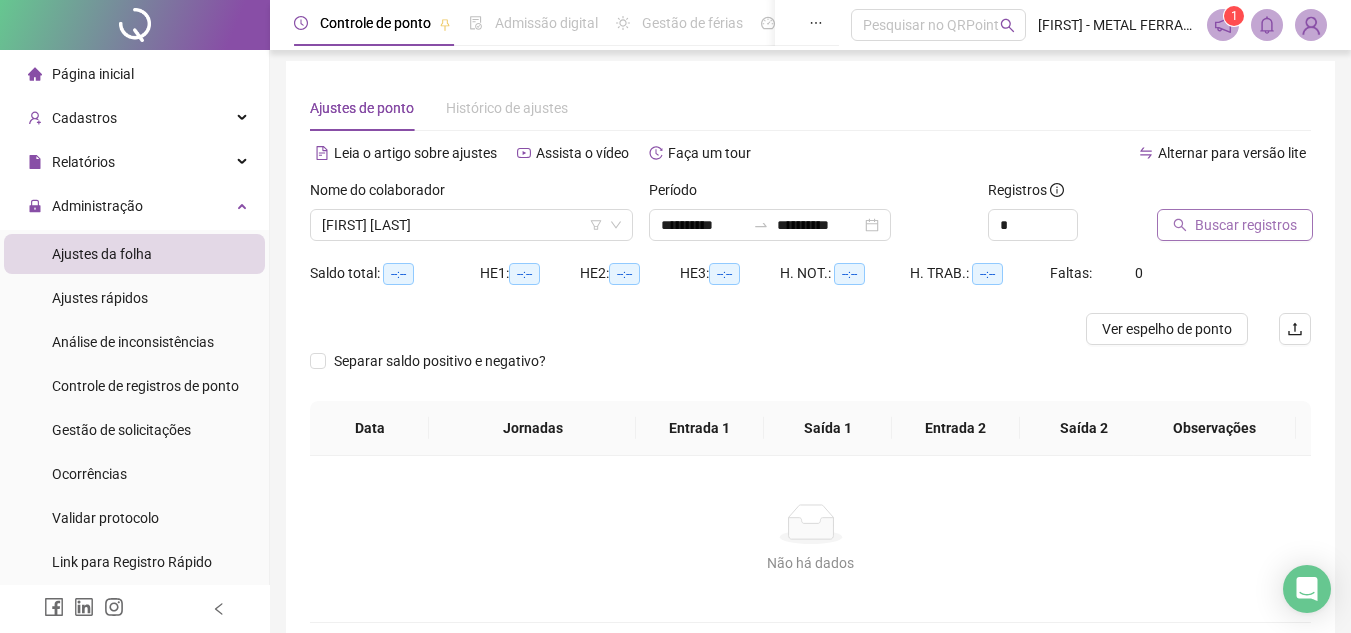 click on "Buscar registros" at bounding box center (1246, 225) 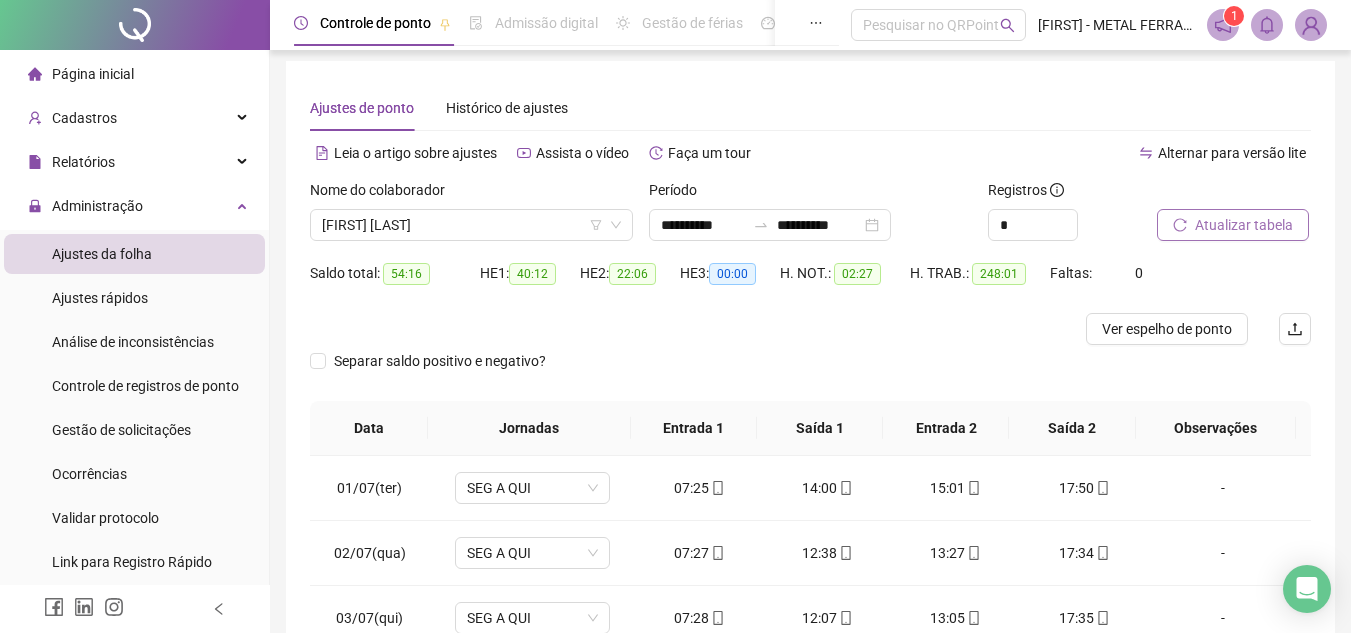 scroll, scrollTop: 365, scrollLeft: 0, axis: vertical 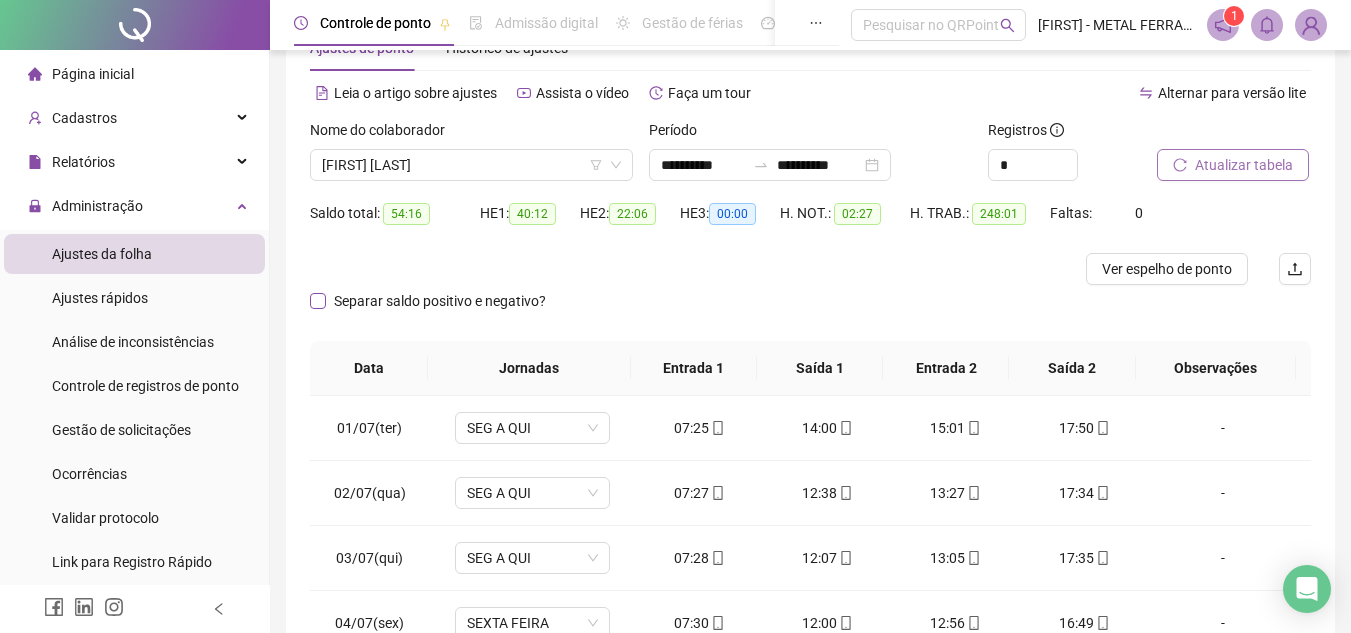 click on "Separar saldo positivo e negativo?" at bounding box center (440, 301) 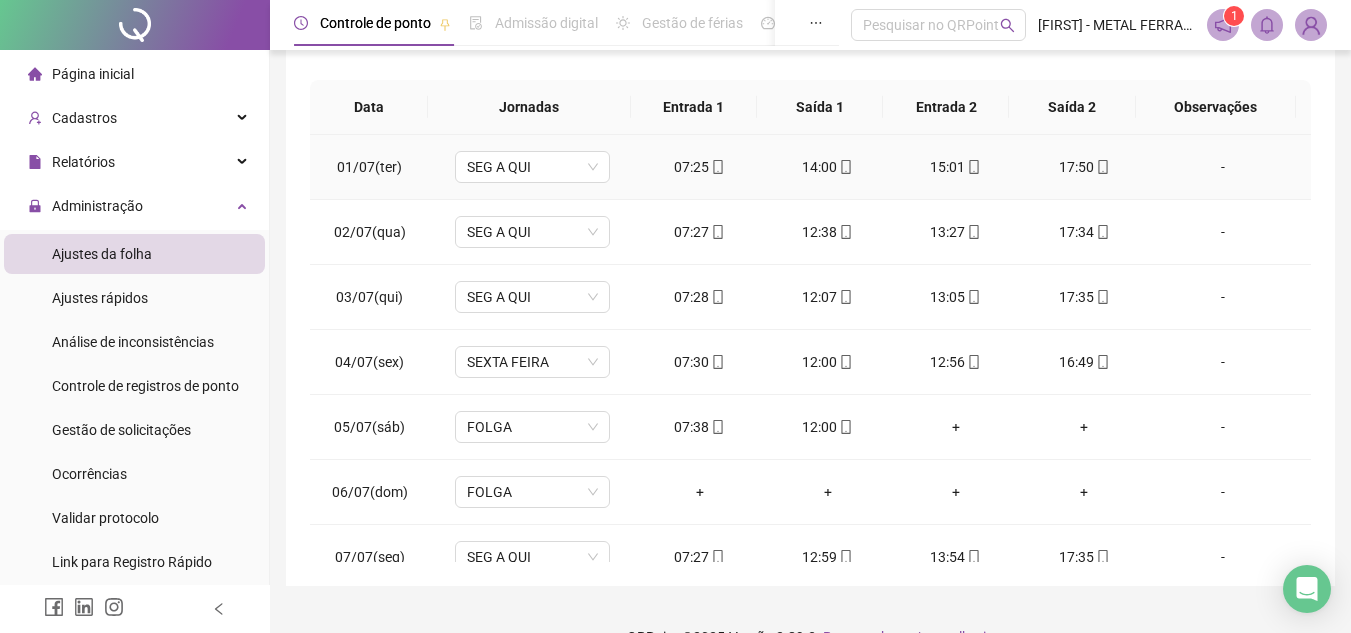 scroll, scrollTop: 365, scrollLeft: 0, axis: vertical 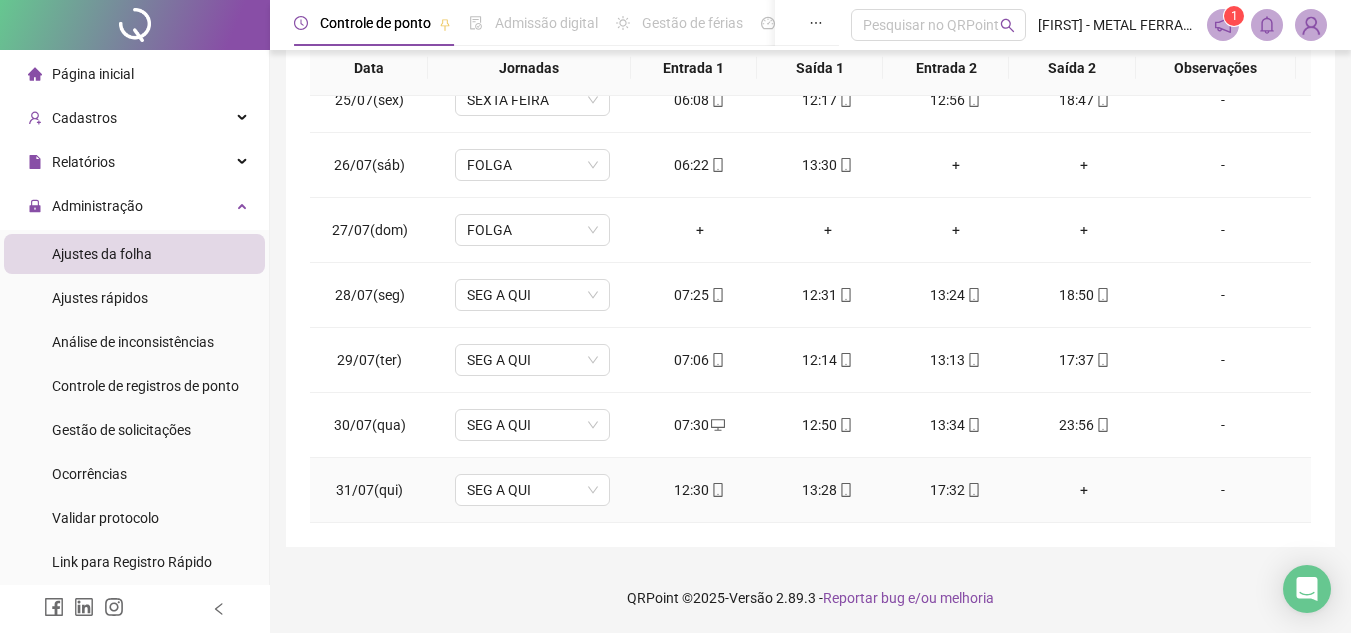 click on "+" at bounding box center [1084, 490] 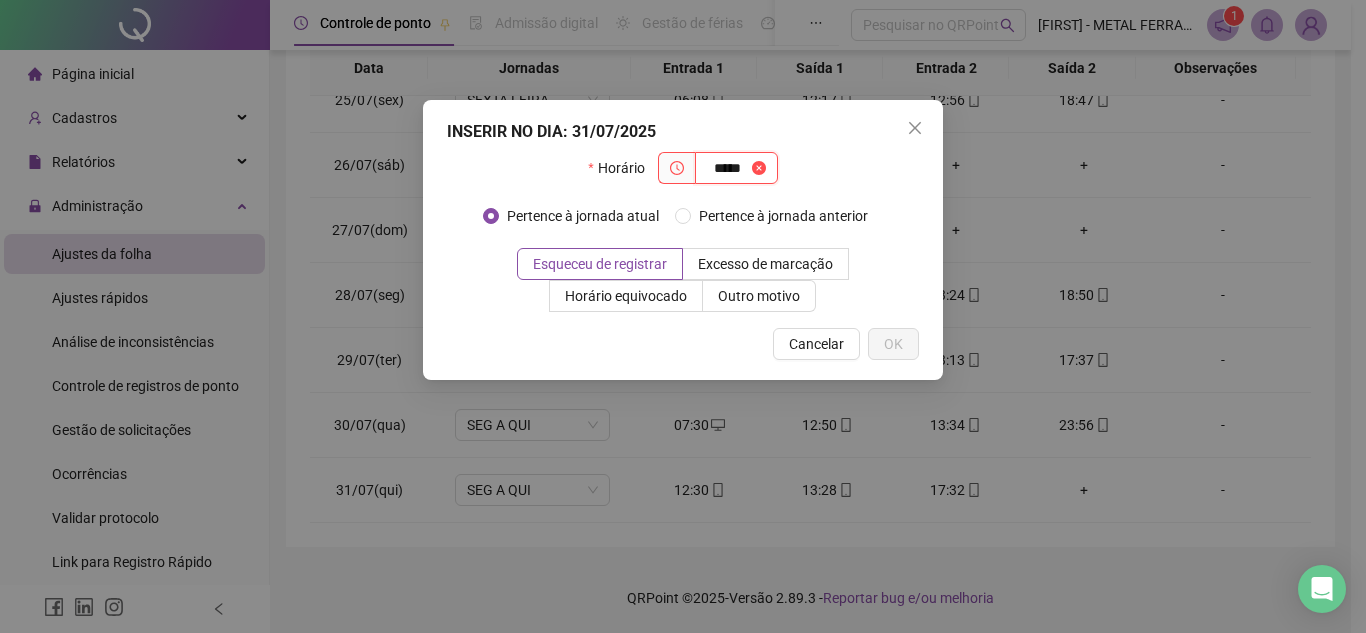 type on "*****" 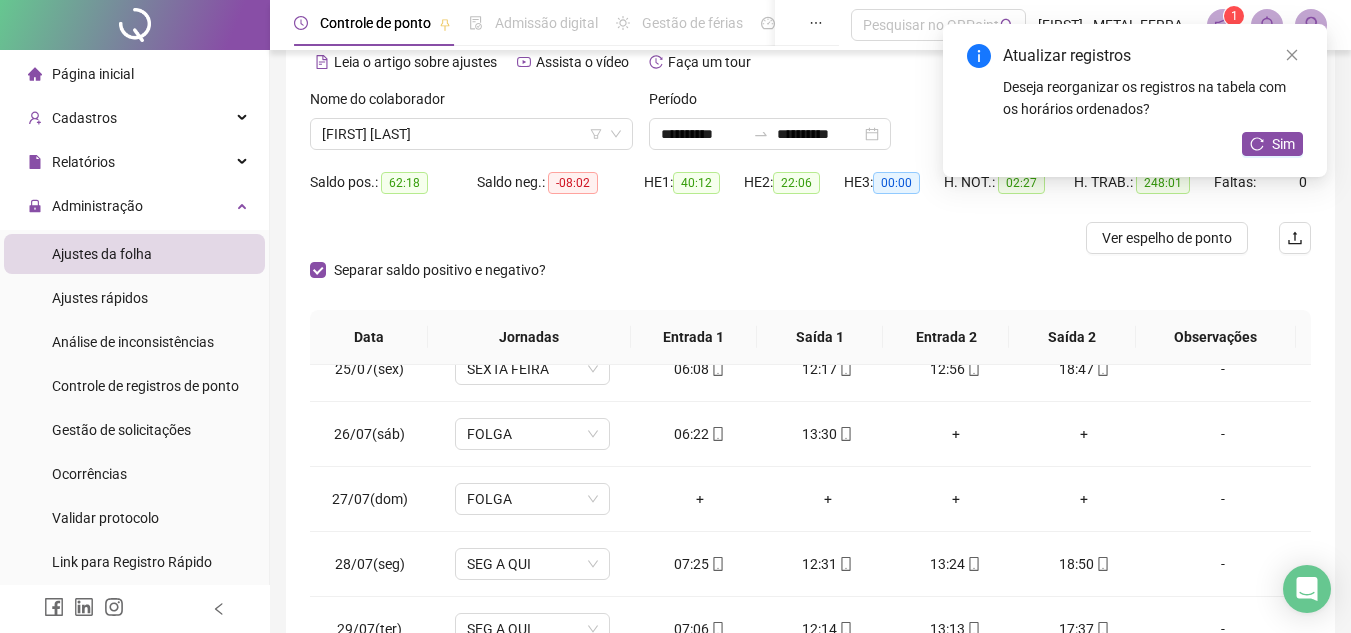 scroll, scrollTop: 0, scrollLeft: 0, axis: both 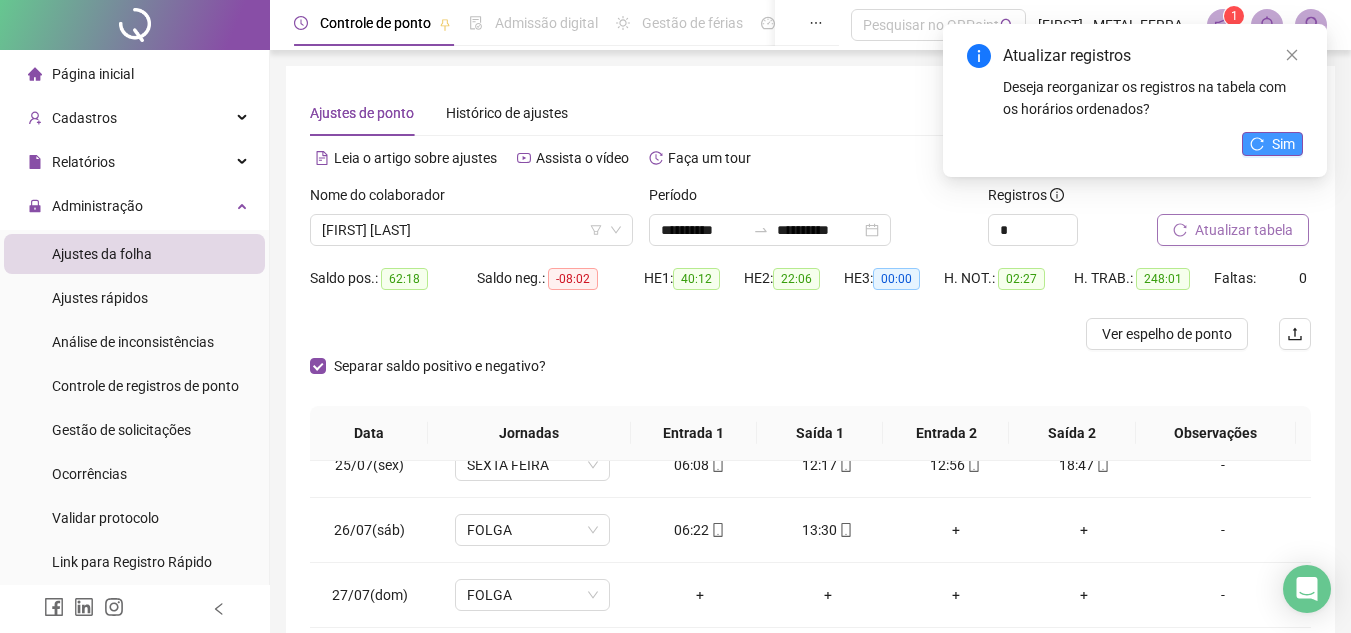 click on "Sim" at bounding box center (1283, 144) 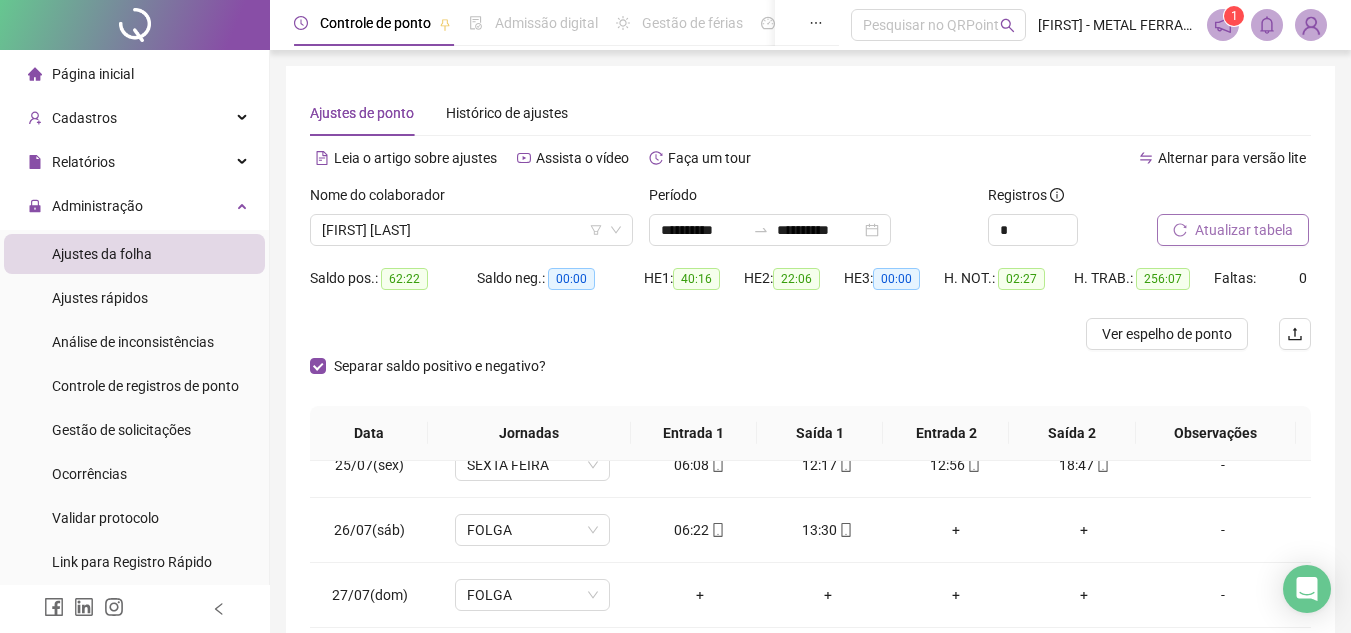 click on "**********" at bounding box center [810, 295] 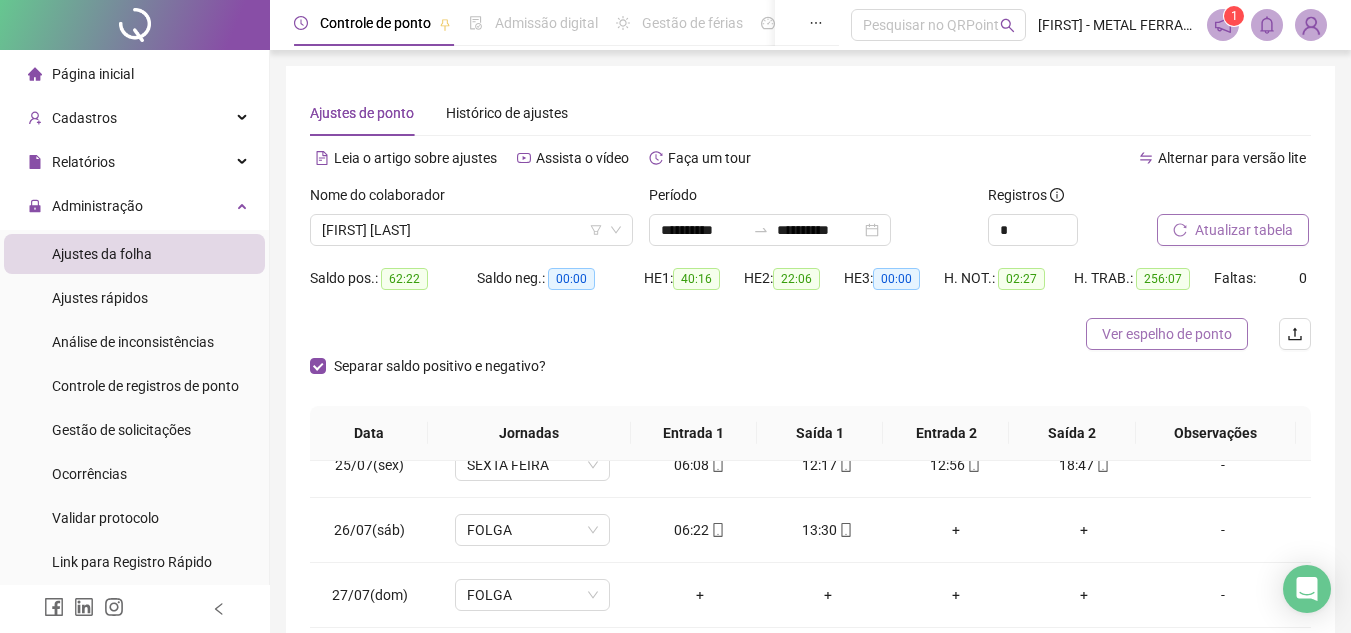 click on "Ver espelho de ponto" at bounding box center [1167, 334] 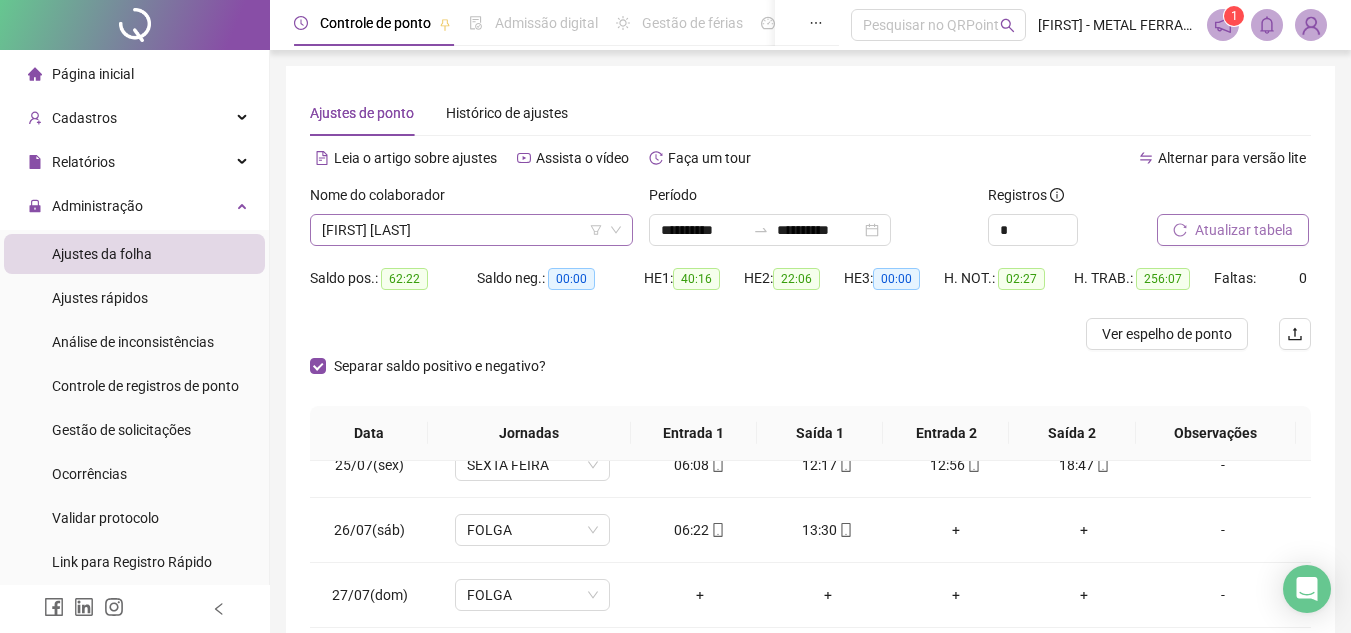 click on "[FIRST] [LAST]" at bounding box center (471, 230) 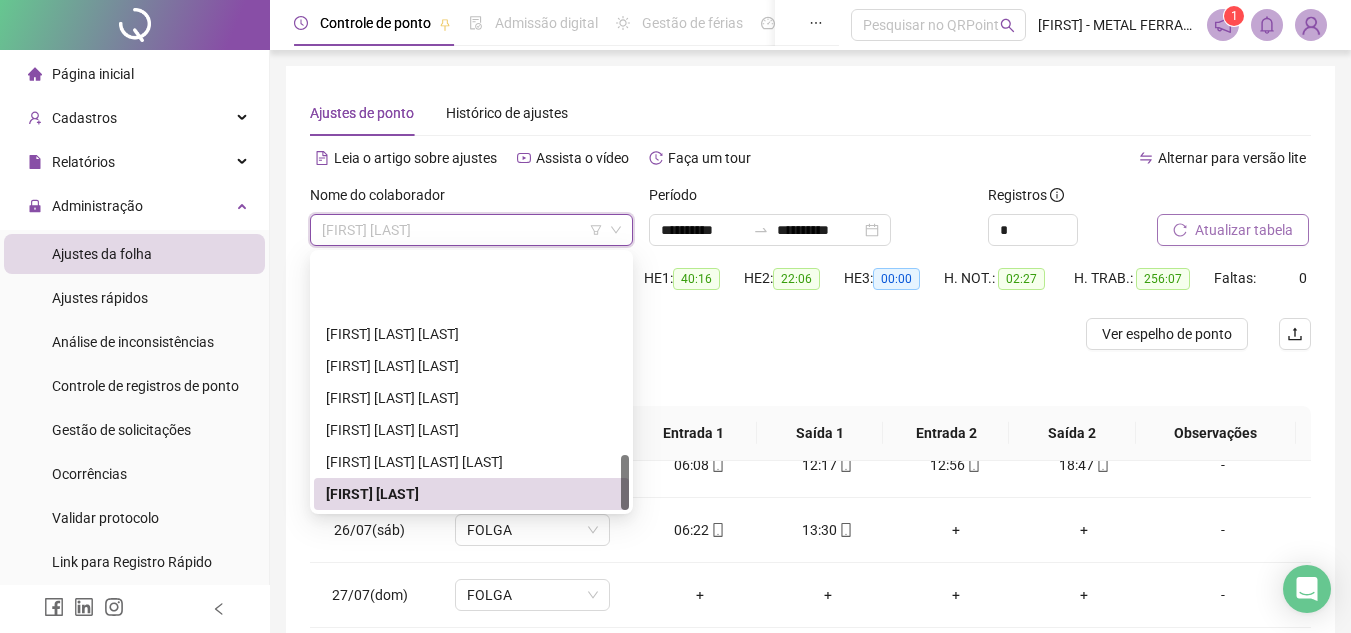 scroll, scrollTop: 928, scrollLeft: 0, axis: vertical 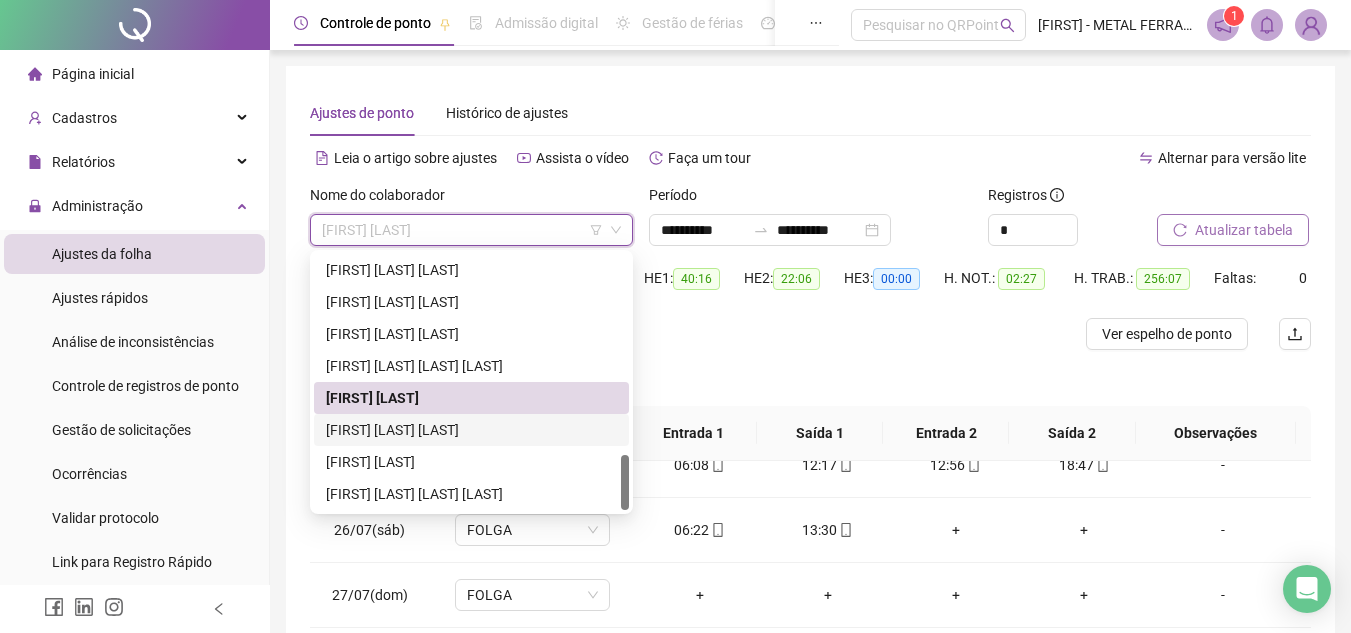click on "[FIRST] [LAST] [LAST]" at bounding box center [471, 430] 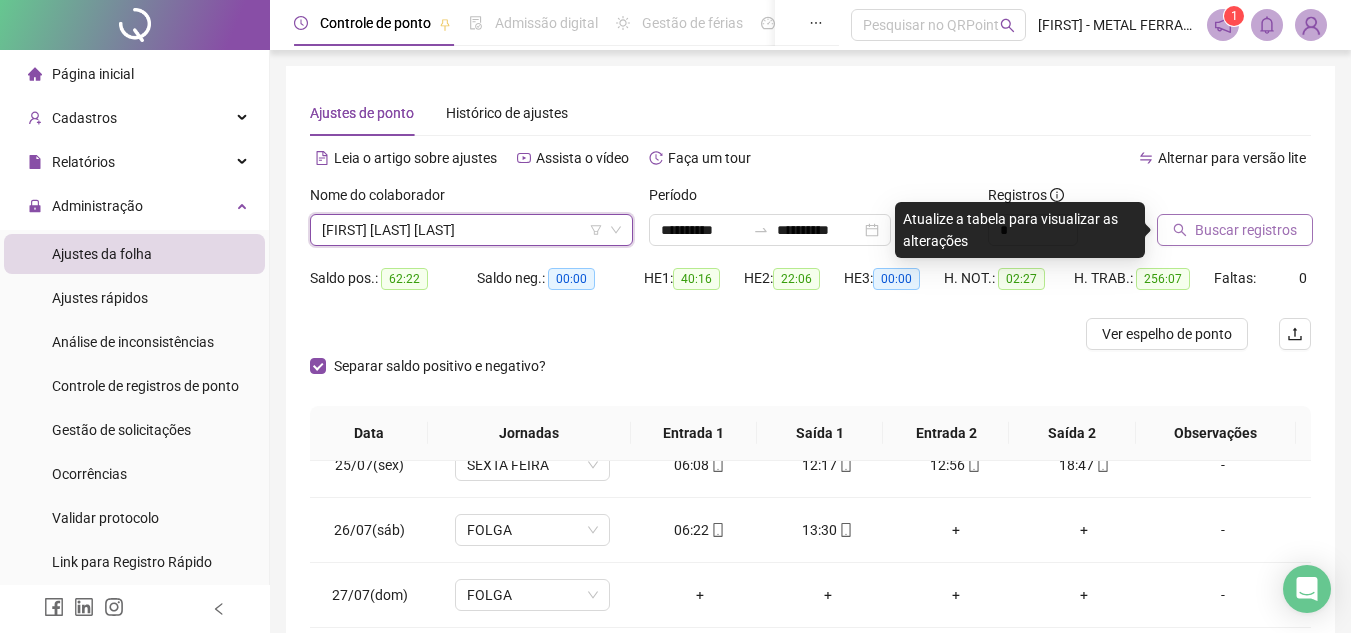 click on "Buscar registros" at bounding box center [1246, 230] 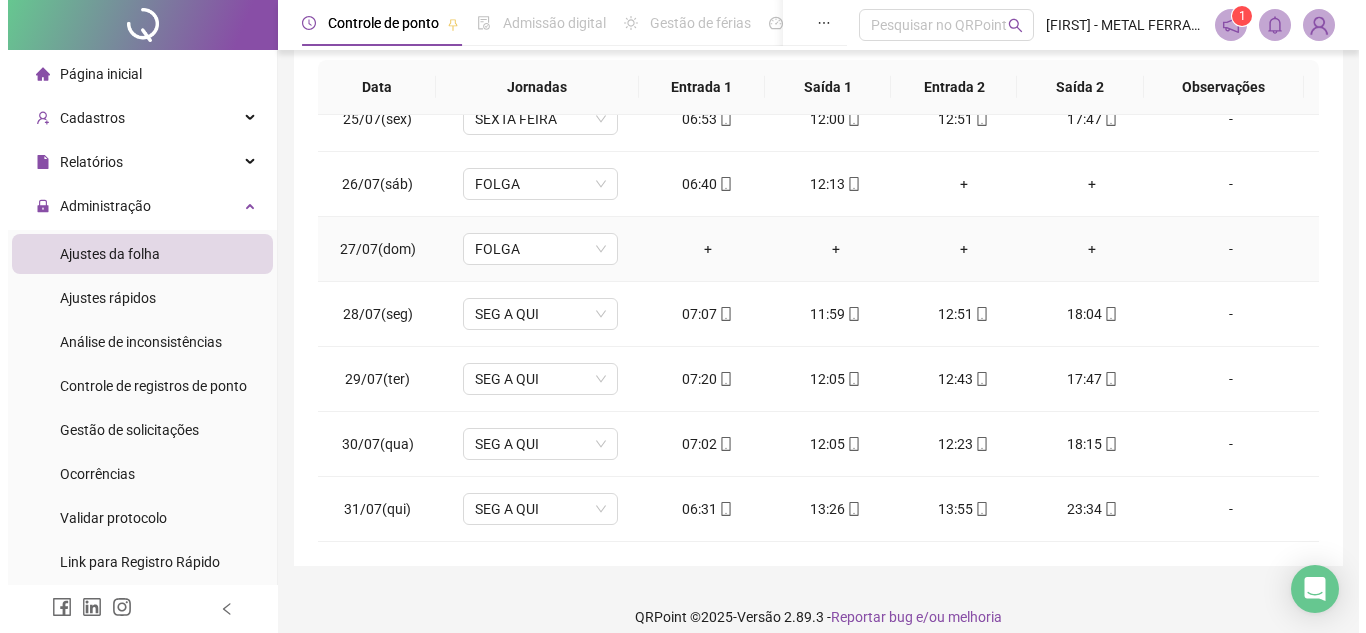 scroll, scrollTop: 365, scrollLeft: 0, axis: vertical 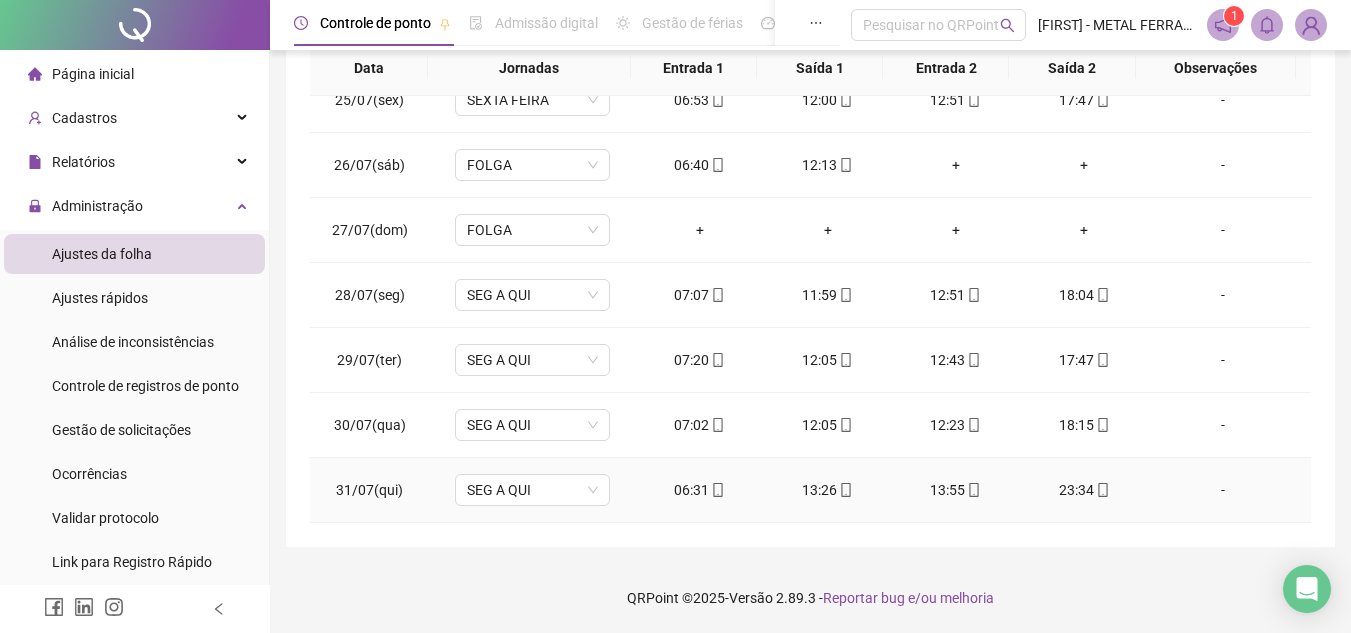 click on "-" at bounding box center (1223, 490) 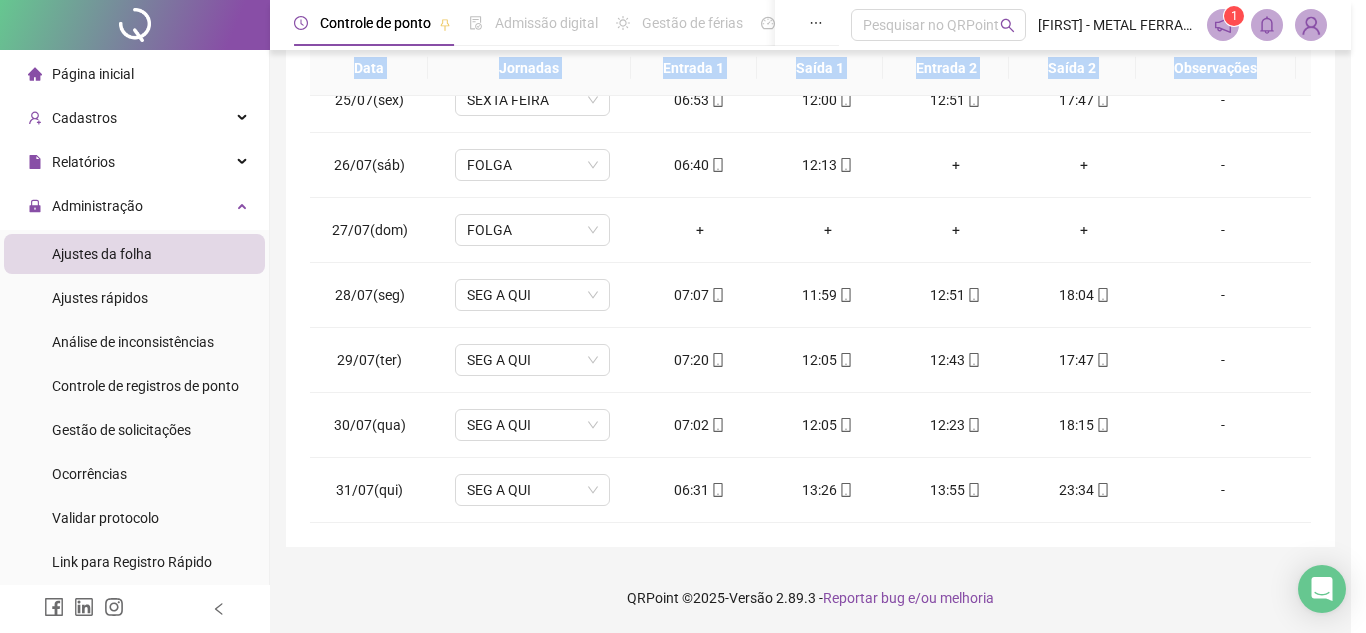 drag, startPoint x: 1365, startPoint y: 463, endPoint x: 1365, endPoint y: 326, distance: 137 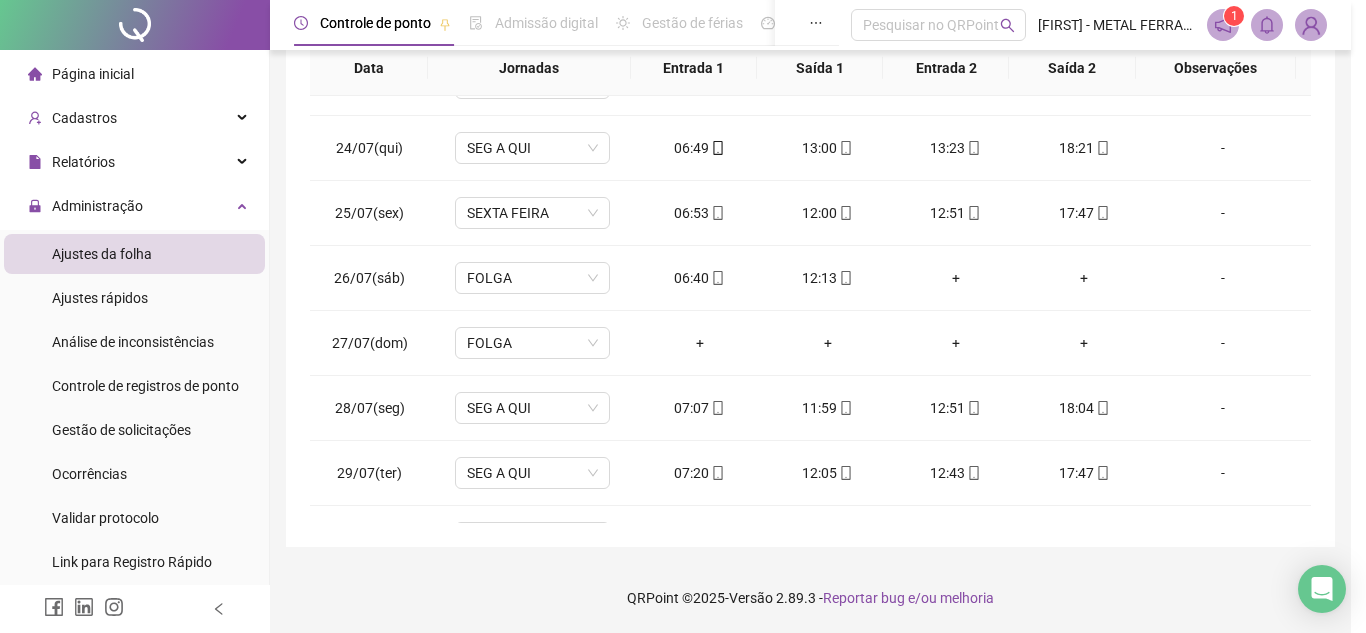 scroll, scrollTop: 1428, scrollLeft: 0, axis: vertical 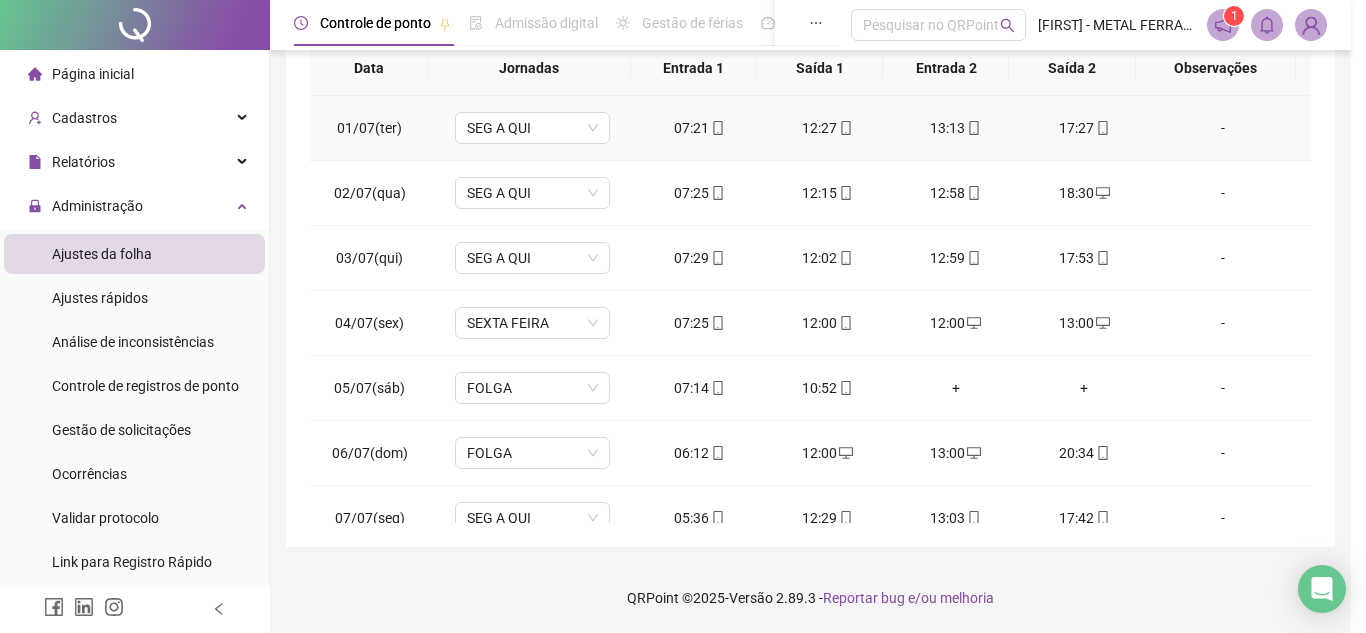 click on "Jornadas" at bounding box center (529, 68) 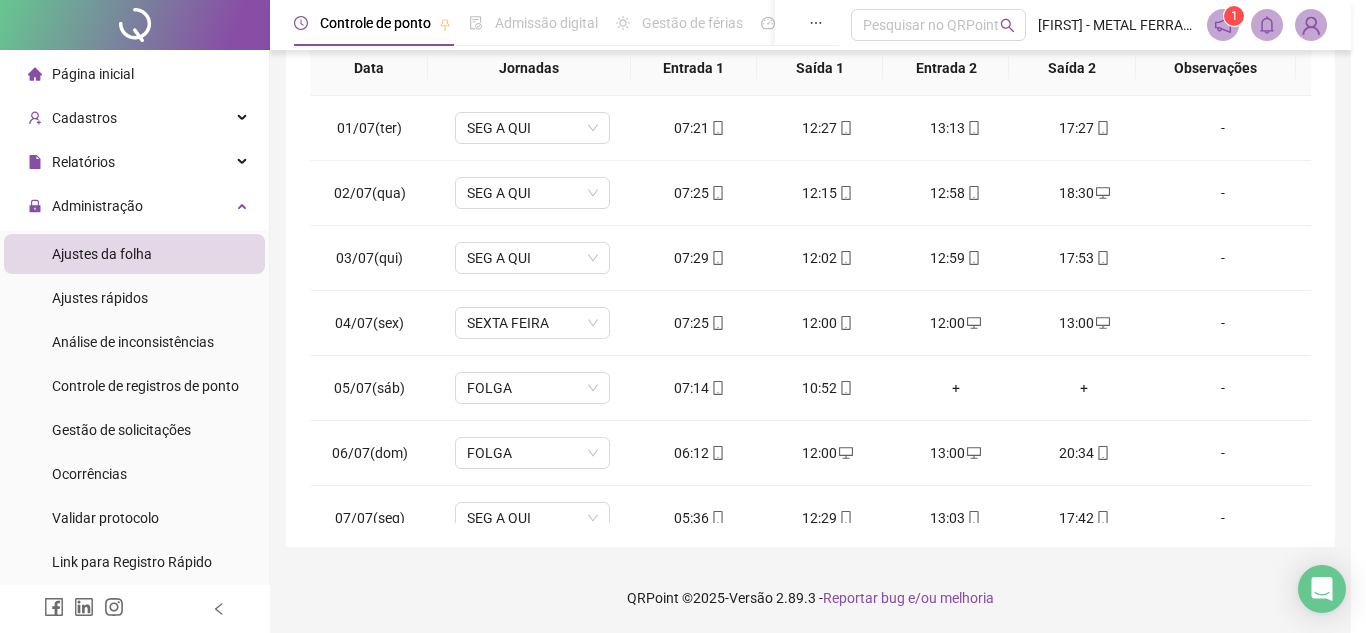 click on "Ajustes da folha" at bounding box center [134, 254] 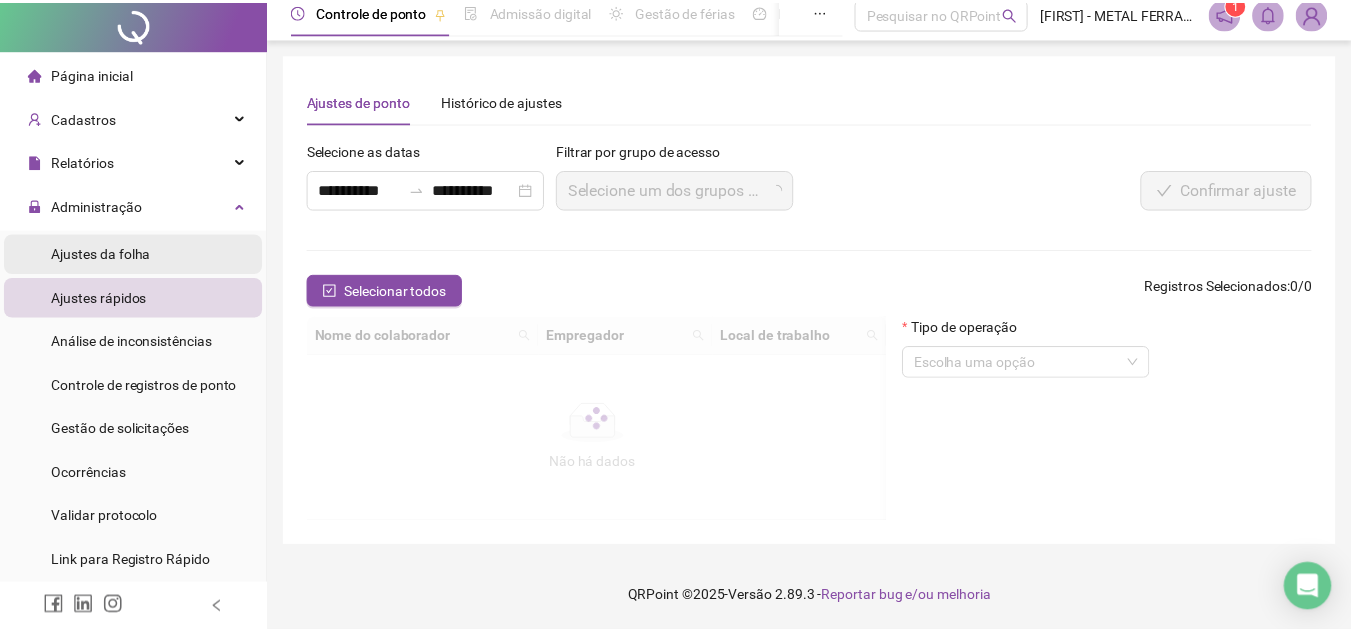 scroll, scrollTop: 0, scrollLeft: 0, axis: both 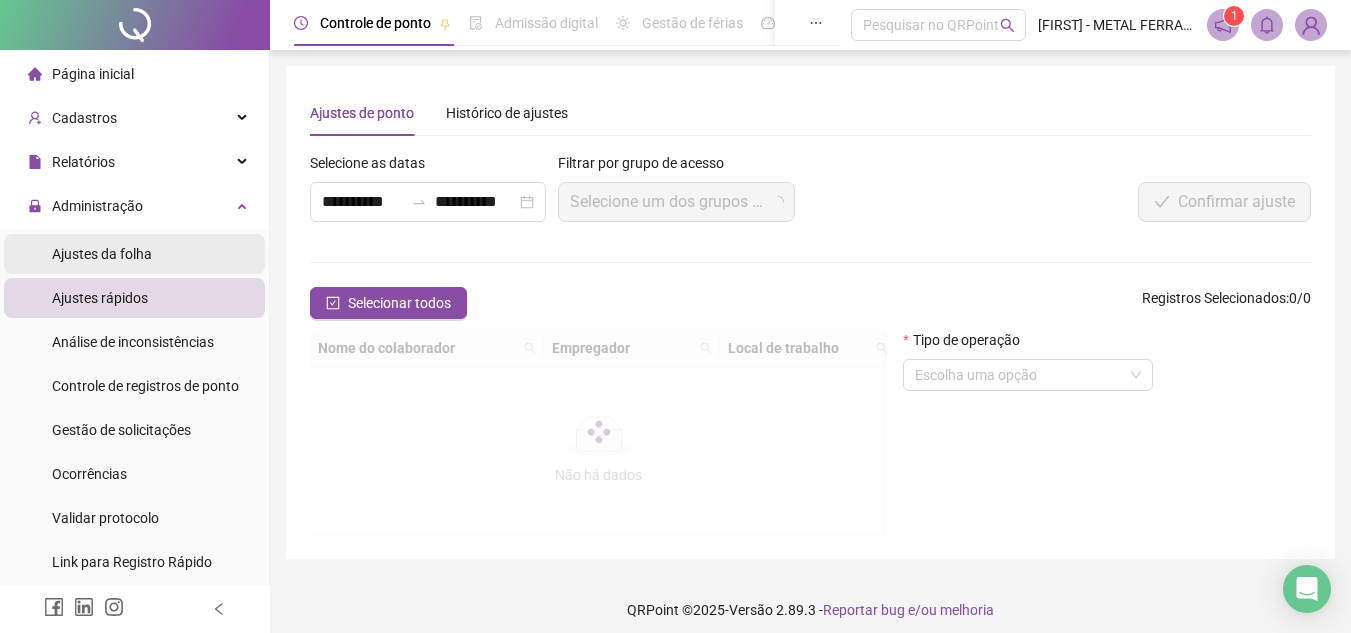 click on "Ajustes da folha" at bounding box center [102, 254] 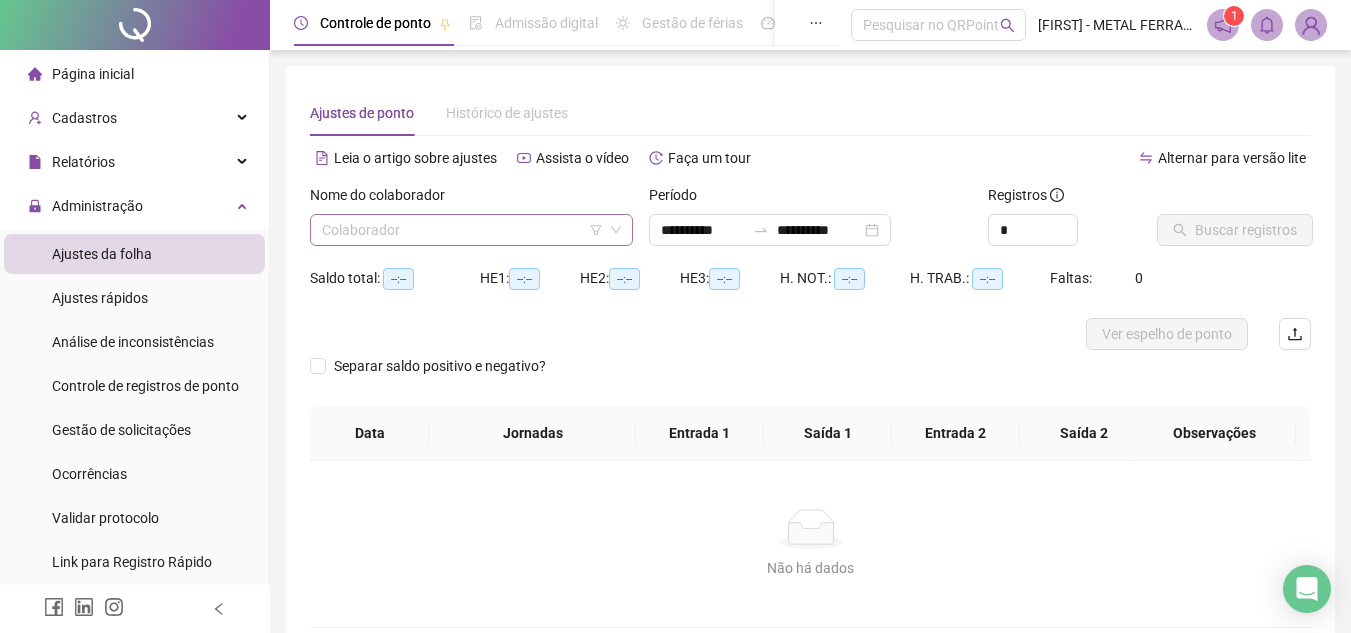 click at bounding box center [462, 230] 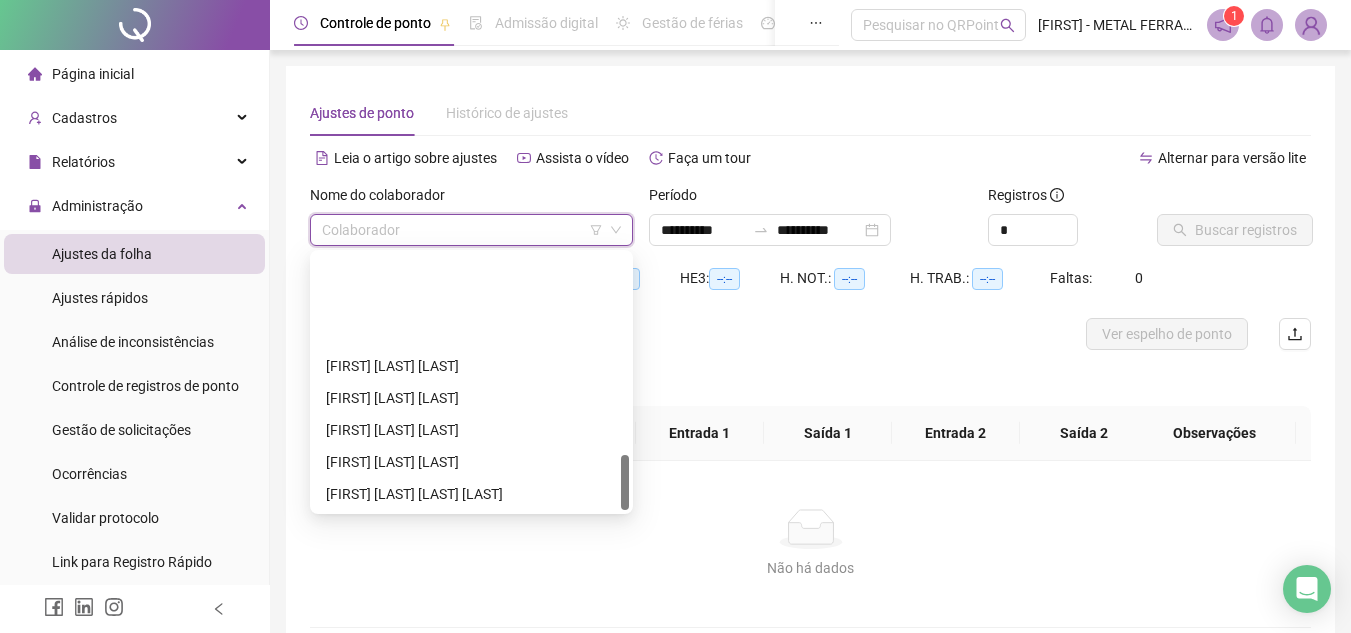 scroll, scrollTop: 928, scrollLeft: 0, axis: vertical 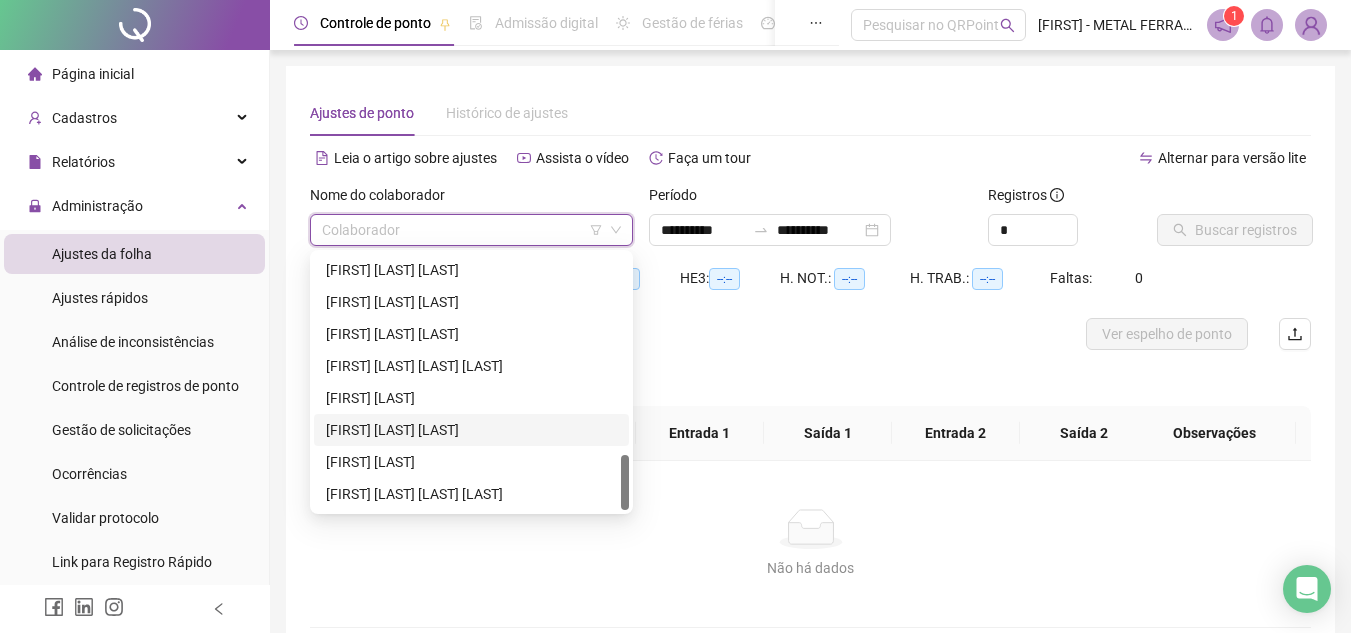 click on "[FIRST] [LAST] [LAST]" at bounding box center [471, 430] 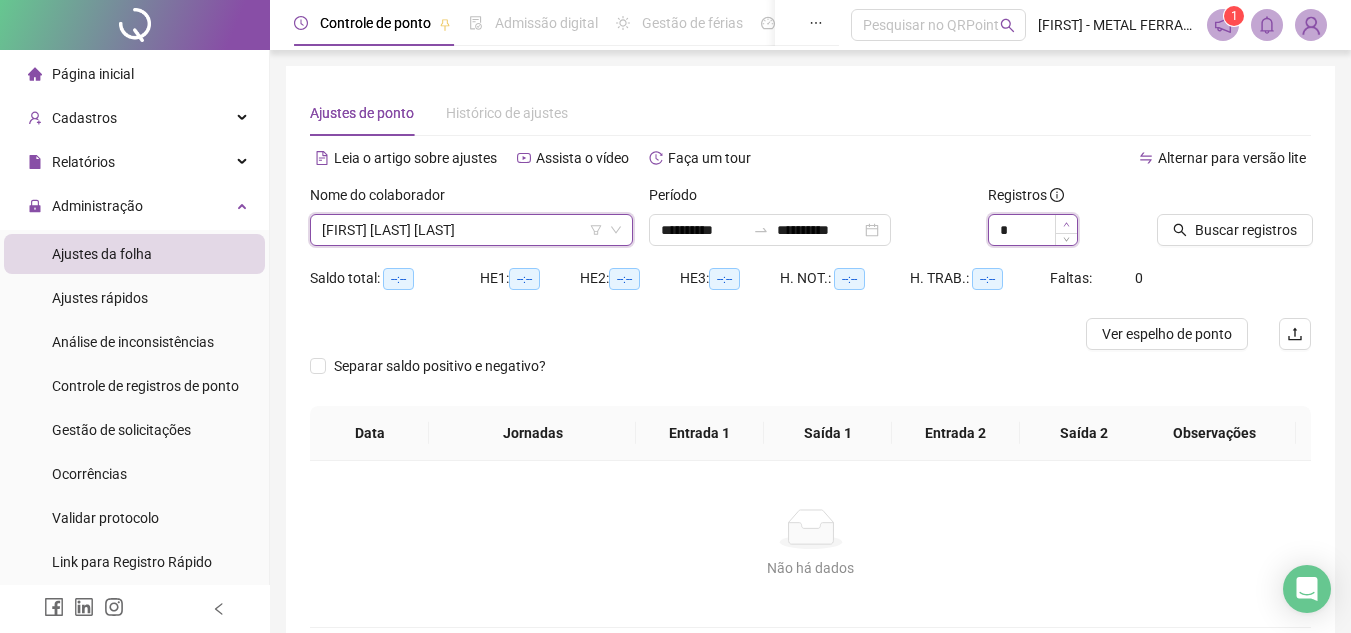 click at bounding box center (1066, 224) 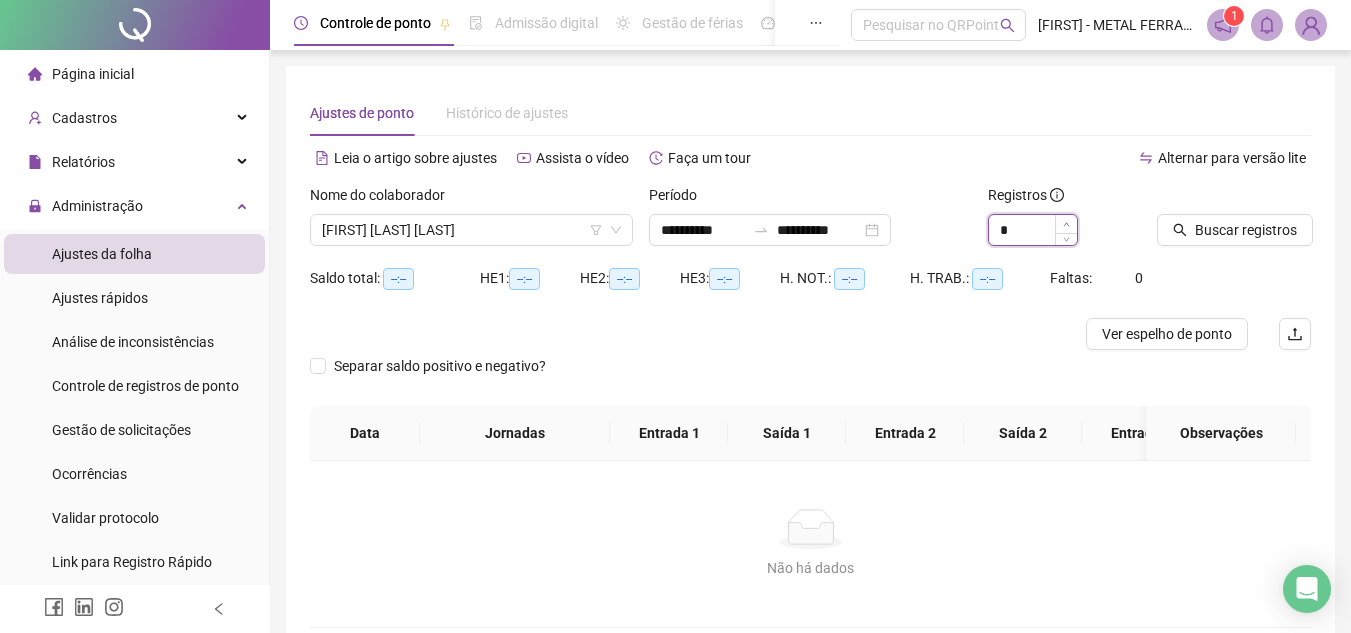 click 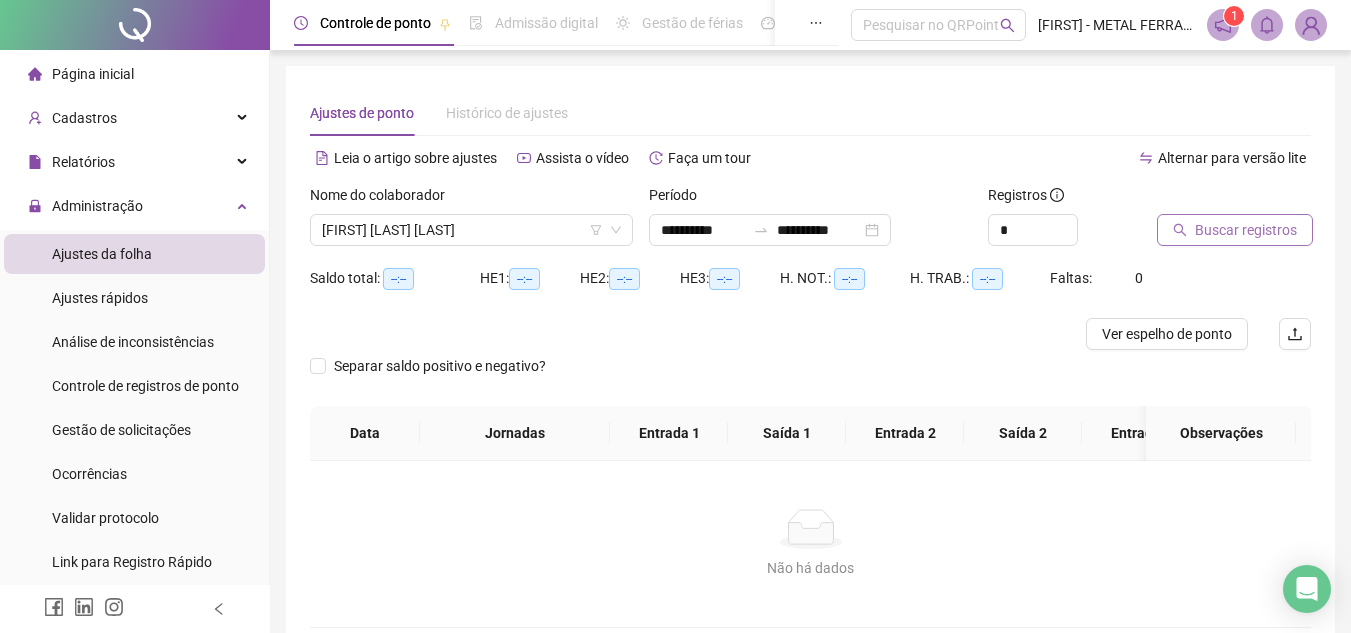 click on "Buscar registros" at bounding box center [1246, 230] 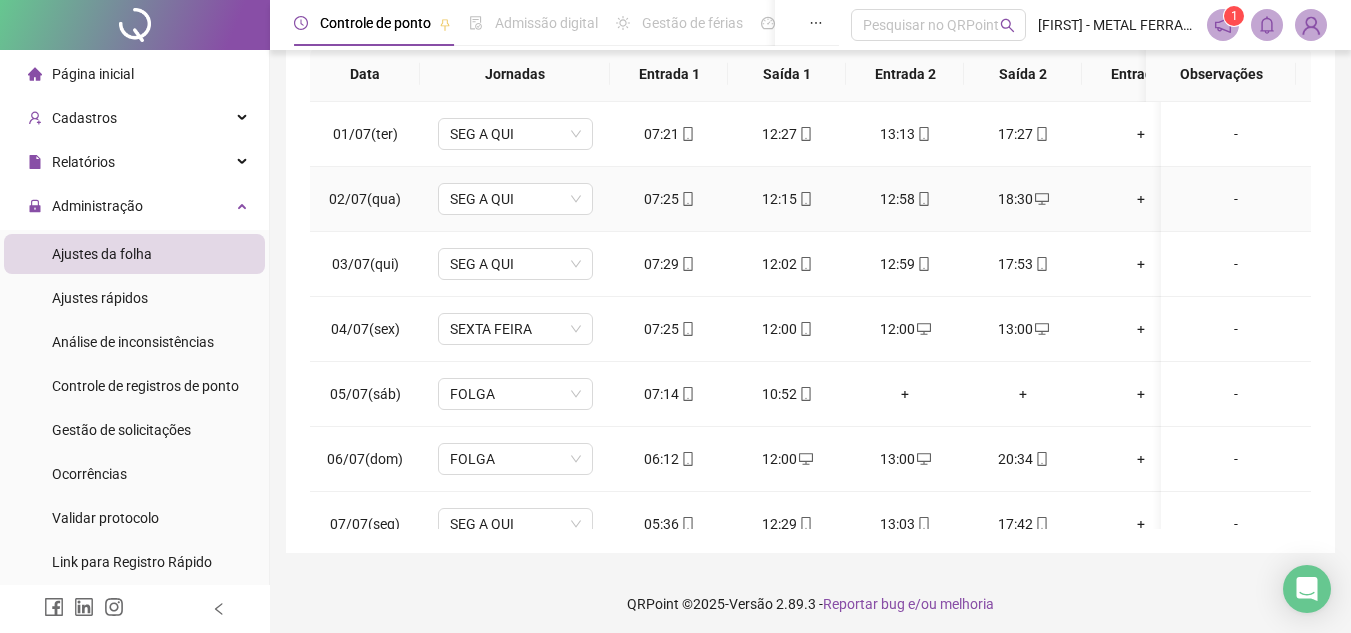 scroll, scrollTop: 365, scrollLeft: 0, axis: vertical 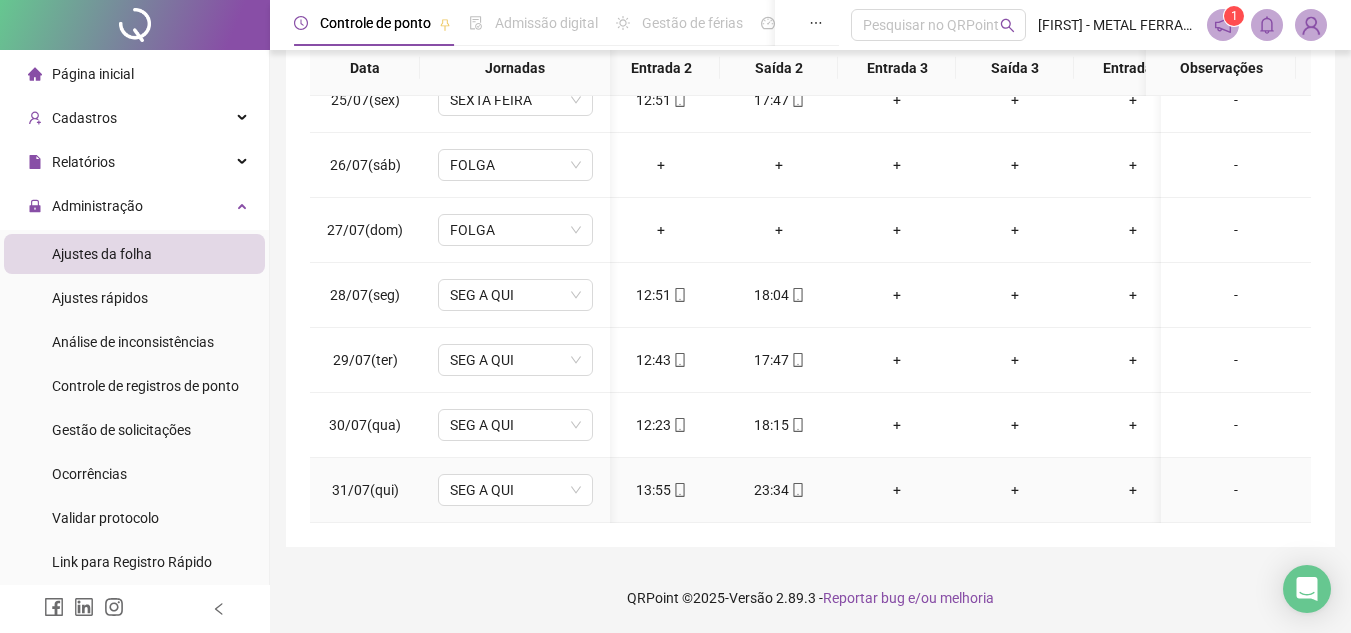 click on "+" at bounding box center (897, 490) 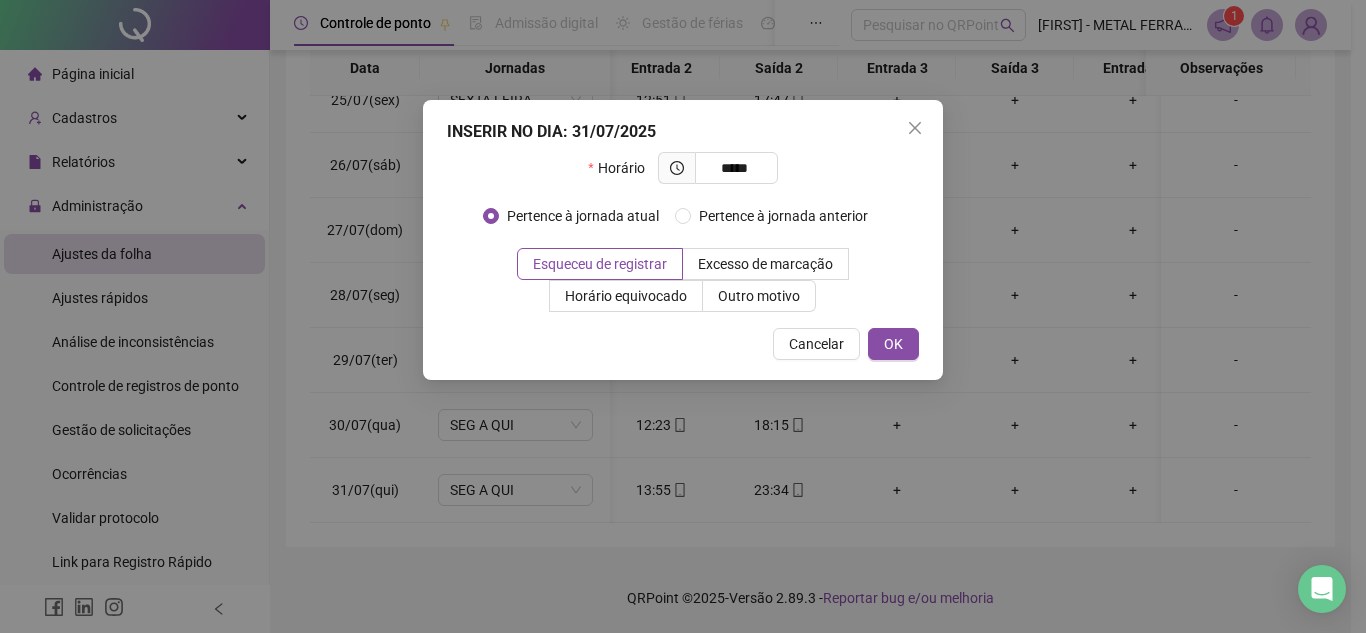 type on "*****" 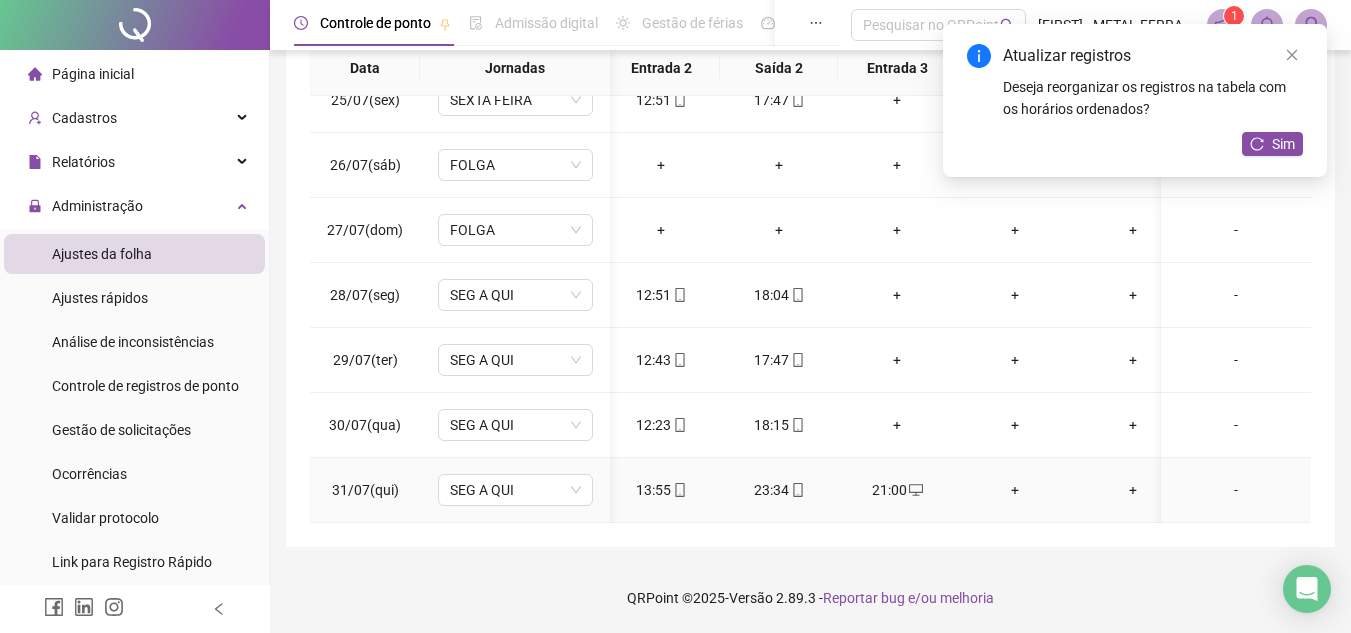 click on "+" at bounding box center (1015, 490) 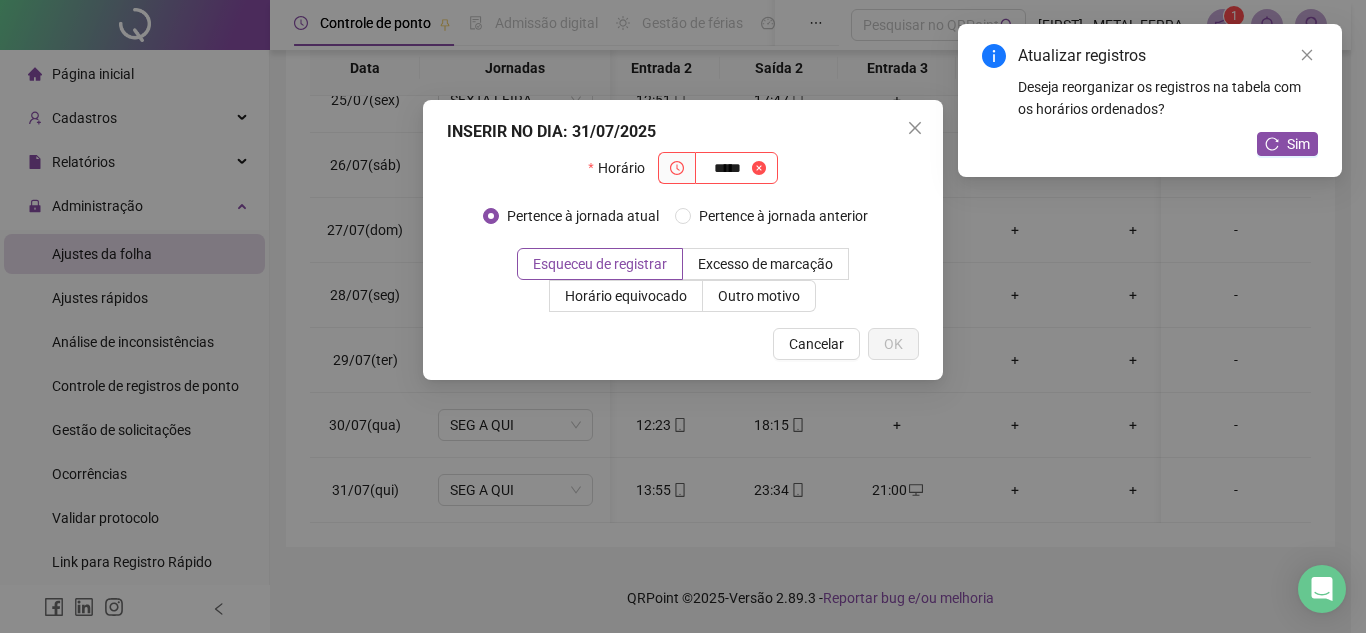 type on "*****" 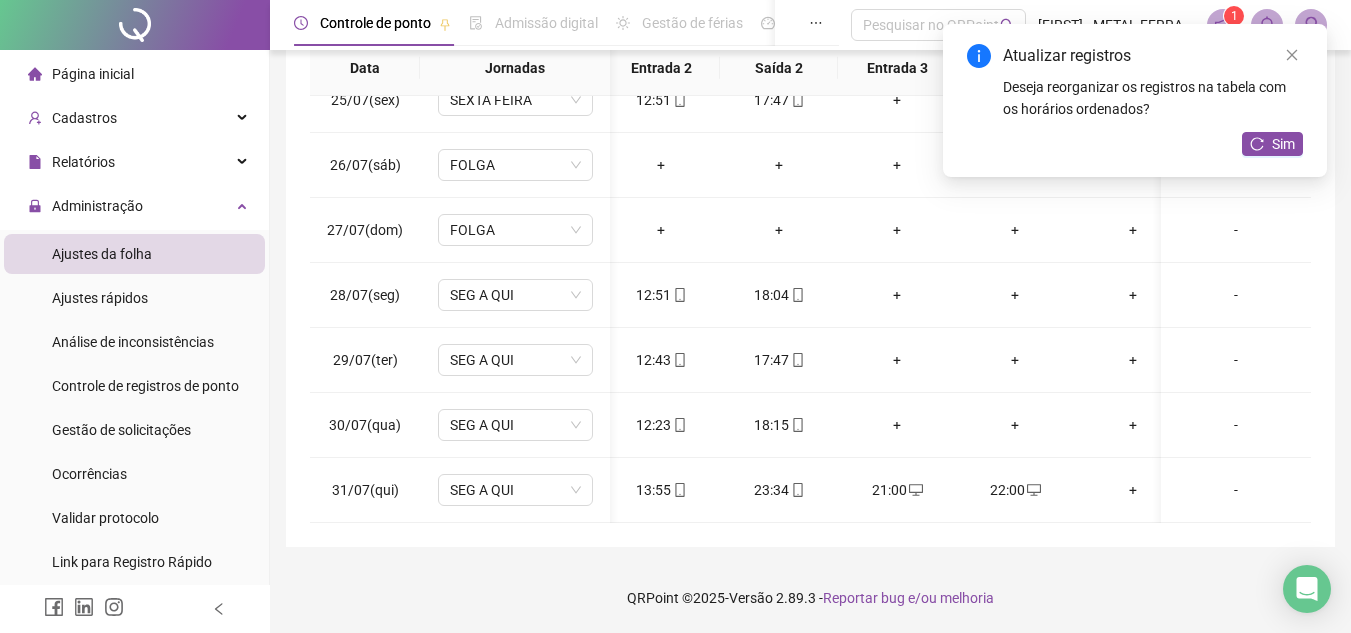 scroll, scrollTop: 1603, scrollLeft: 239, axis: both 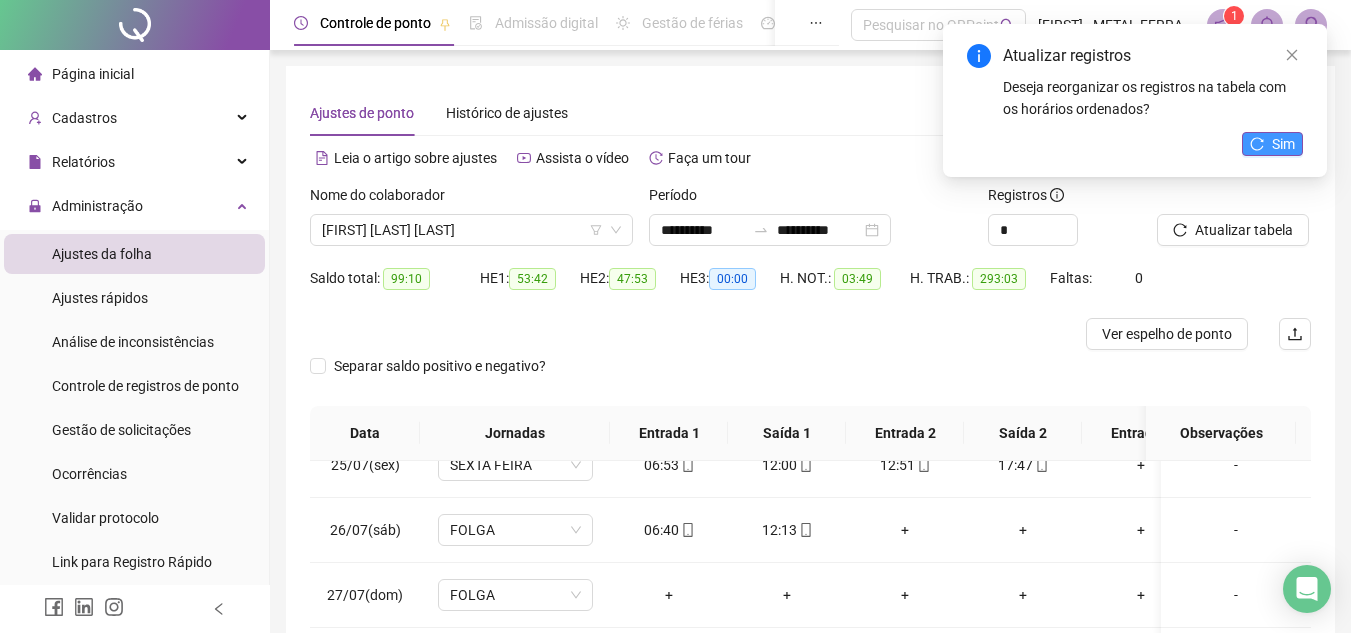 drag, startPoint x: 1259, startPoint y: 154, endPoint x: 1264, endPoint y: 143, distance: 12.083046 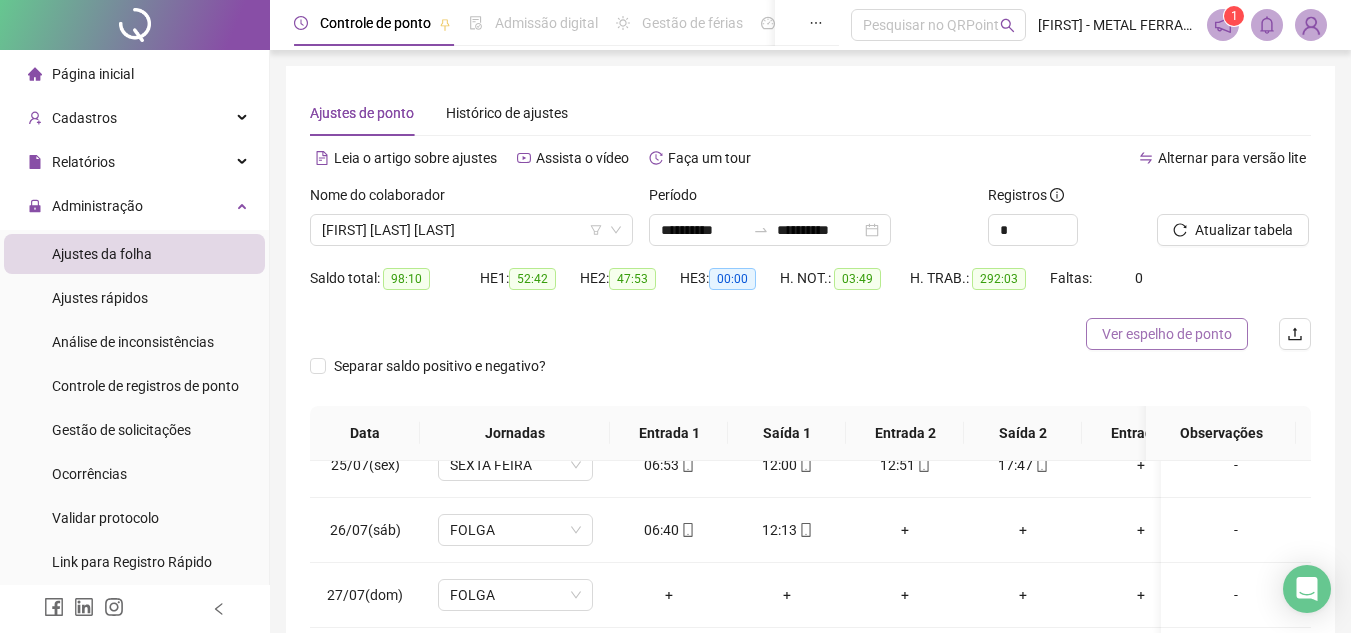 click on "Ver espelho de ponto" at bounding box center (1167, 334) 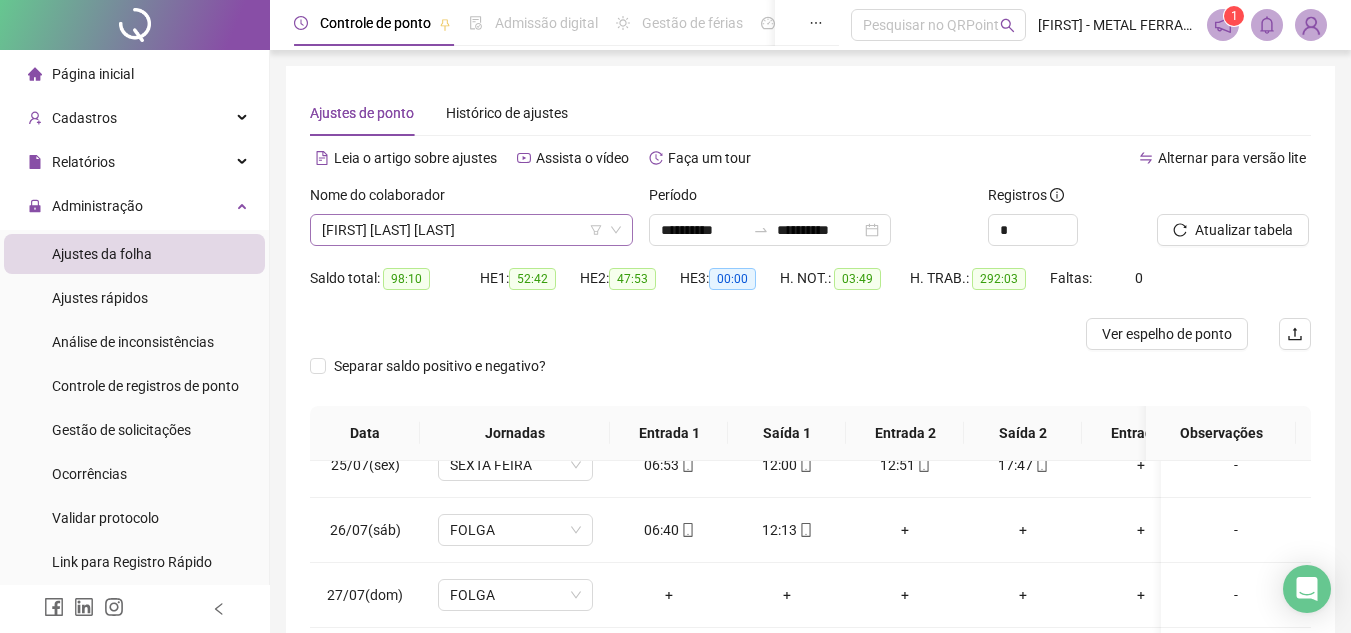 click on "[FIRST] [LAST] [LAST]" at bounding box center (471, 230) 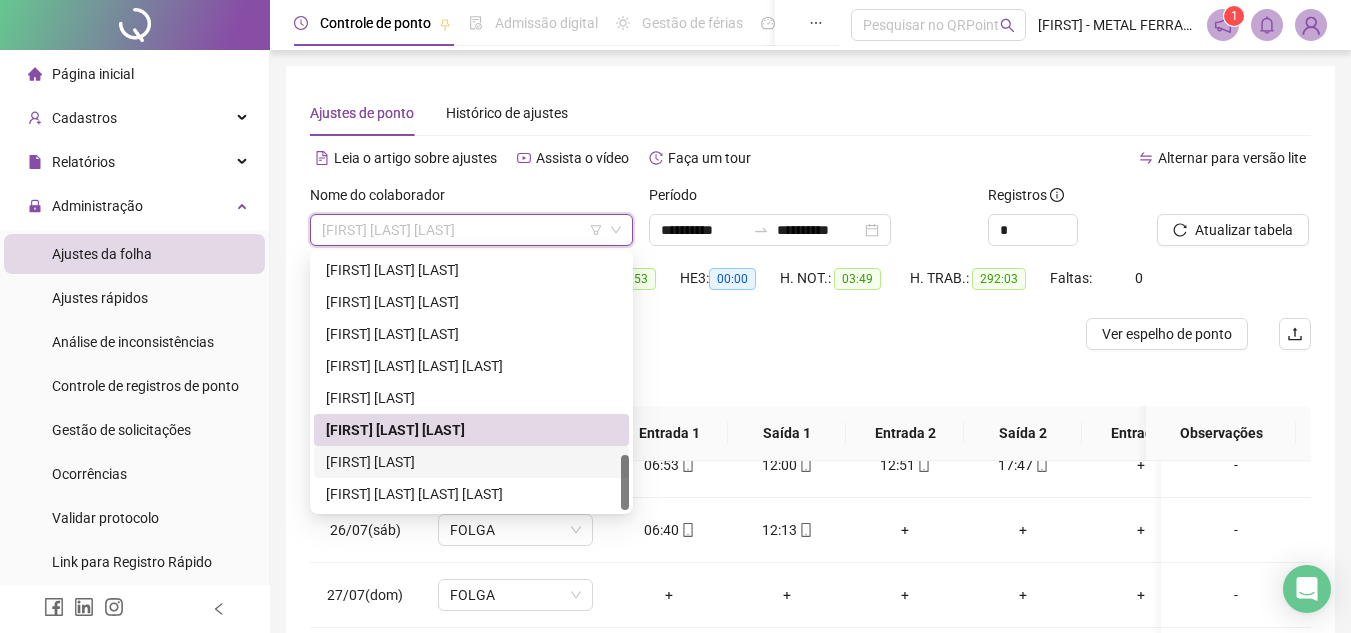 click on "[FIRST] [LAST]" at bounding box center [471, 462] 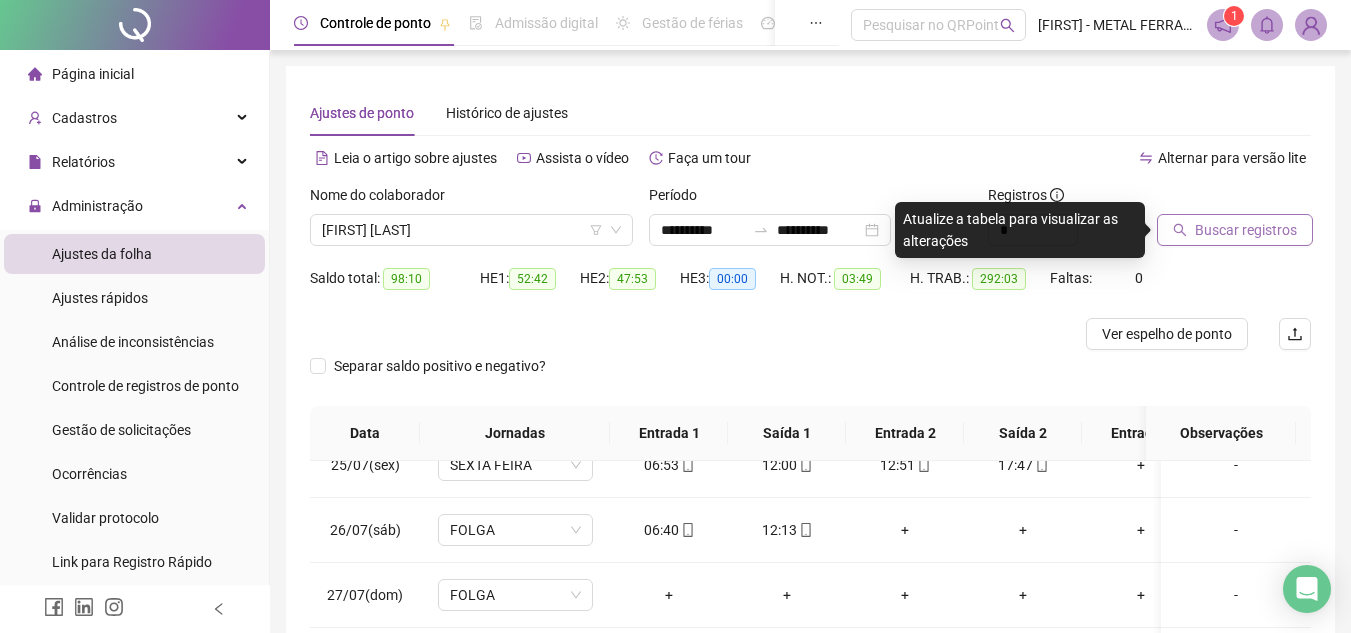 click on "Buscar registros" at bounding box center (1246, 230) 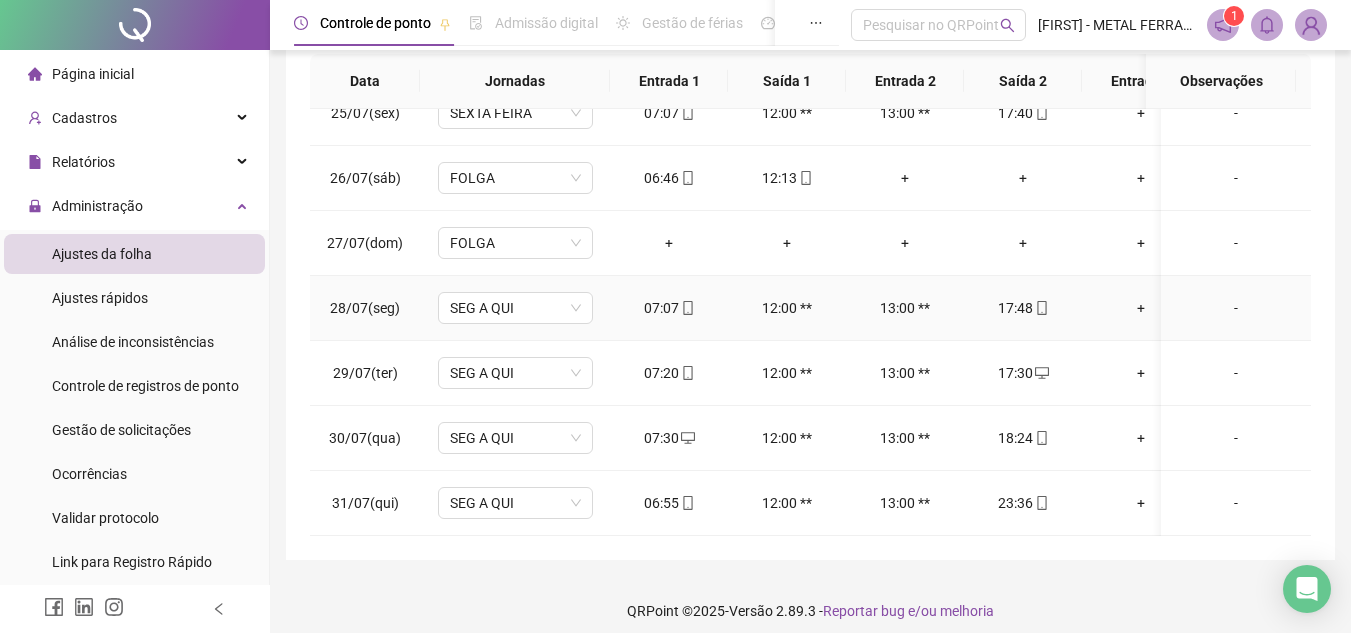 scroll, scrollTop: 365, scrollLeft: 0, axis: vertical 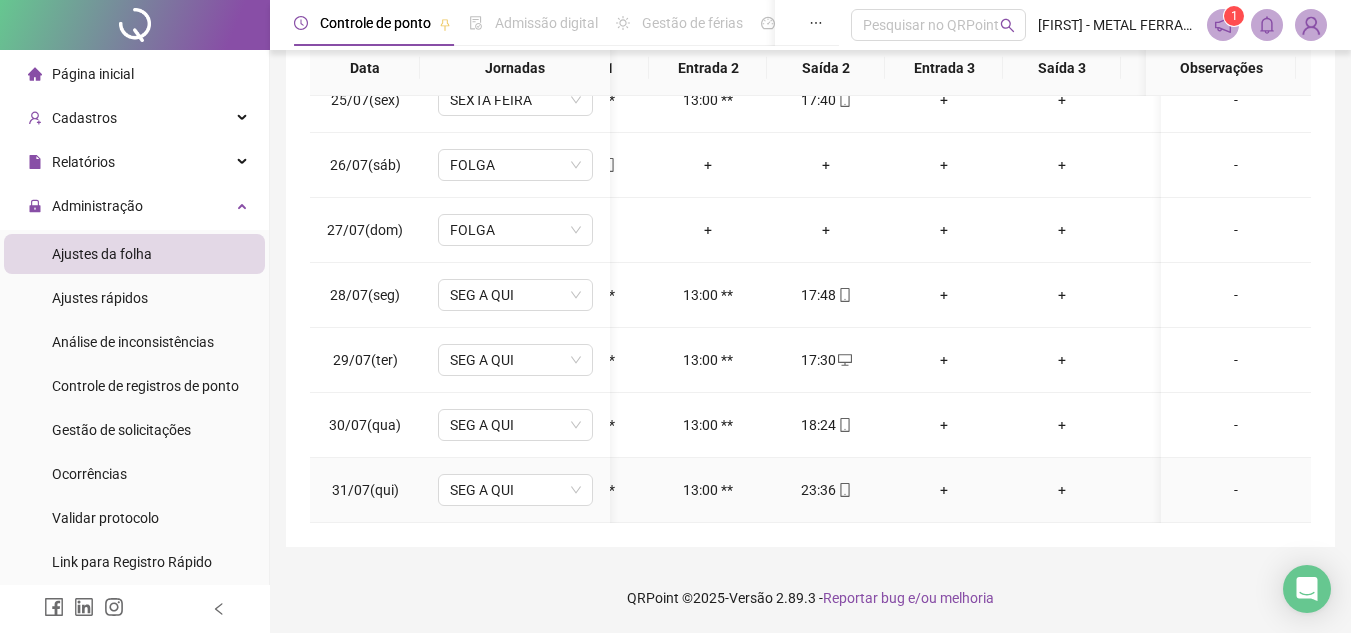 click on "+" at bounding box center [944, 490] 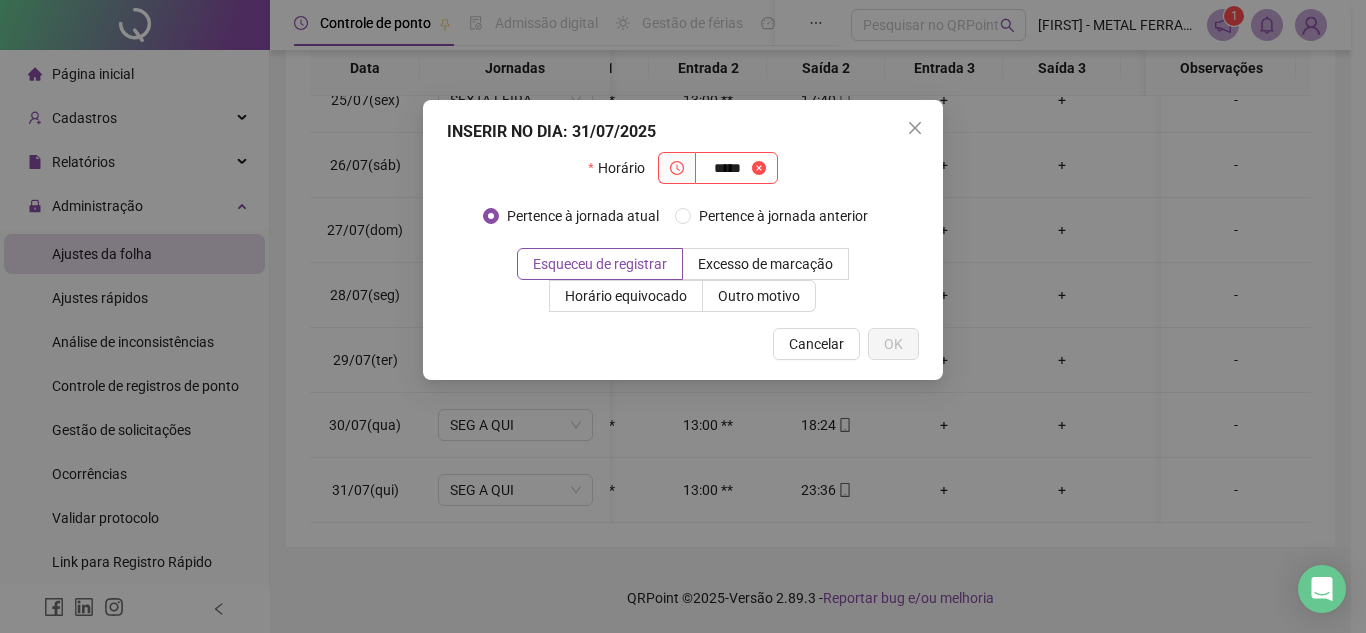 type on "*****" 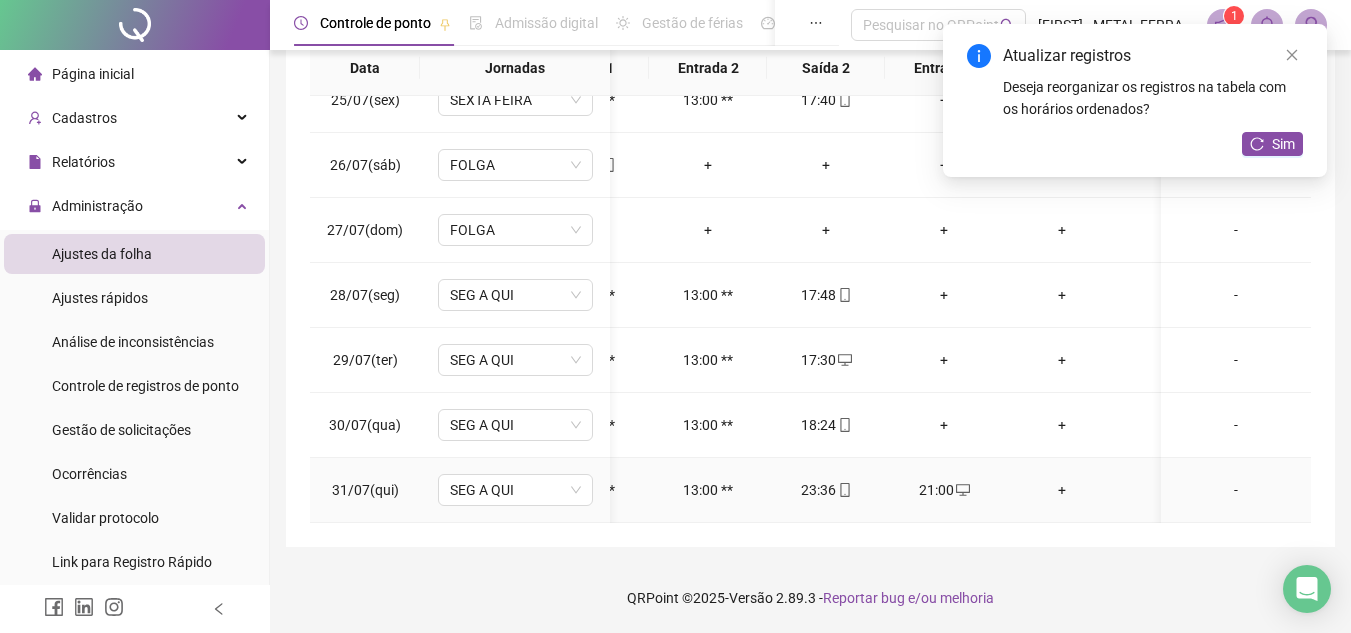 click on "+" at bounding box center (1062, 490) 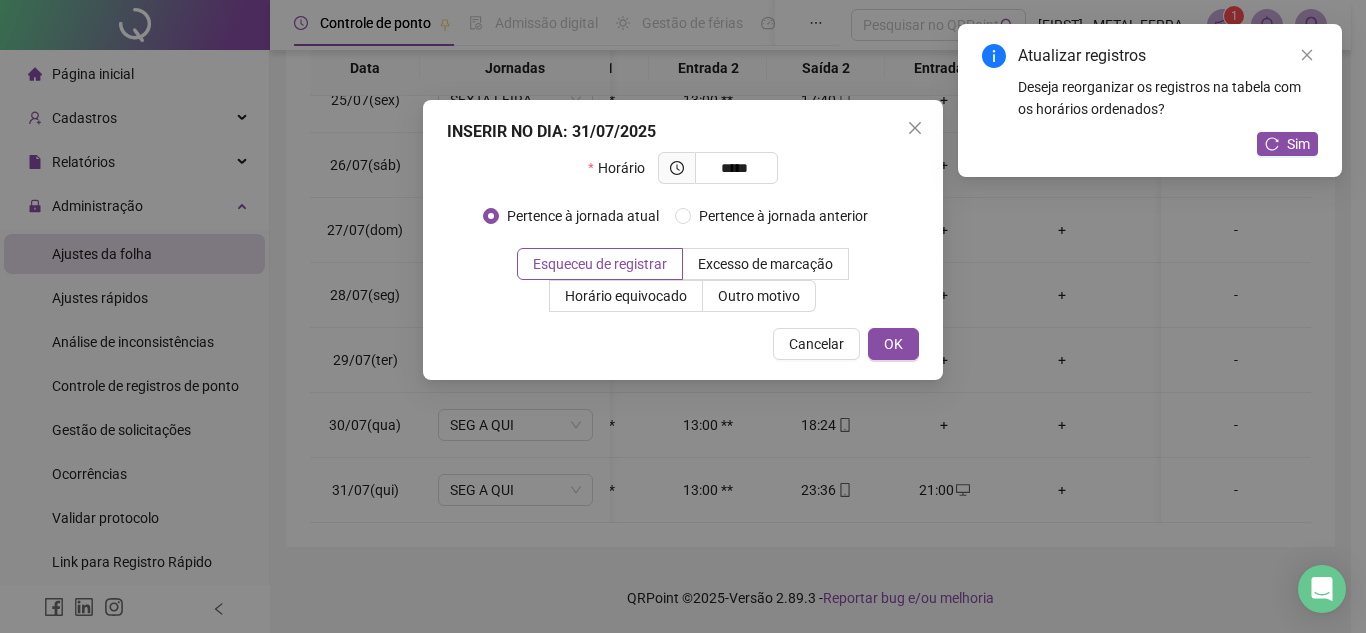type on "*****" 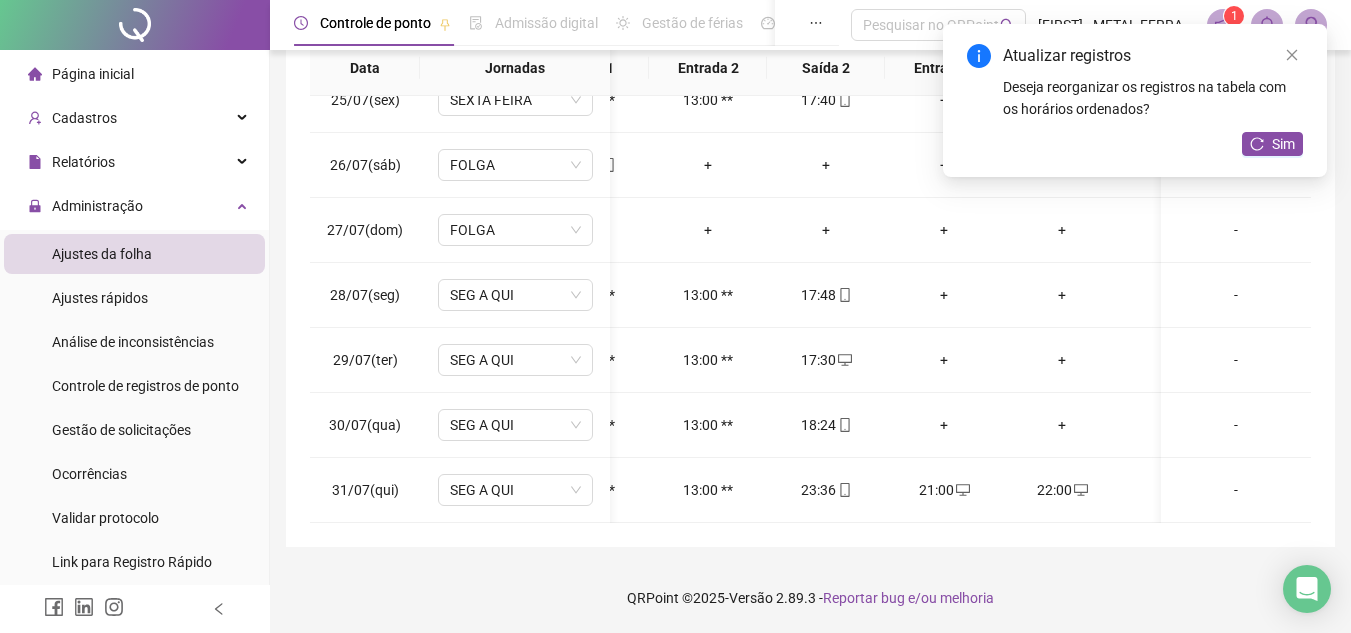 scroll, scrollTop: 1603, scrollLeft: 53, axis: both 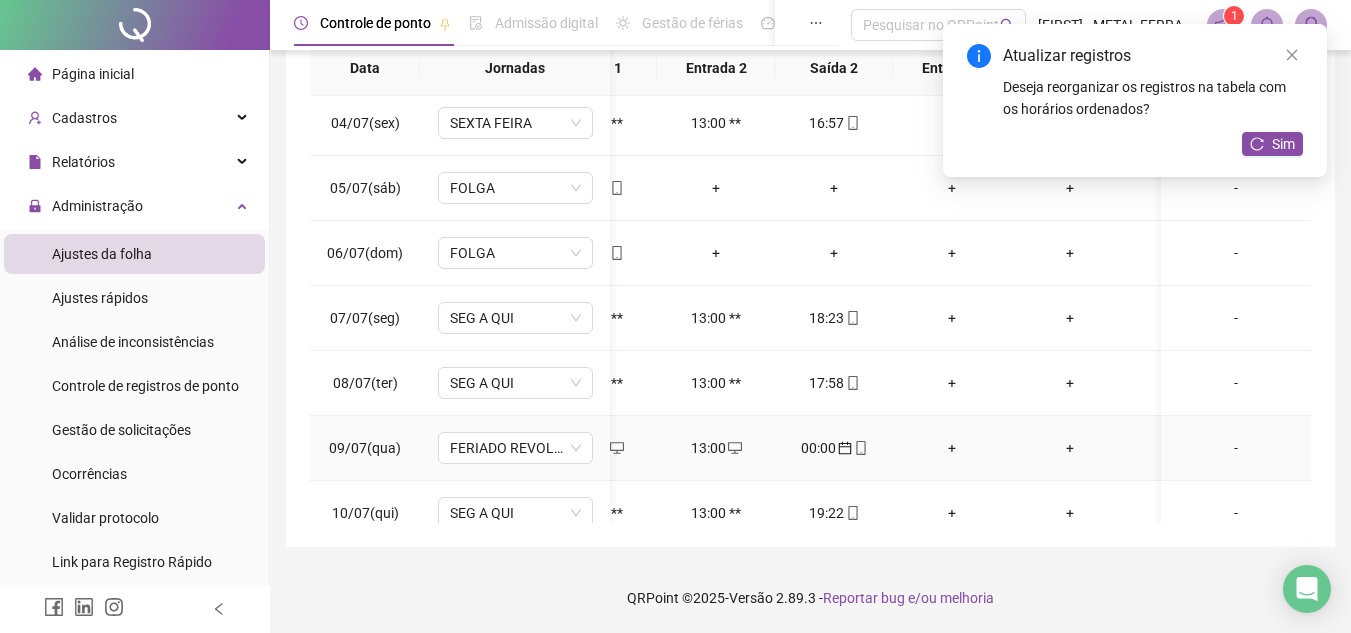click on "+" at bounding box center (952, 448) 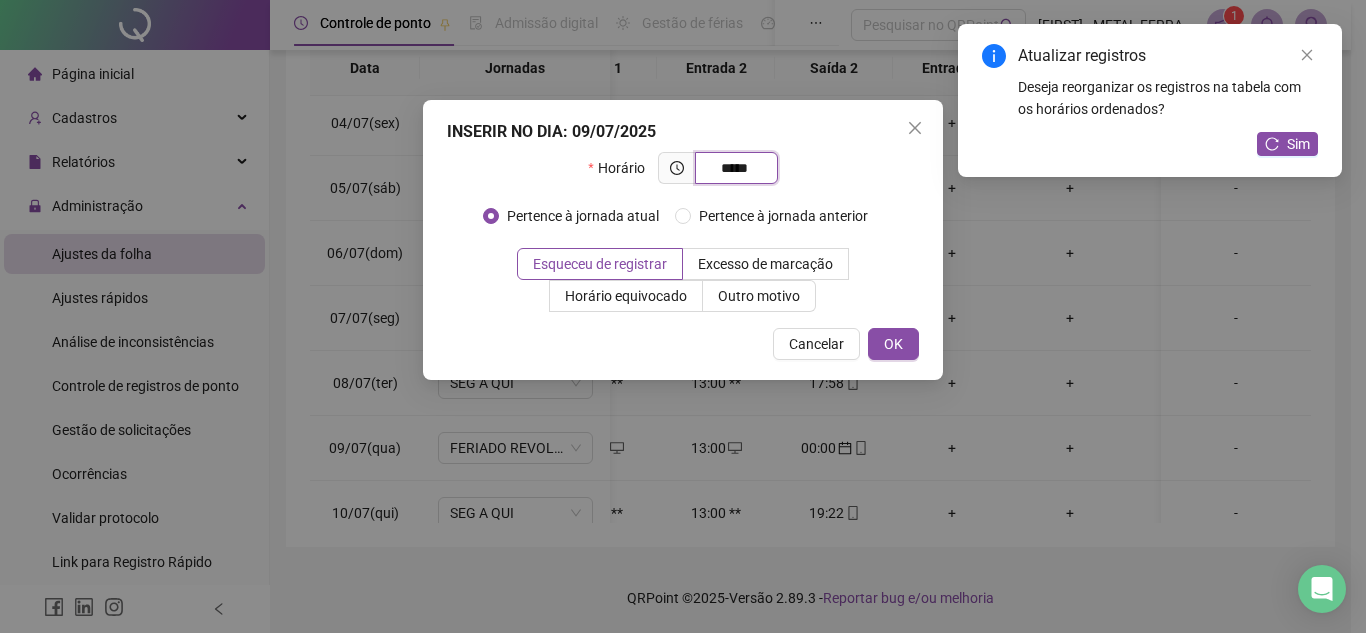 type on "*****" 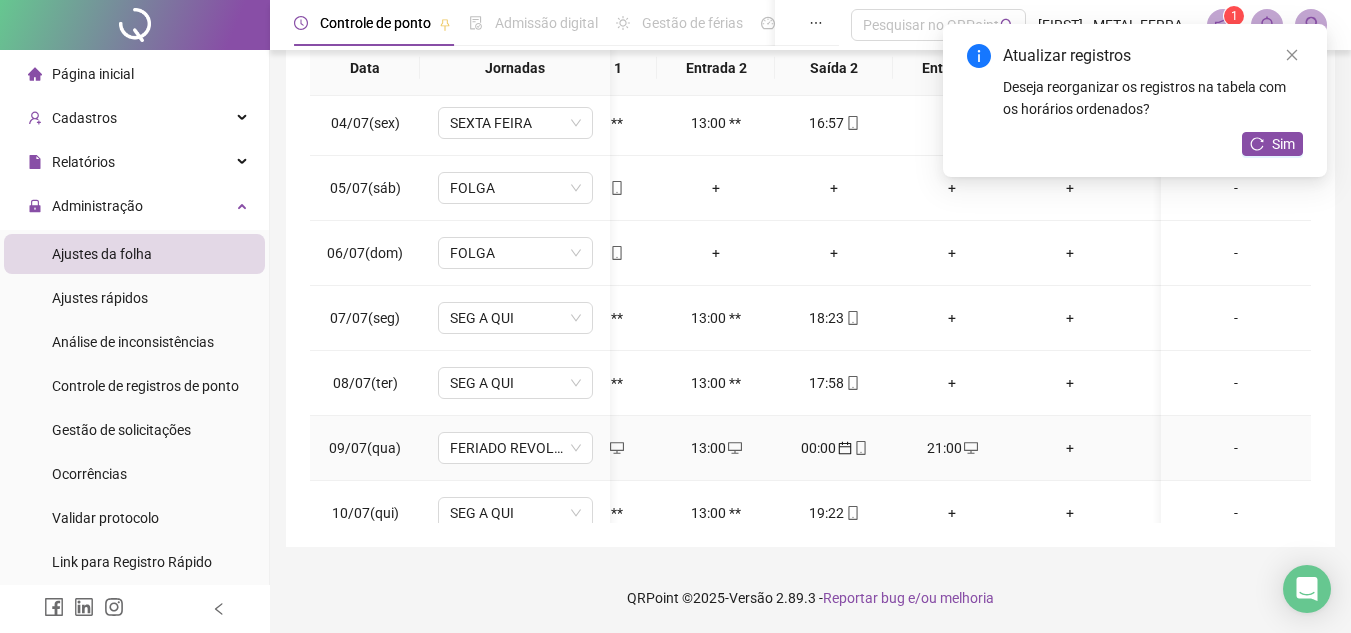 click on "+" at bounding box center (1070, 448) 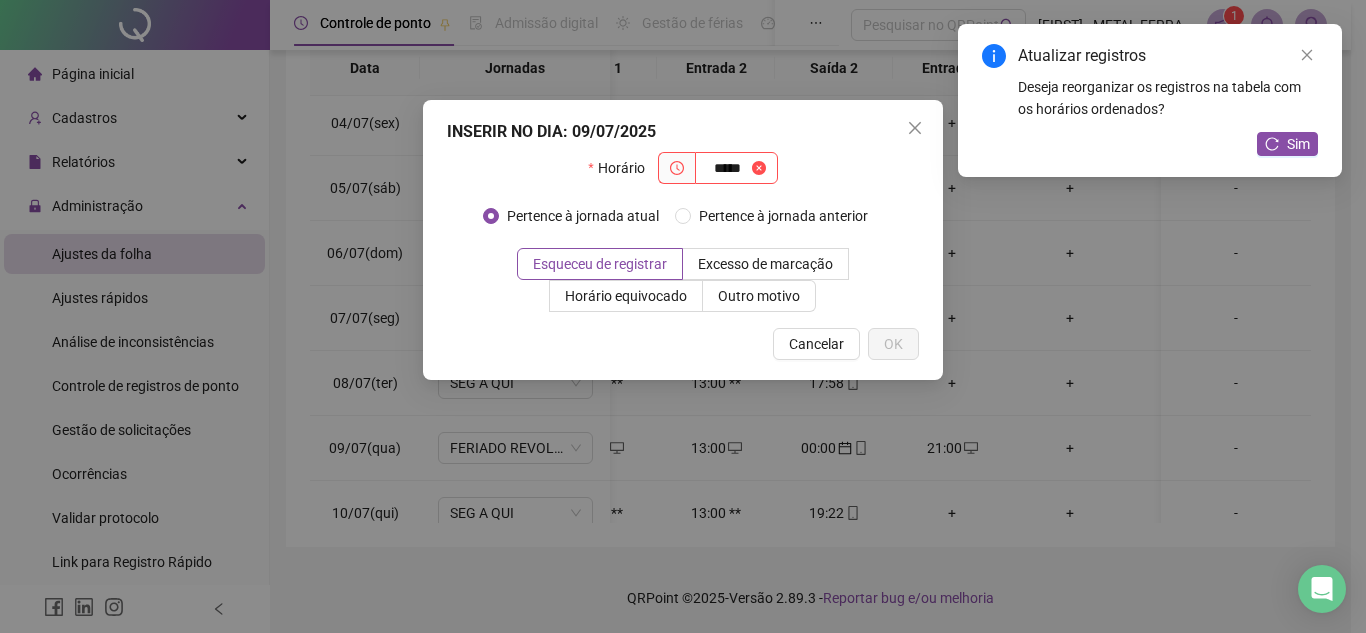 type on "*****" 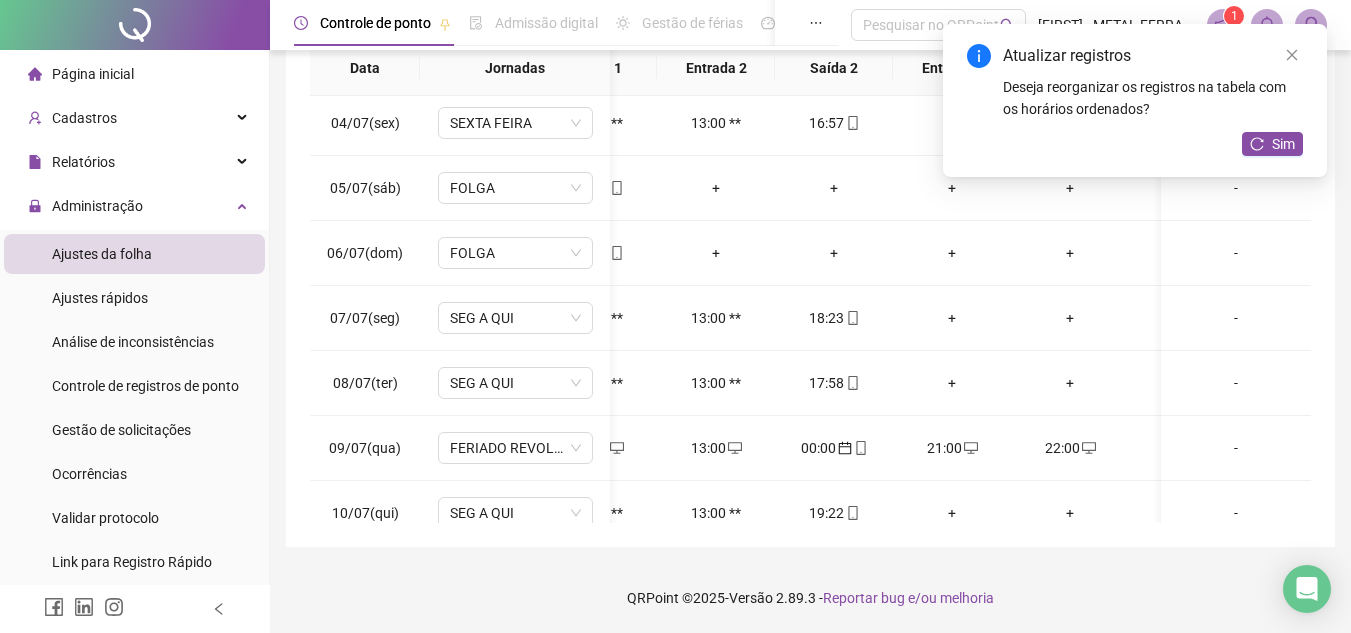 scroll, scrollTop: 200, scrollLeft: 51, axis: both 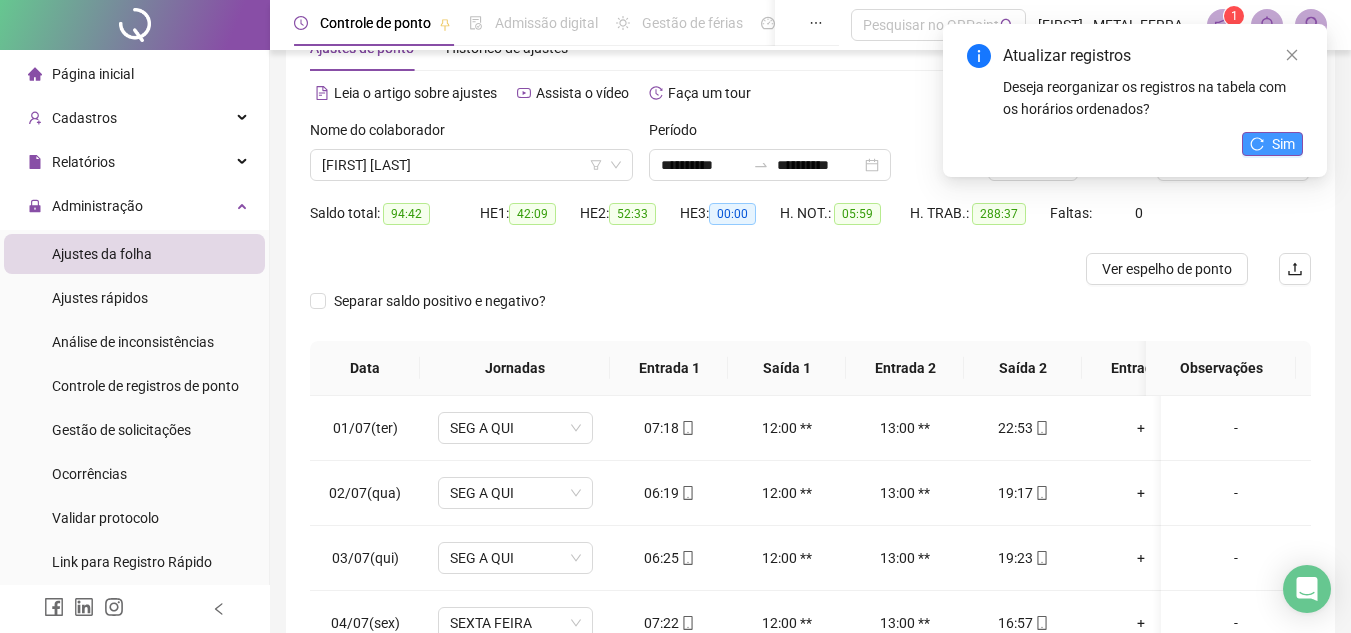 click 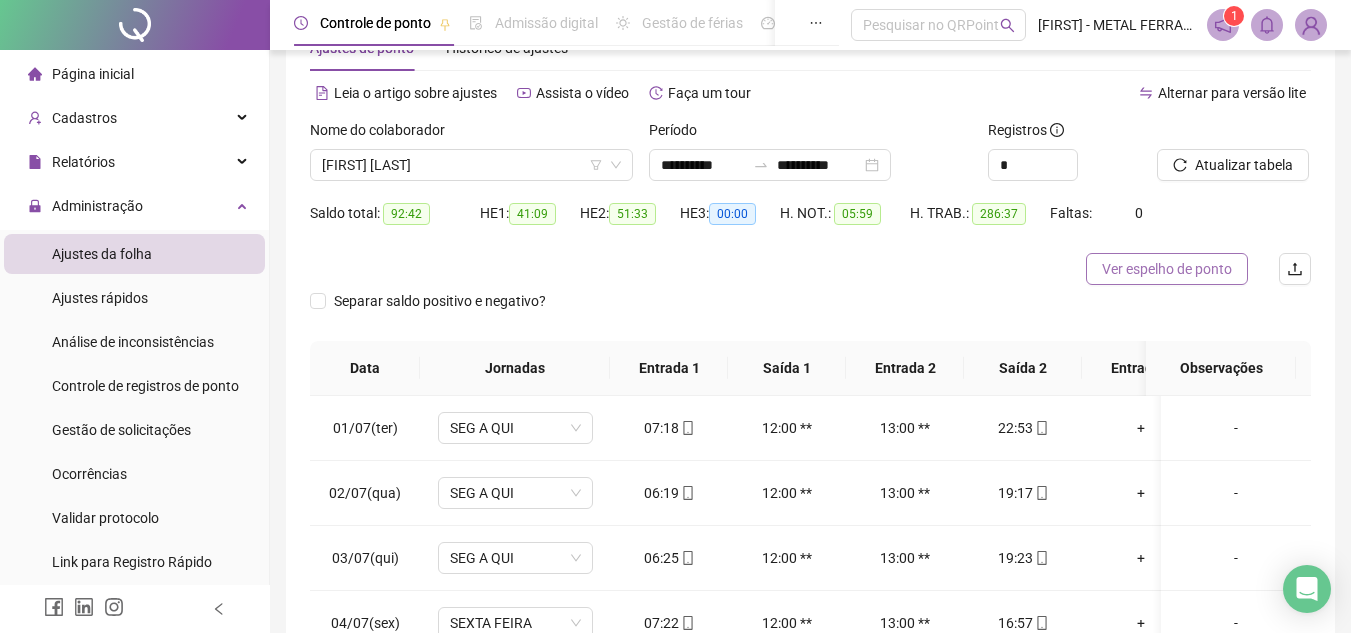 click on "Ver espelho de ponto" at bounding box center (1167, 269) 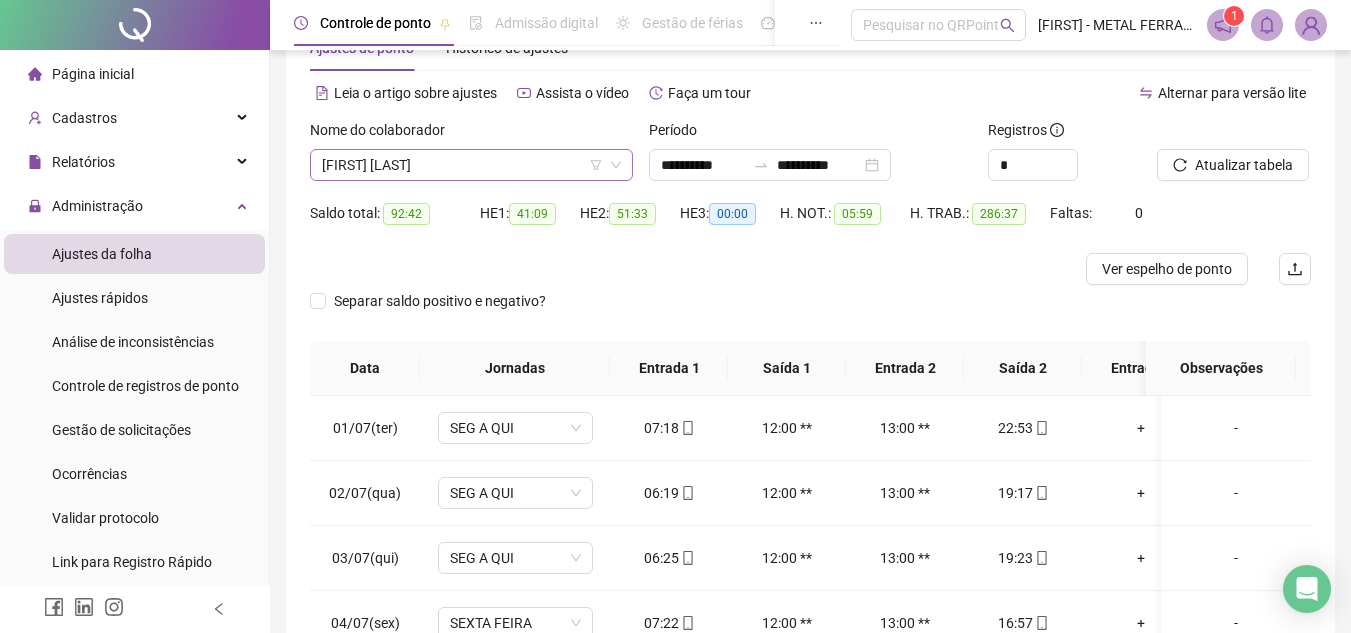 click on "[FIRST] [LAST]" at bounding box center [471, 165] 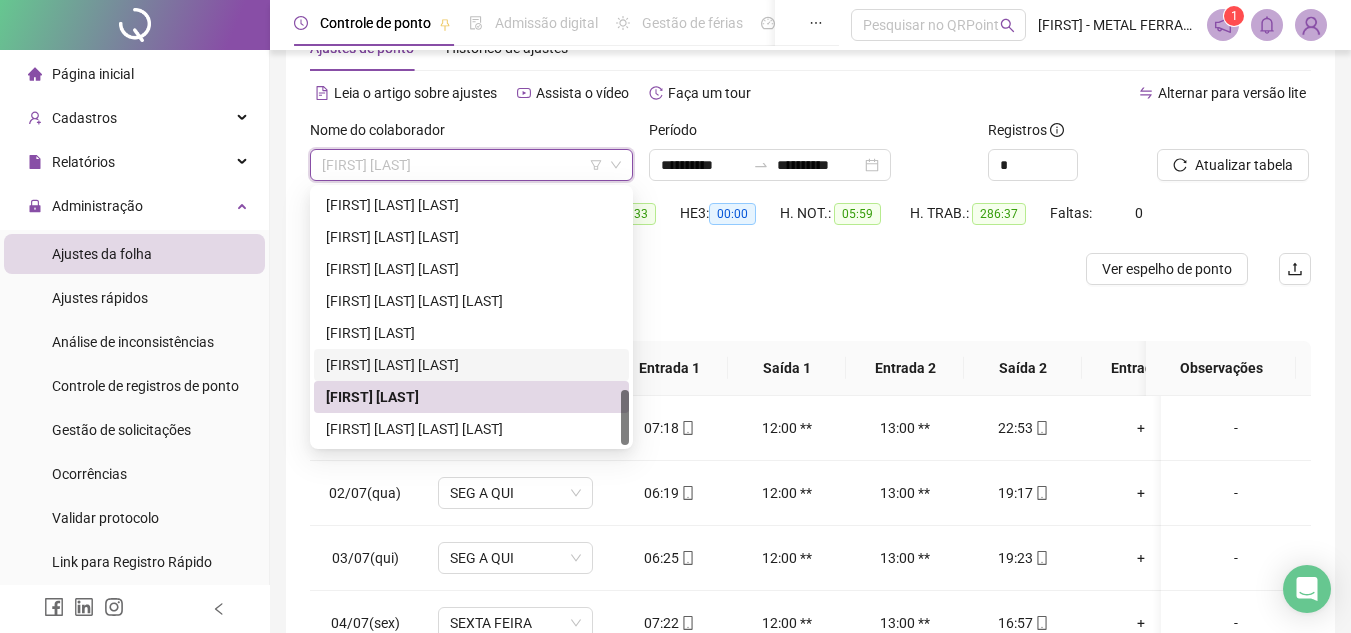 click on "[FIRST] [LAST] [LAST]" at bounding box center (471, 365) 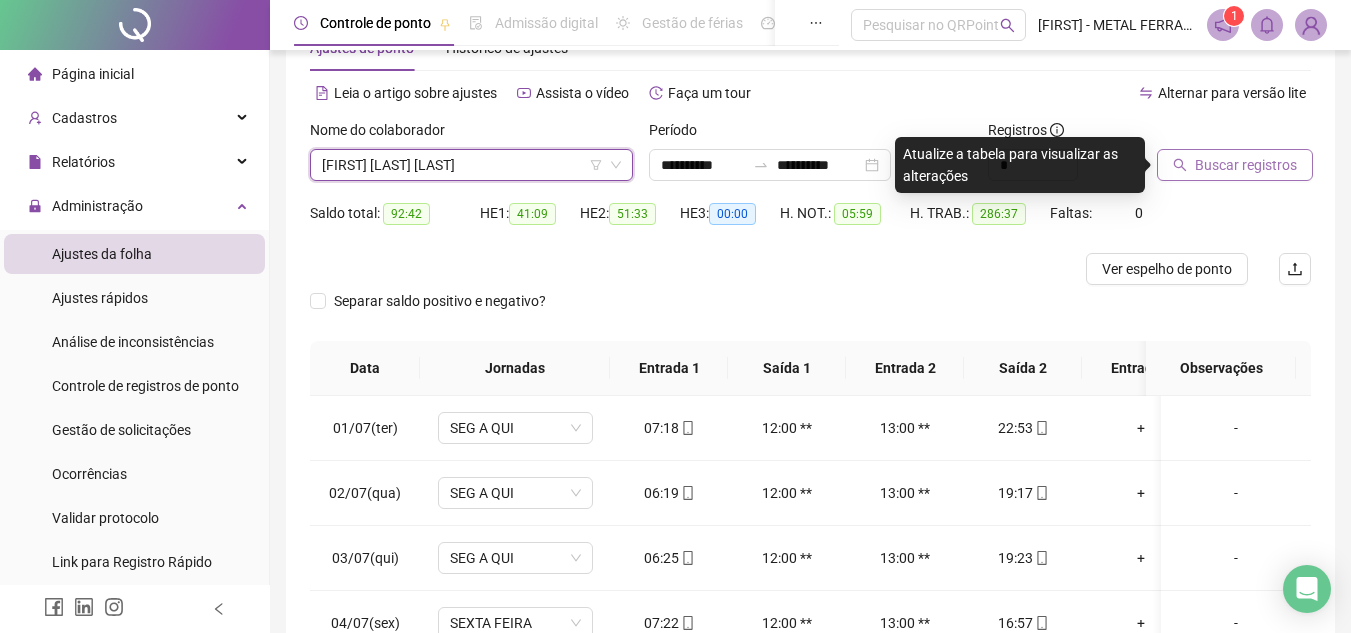 click on "Buscar registros" at bounding box center [1246, 165] 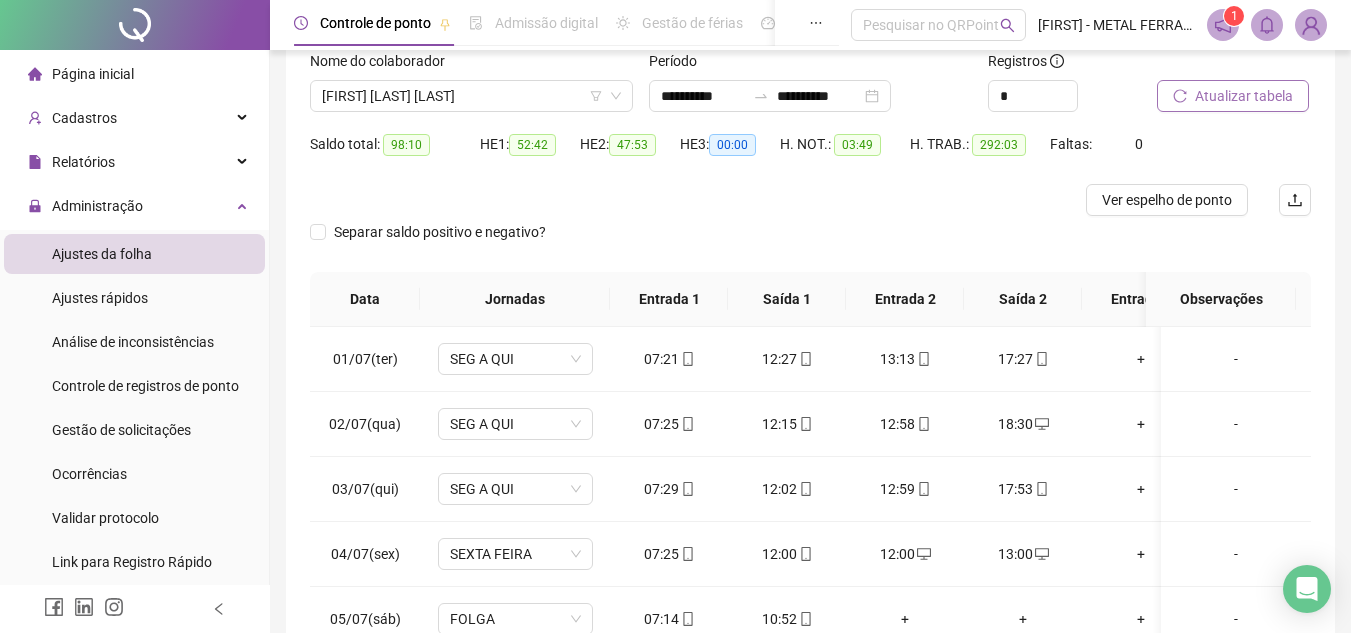 scroll, scrollTop: 165, scrollLeft: 0, axis: vertical 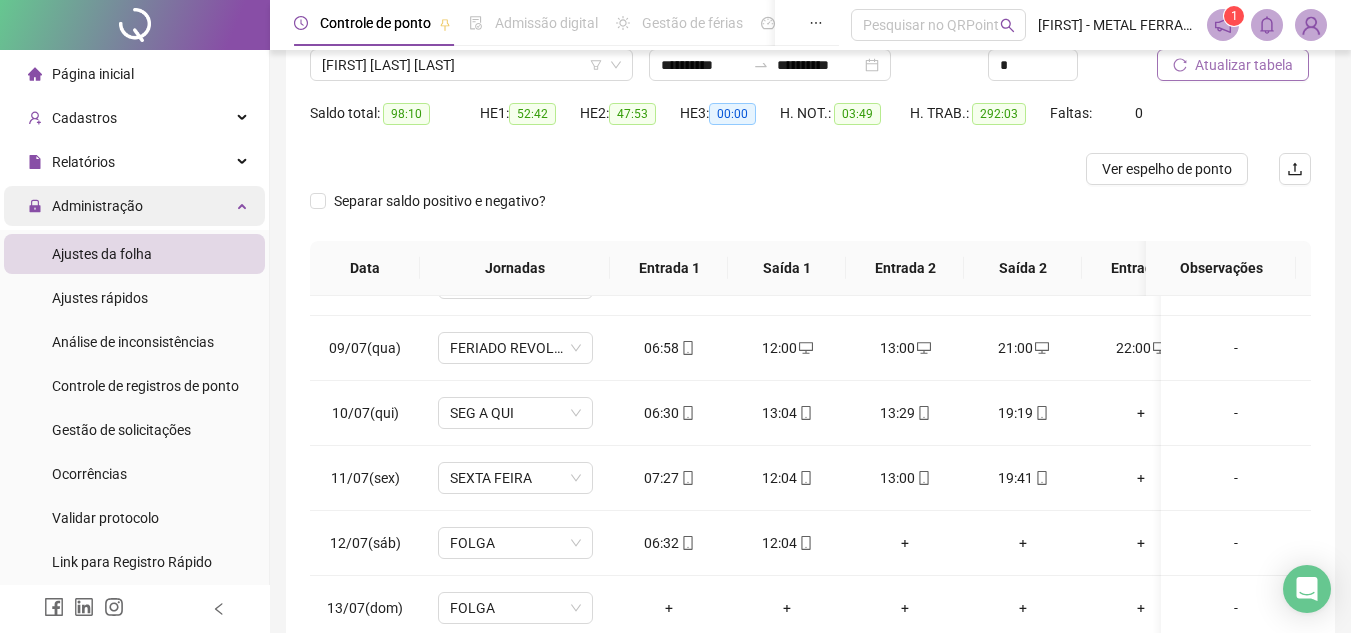 click on "Administração" at bounding box center (134, 206) 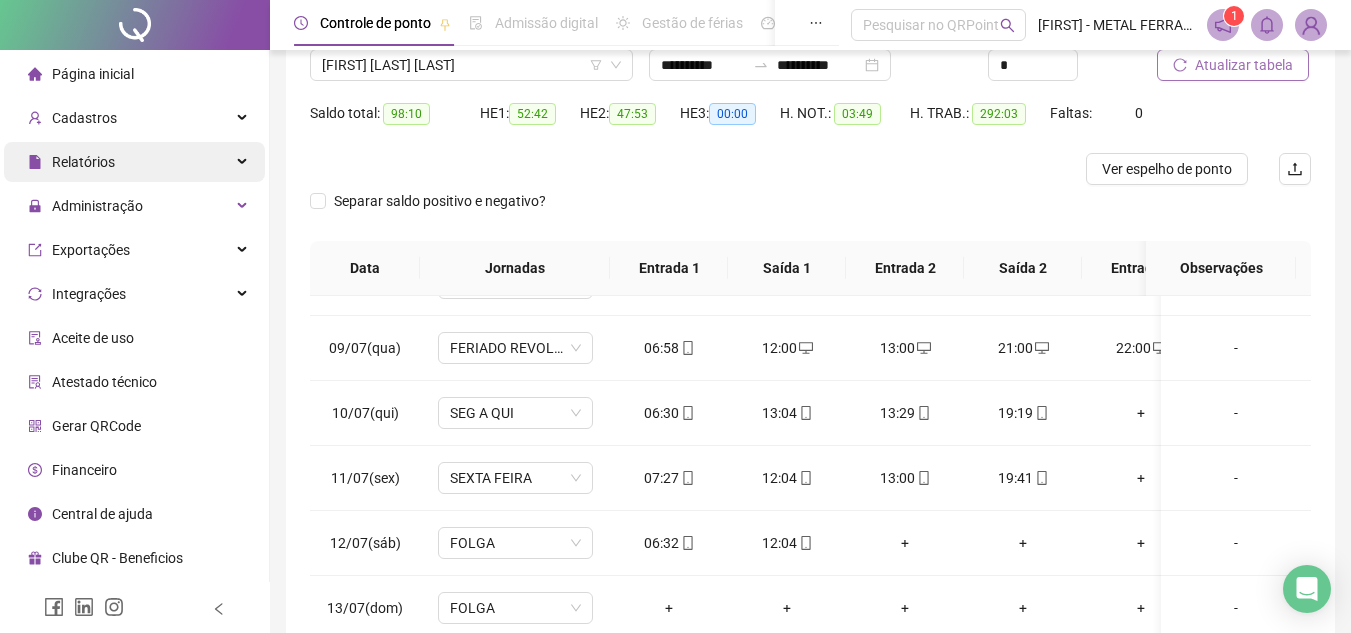 click on "Relatórios" at bounding box center [134, 162] 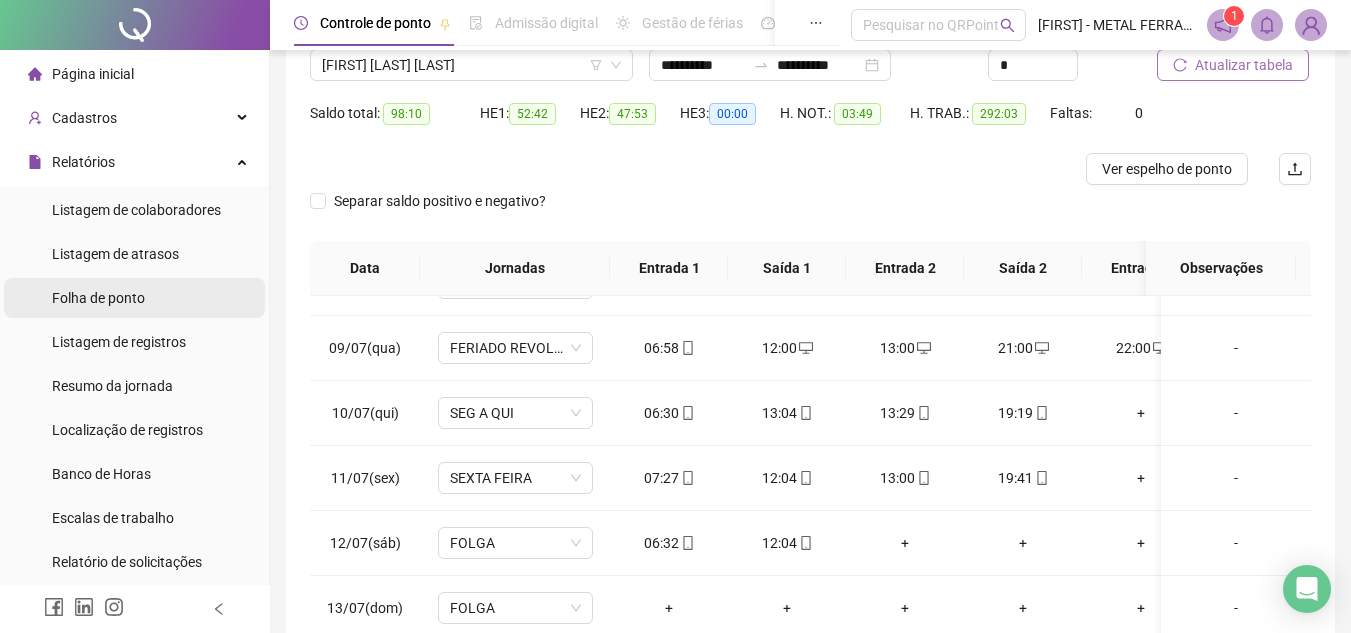 click on "Folha de ponto" at bounding box center (98, 298) 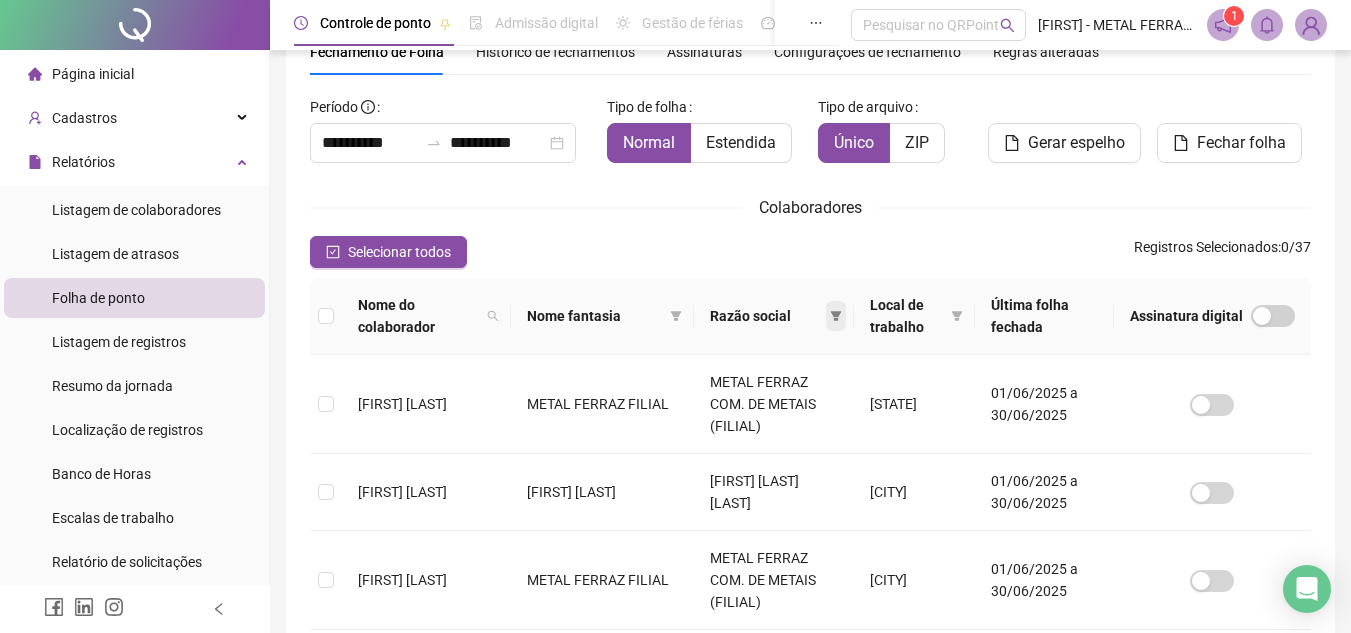 click 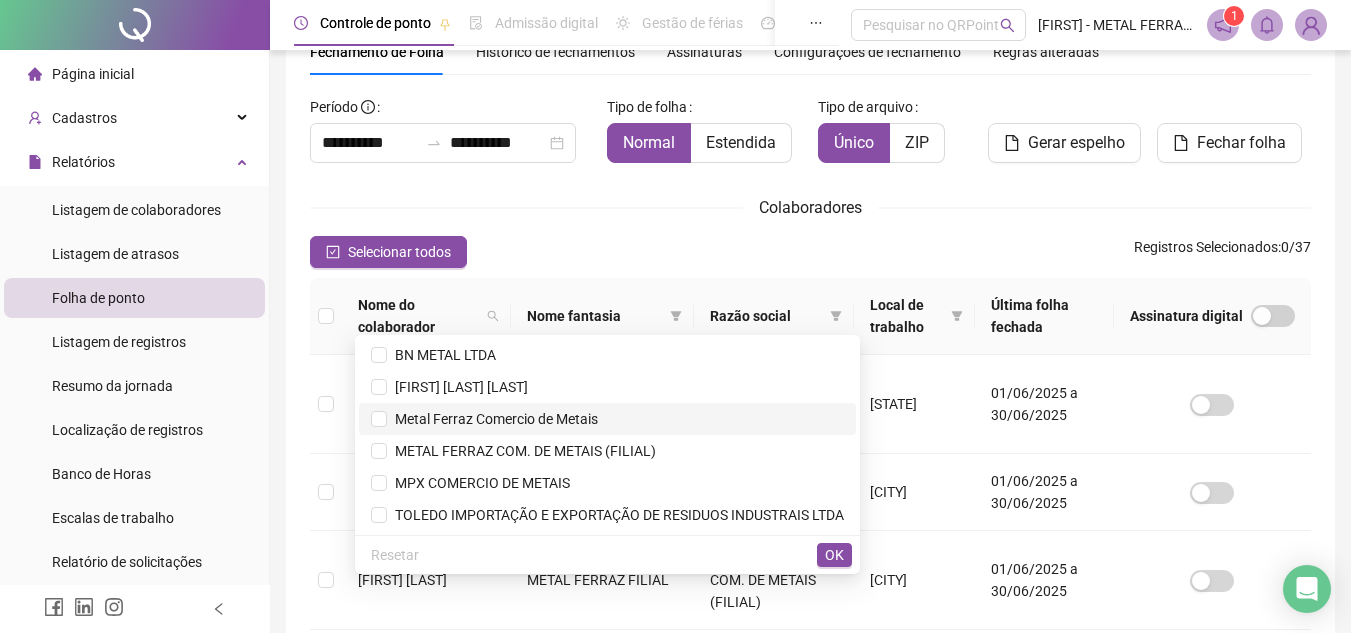 click on "Metal Ferraz Comercio de Metais" at bounding box center [492, 419] 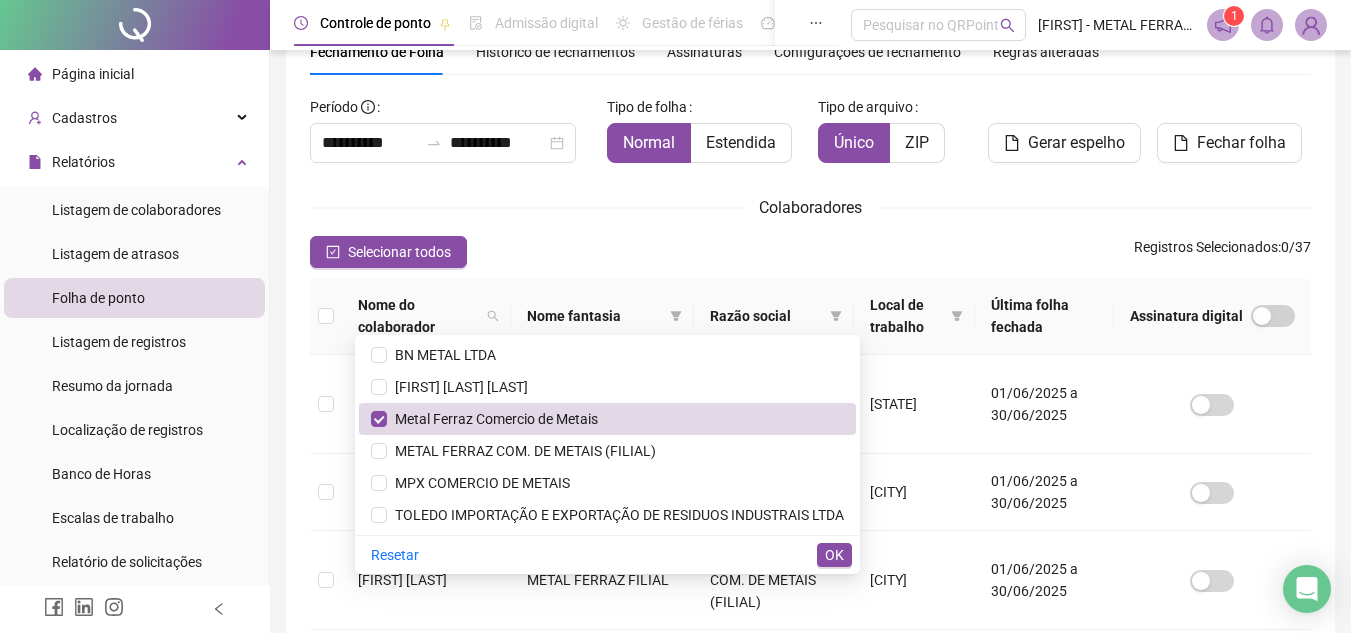 click on "OK" at bounding box center (834, 555) 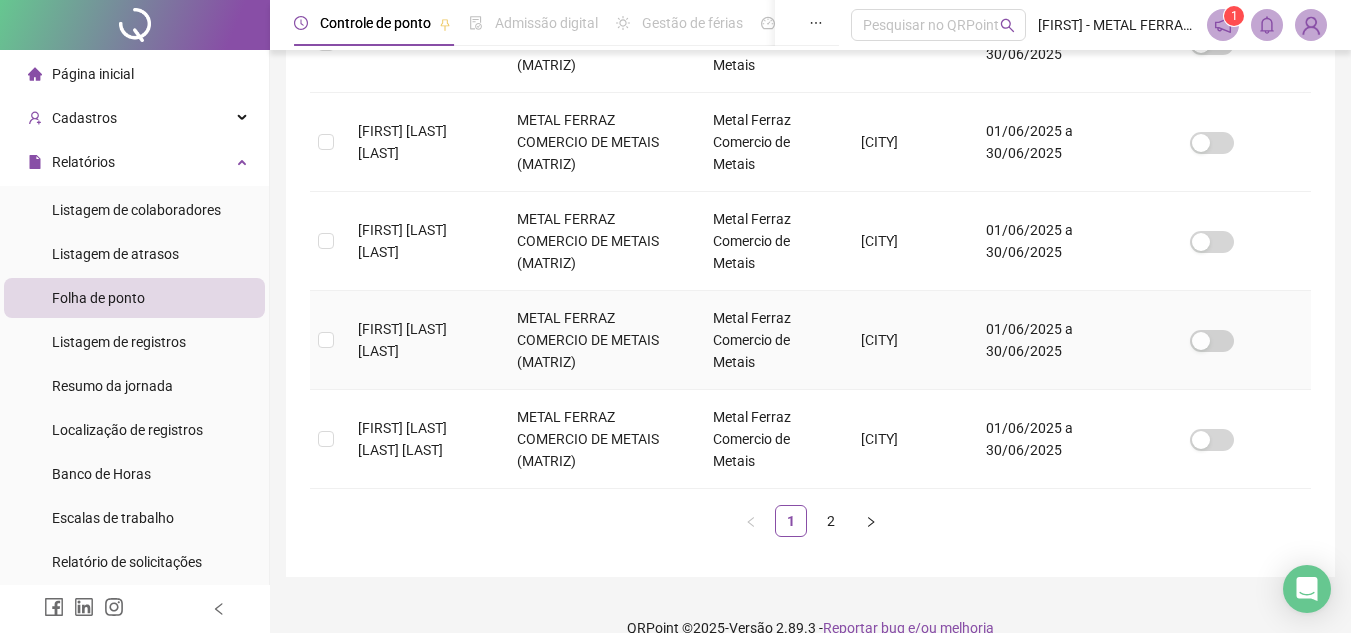 scroll, scrollTop: 979, scrollLeft: 0, axis: vertical 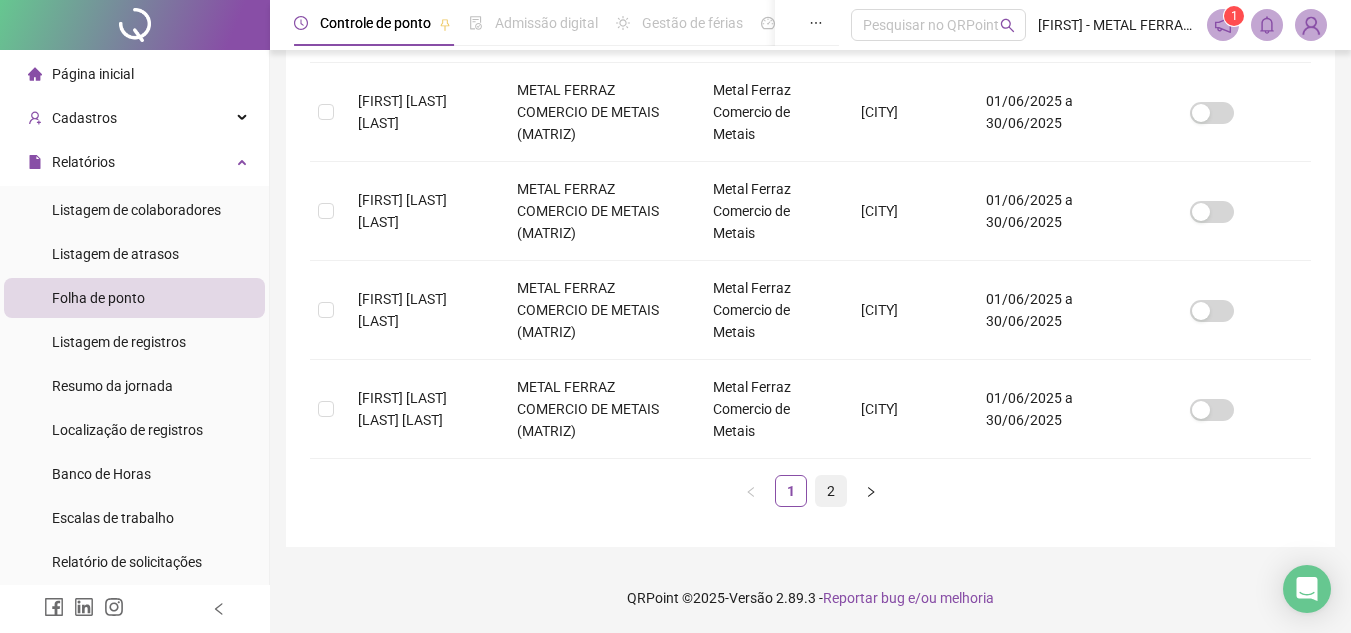click on "2" at bounding box center (831, 491) 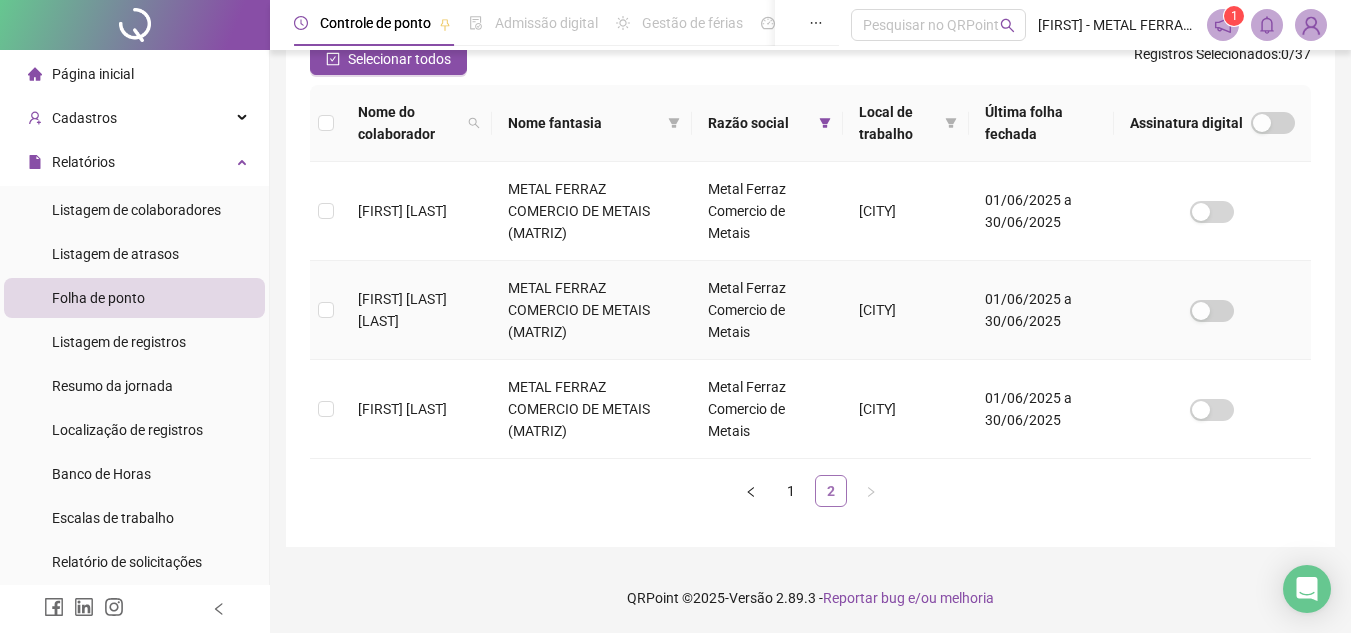 scroll, scrollTop: 93, scrollLeft: 0, axis: vertical 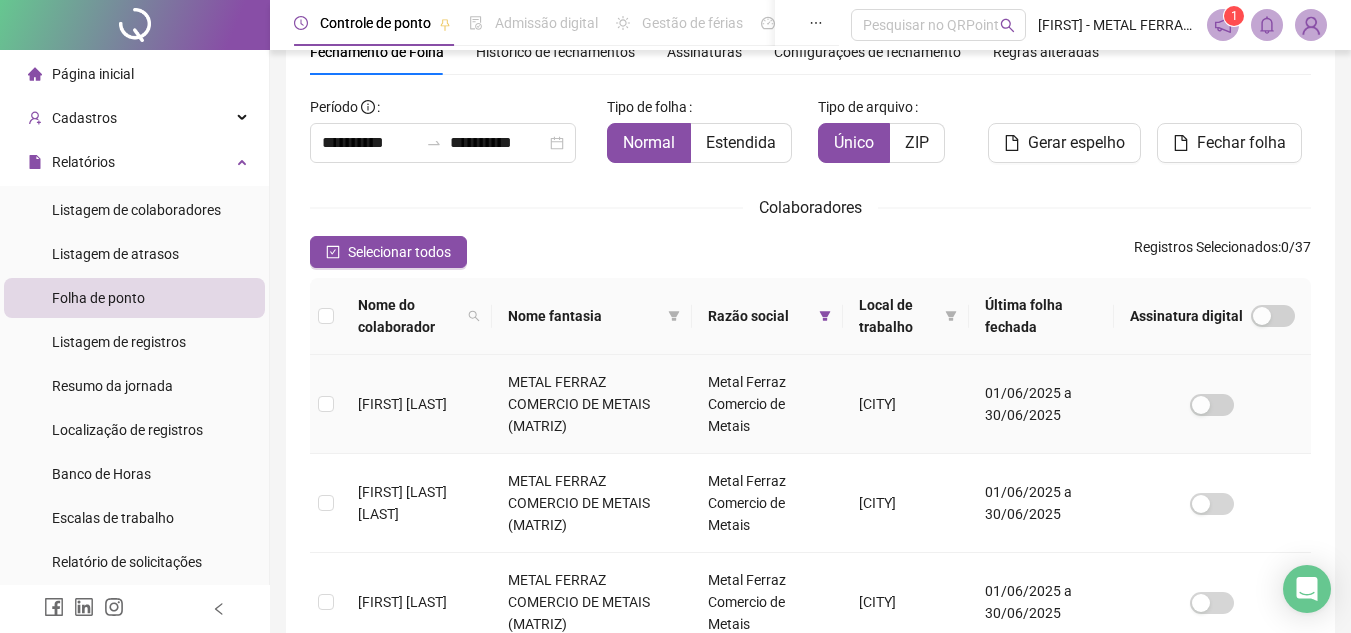 click at bounding box center (326, 404) 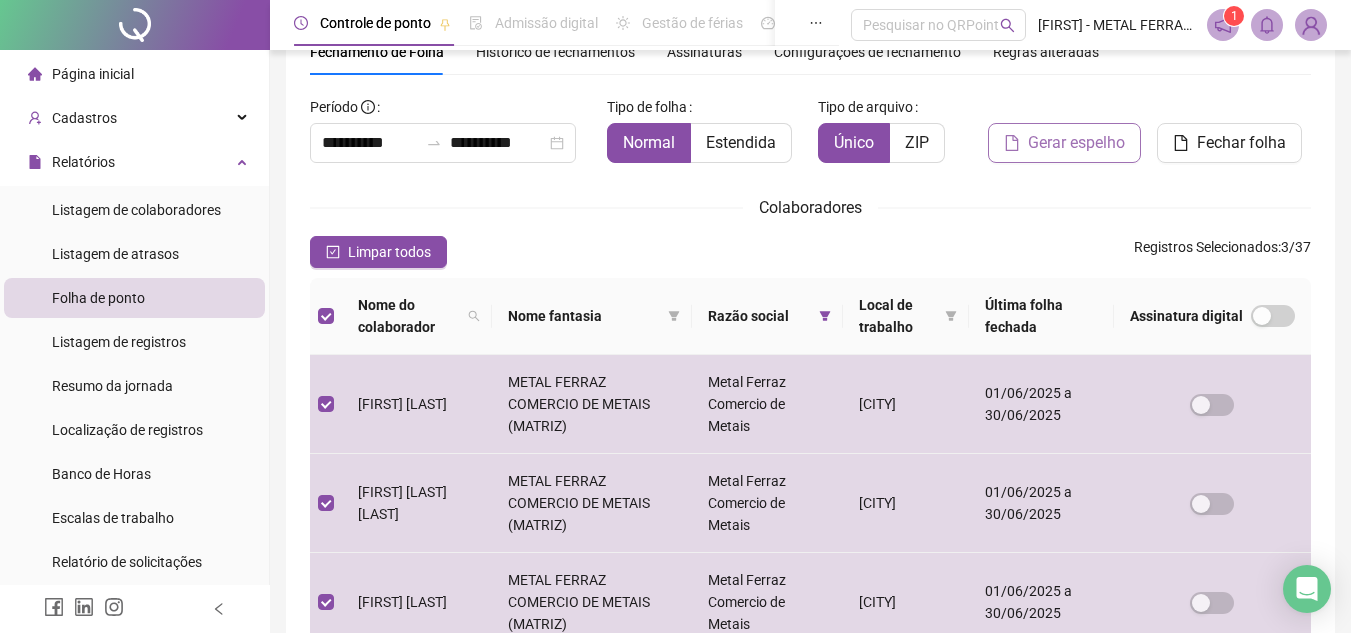 click on "Gerar espelho" at bounding box center [1076, 143] 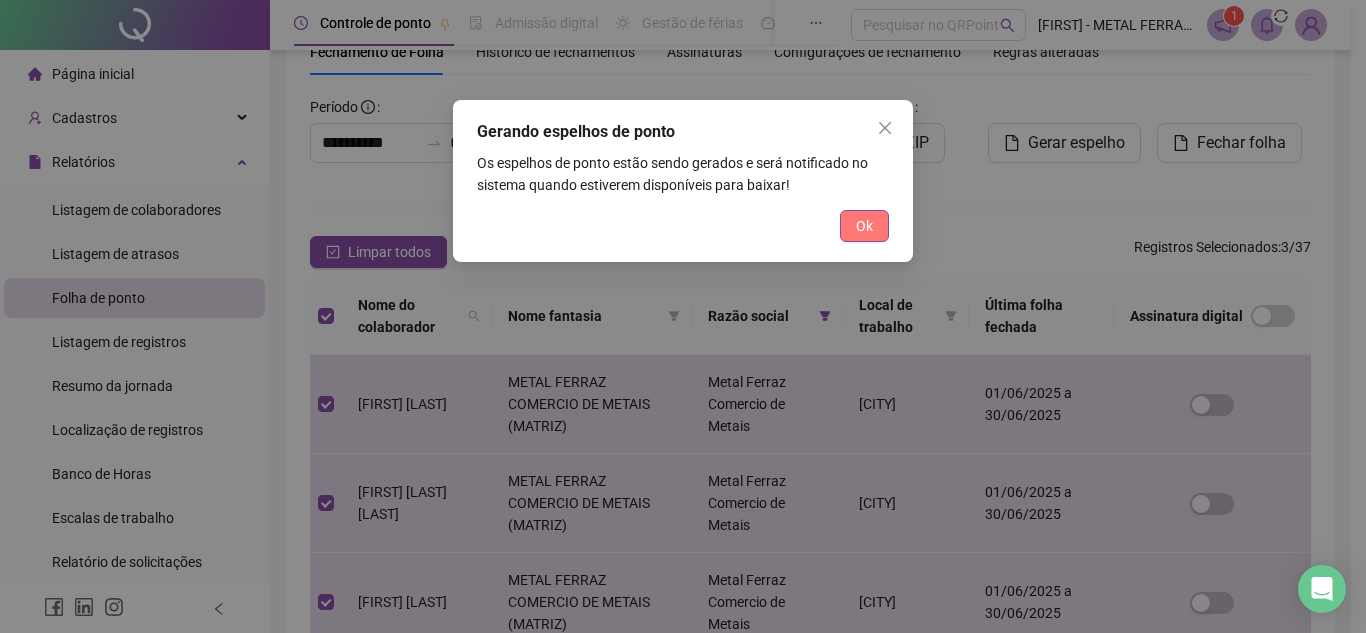 click on "Ok" at bounding box center [864, 226] 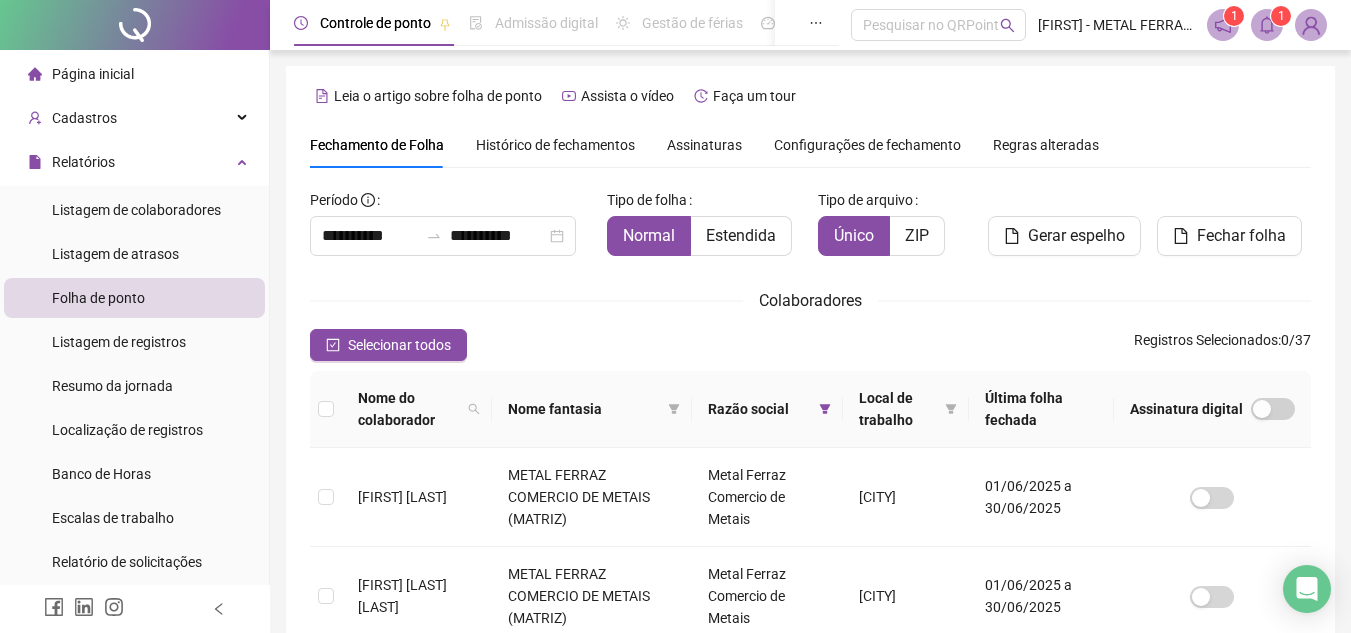 scroll, scrollTop: 93, scrollLeft: 0, axis: vertical 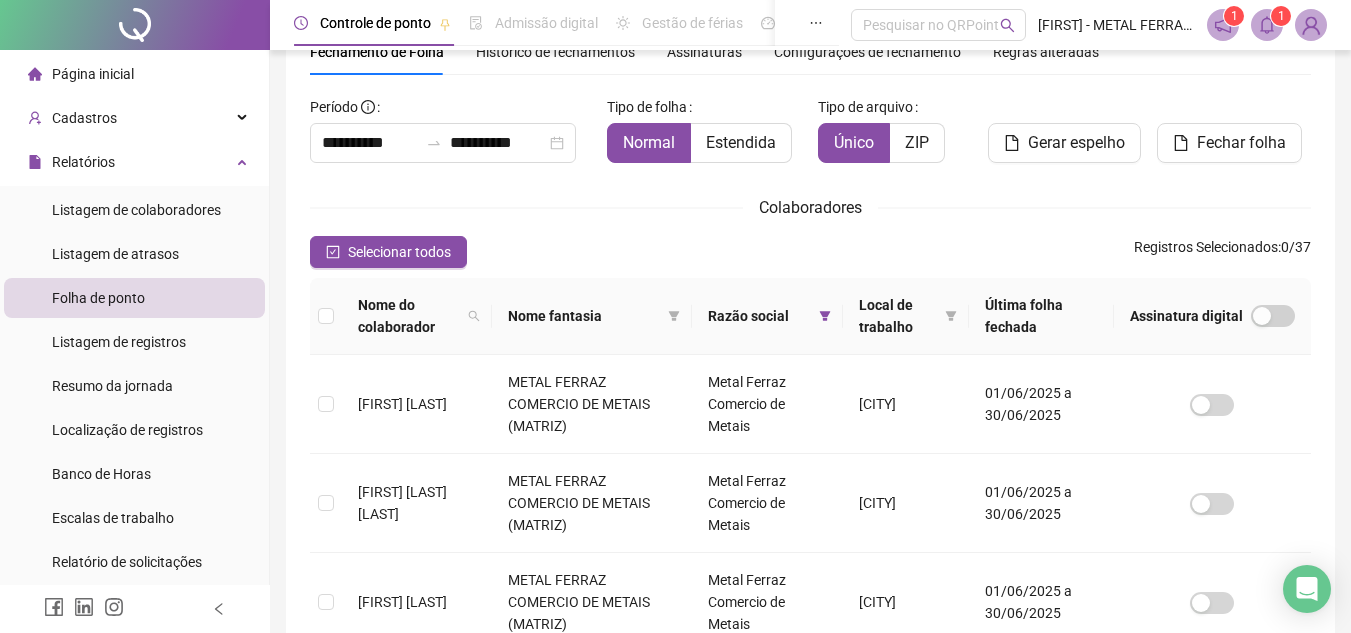 click 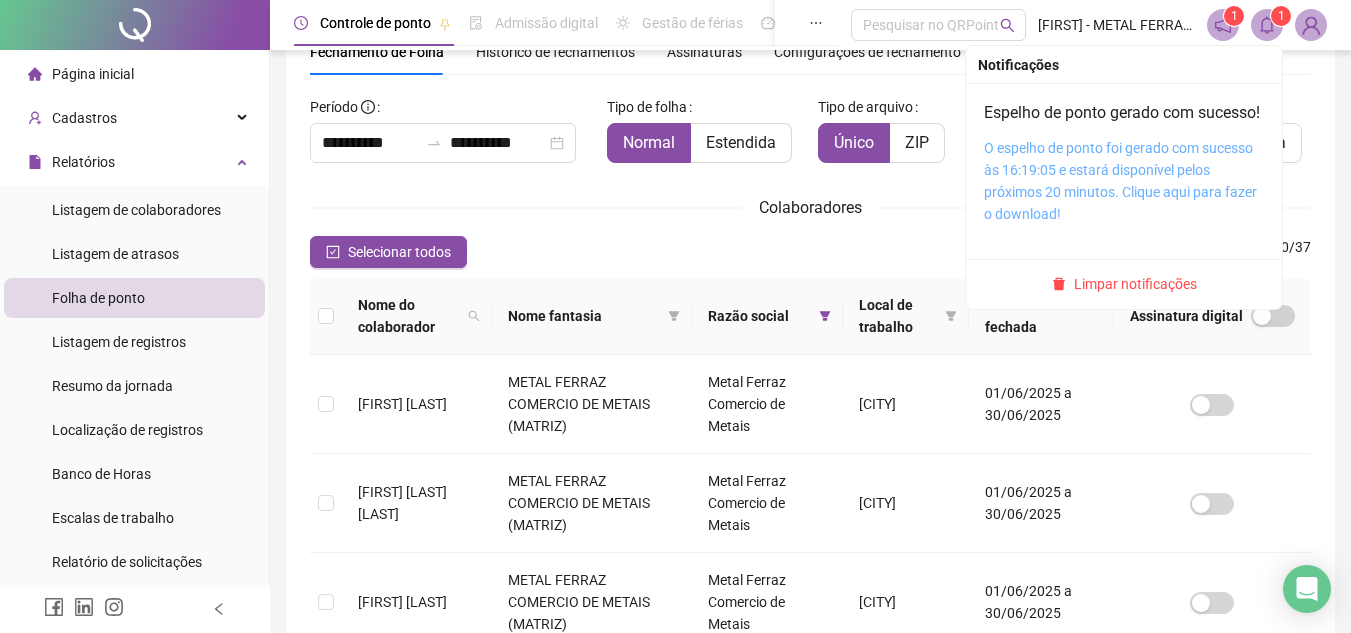 click on "O espelho de ponto foi gerado com sucesso às 16:19:05 e estará disponível pelos próximos 20 minutos.
Clique aqui para fazer o download!" at bounding box center (1120, 181) 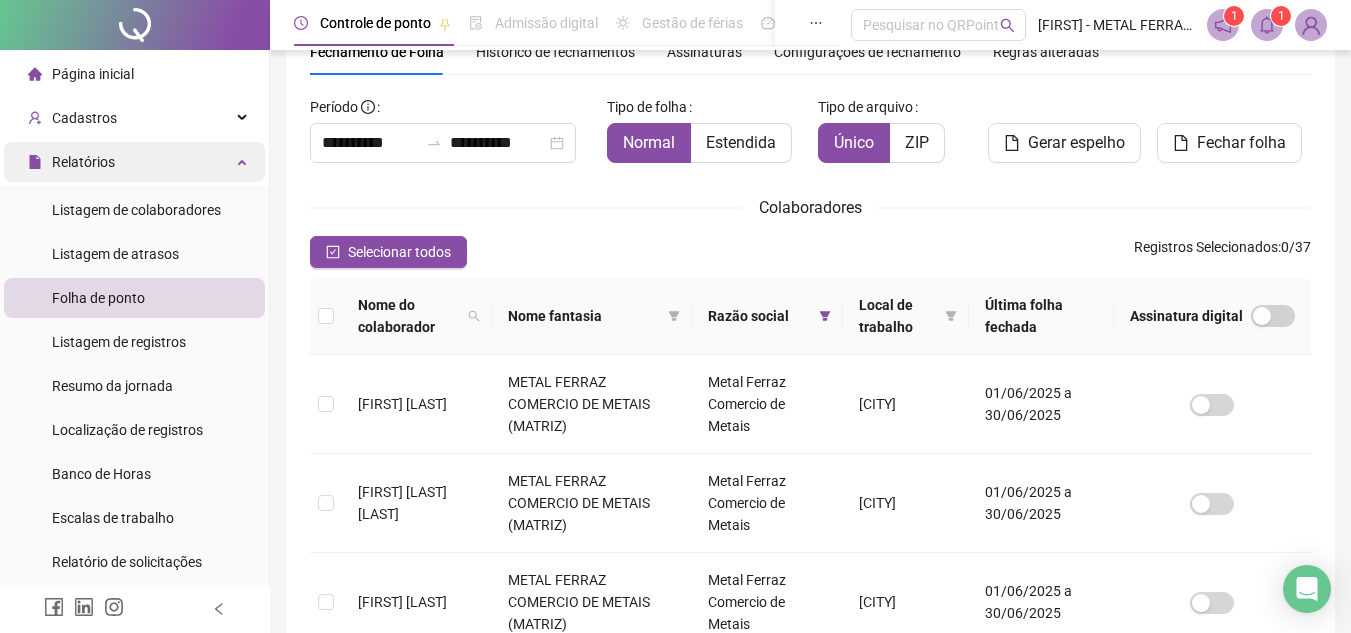 click on "Relatórios" at bounding box center (134, 162) 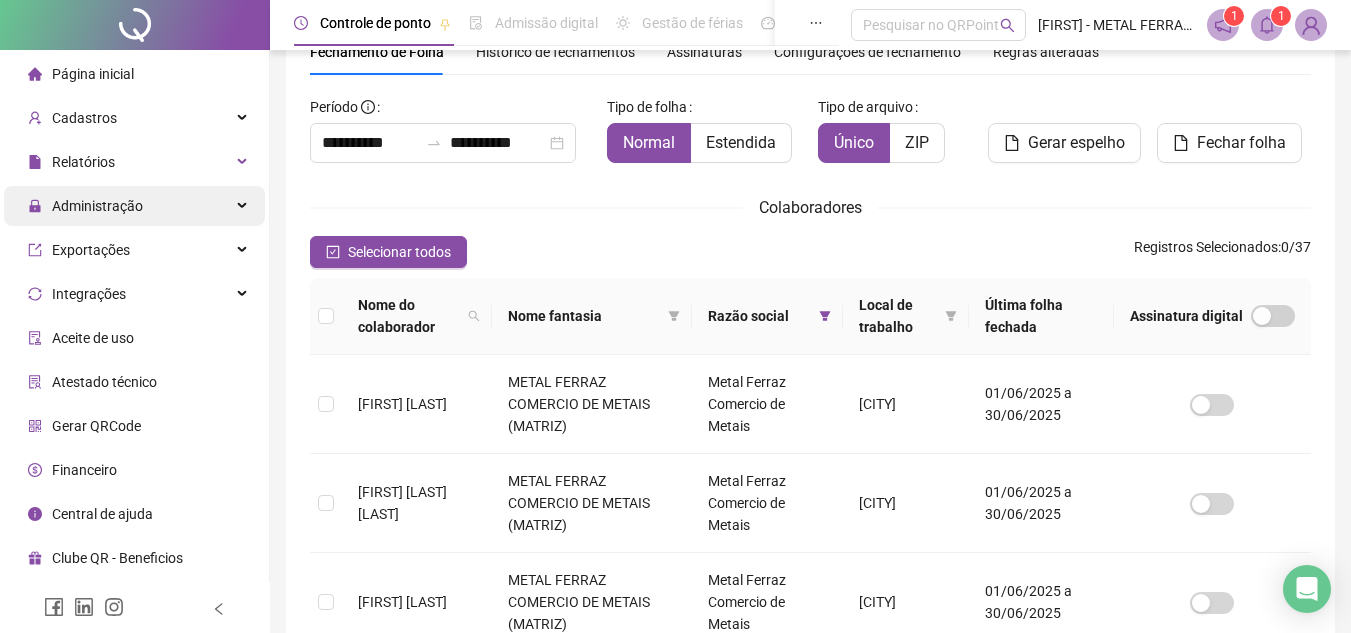 click on "Administração" at bounding box center (97, 206) 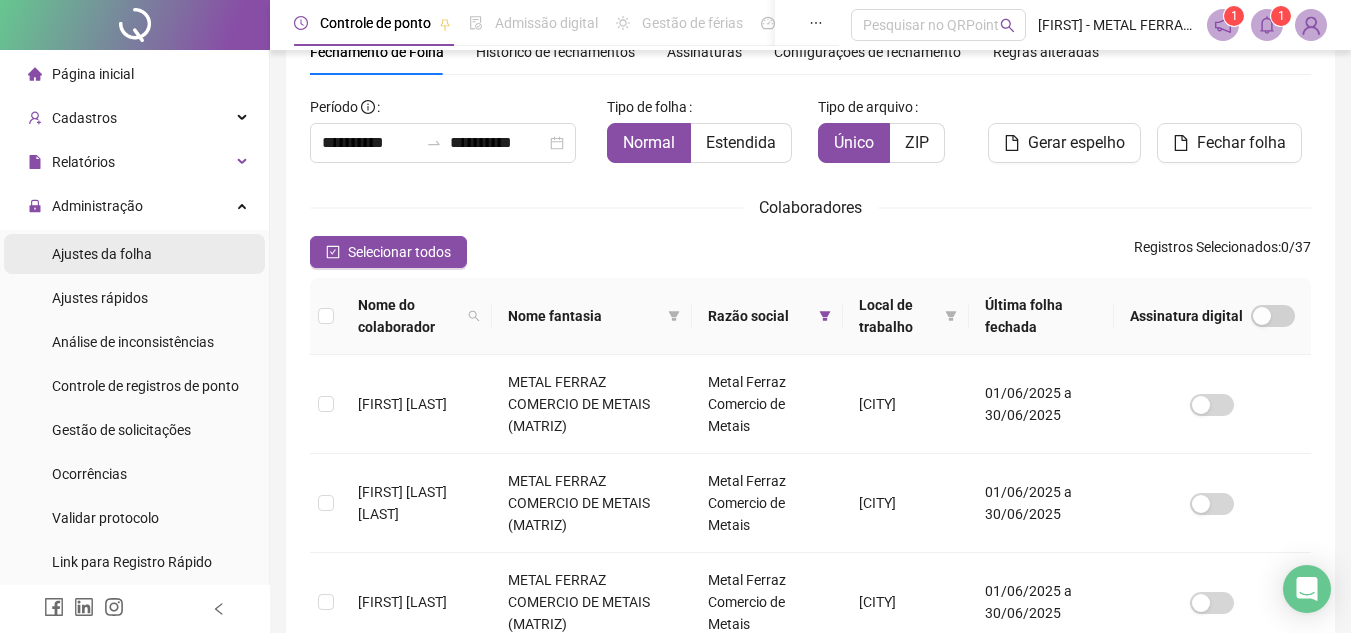 click on "Ajustes da folha" at bounding box center (102, 254) 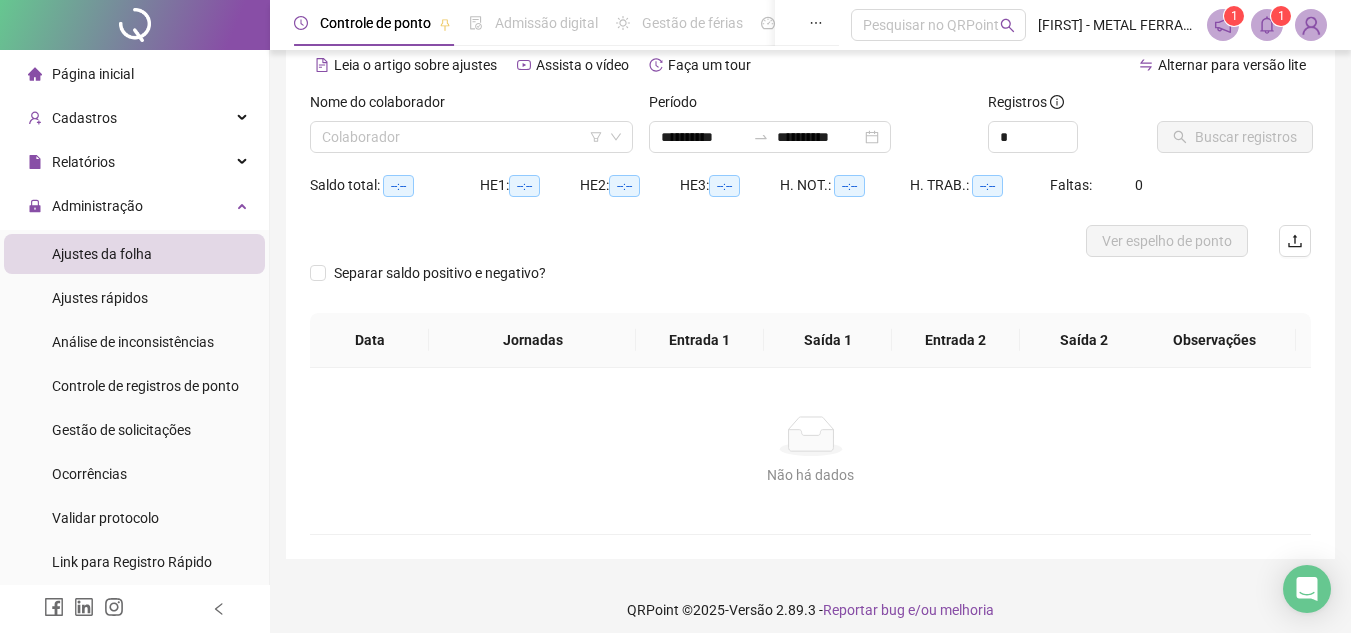 click on "Nome do colaborador" at bounding box center (471, 106) 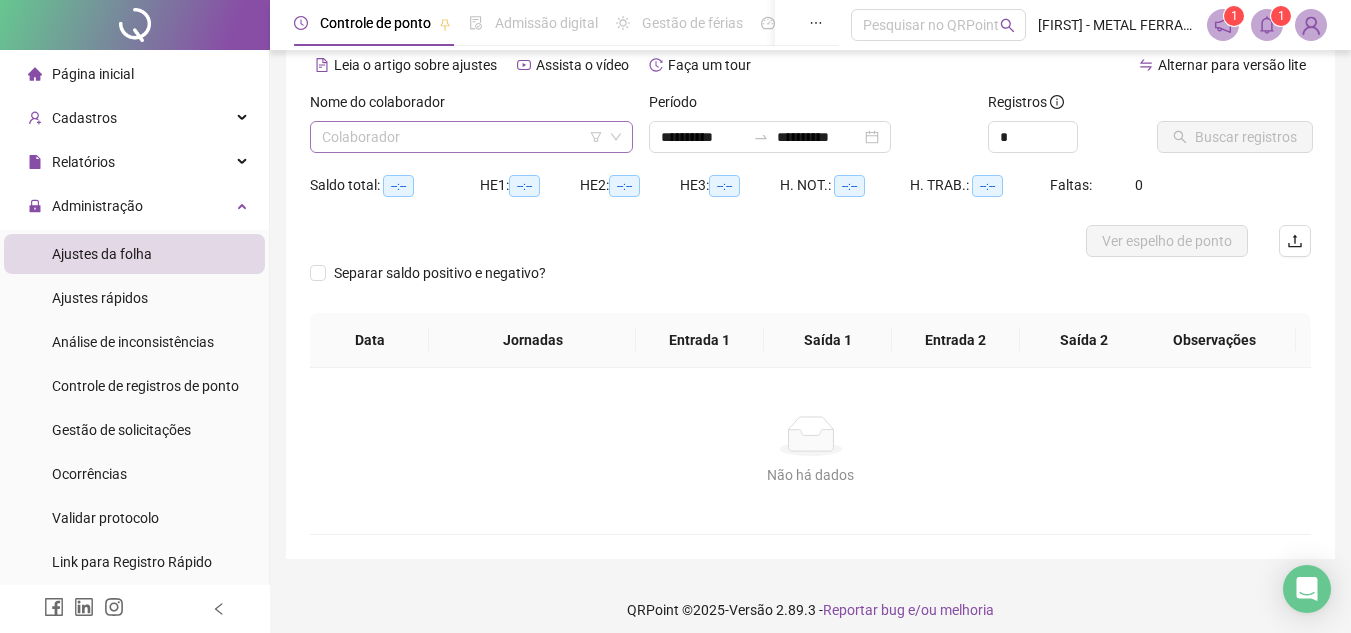 click at bounding box center (462, 137) 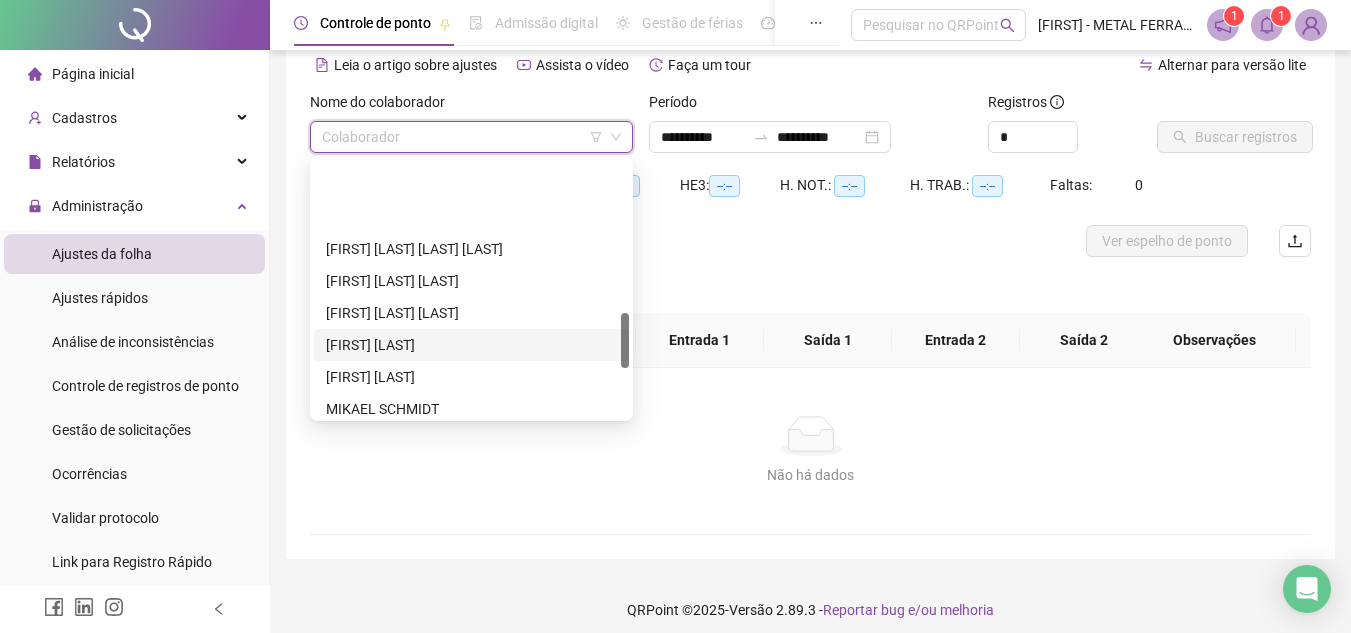 scroll, scrollTop: 900, scrollLeft: 0, axis: vertical 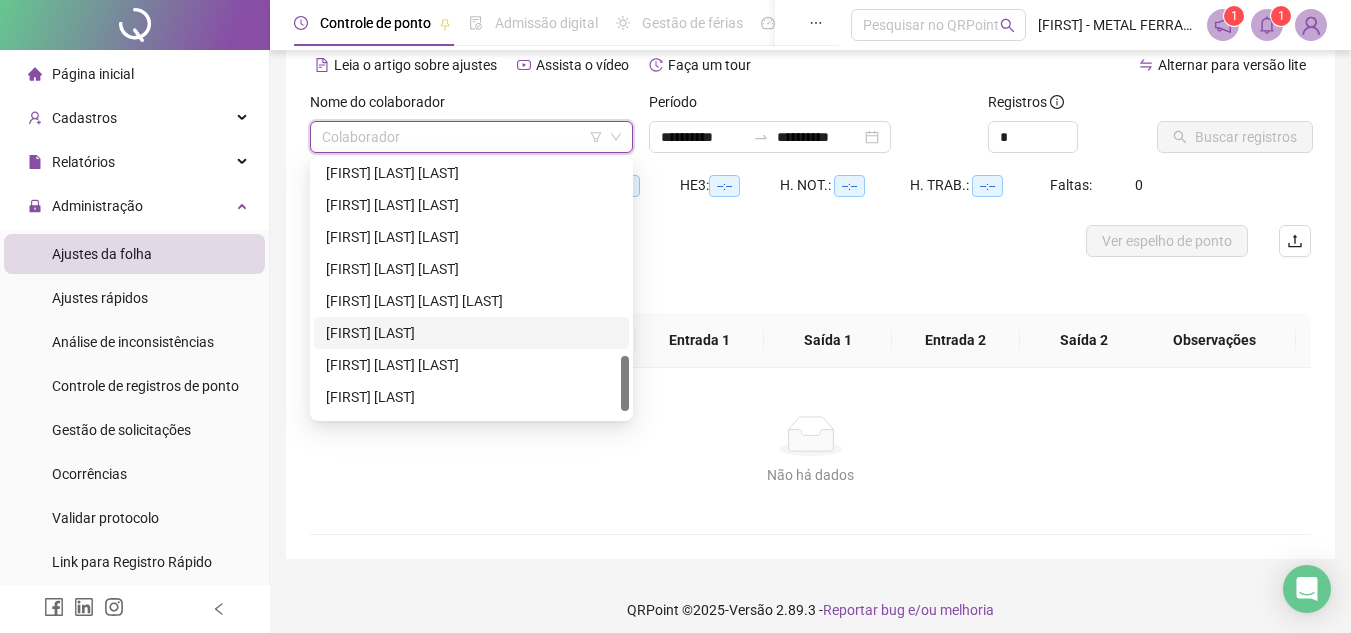 click on "[FIRST] [LAST]" at bounding box center [471, 333] 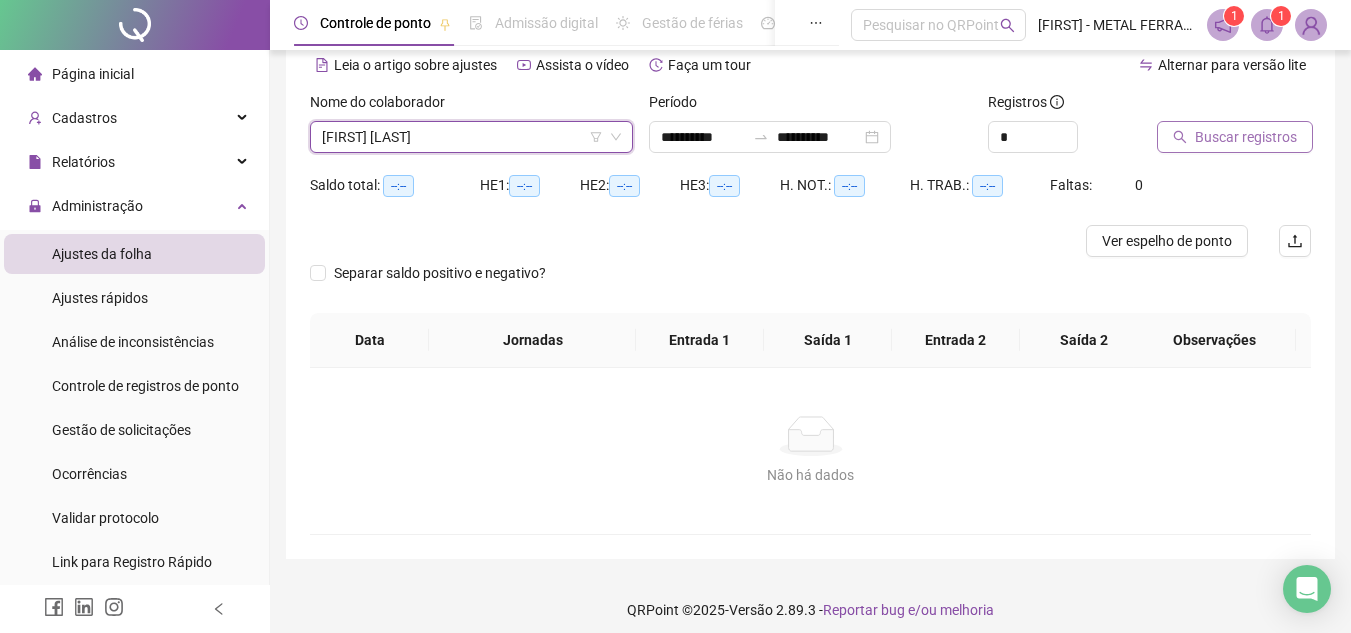 click on "Buscar registros" at bounding box center [1235, 137] 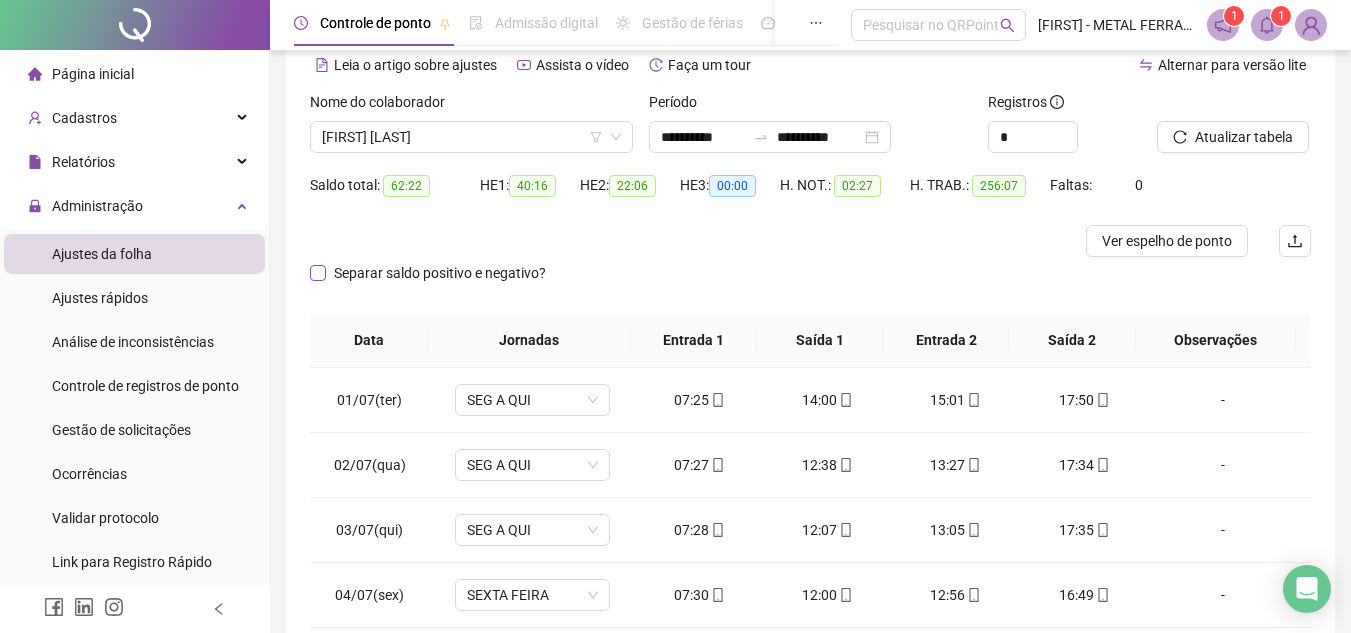 click on "Separar saldo positivo e negativo?" at bounding box center [440, 273] 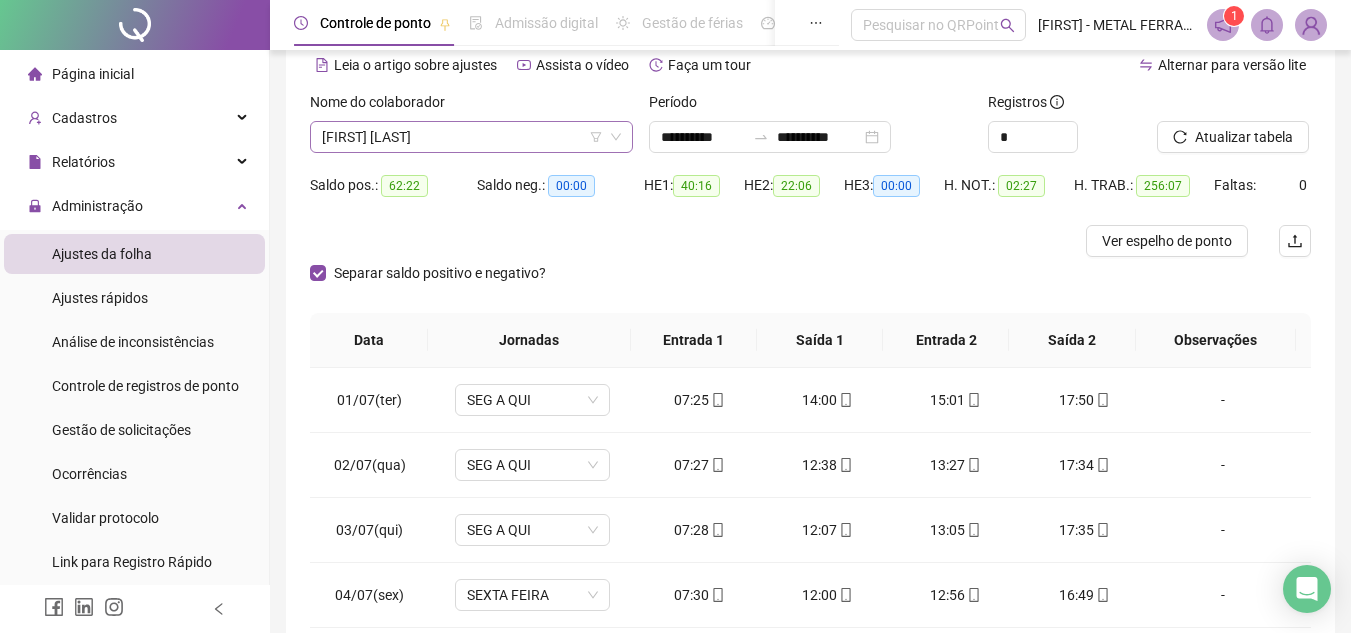 click on "[FIRST] [LAST]" at bounding box center (471, 137) 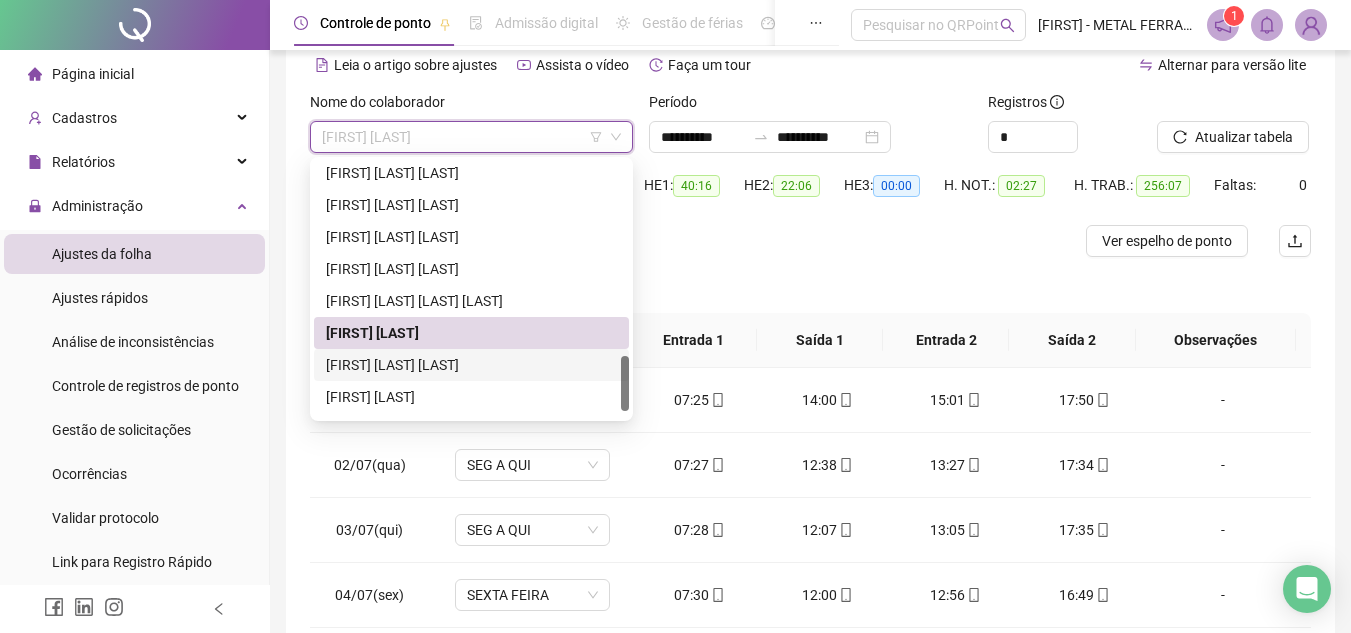 click on "[FIRST] [LAST] [LAST]" at bounding box center [471, 365] 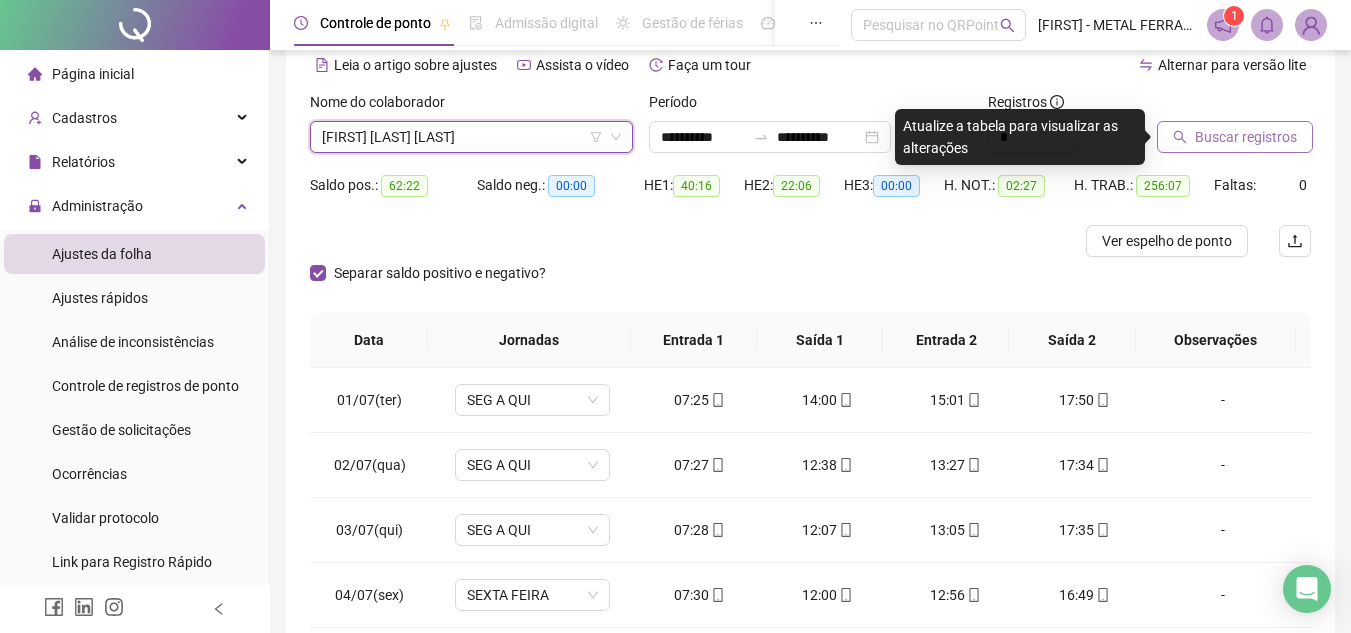 click on "Buscar registros" at bounding box center [1235, 137] 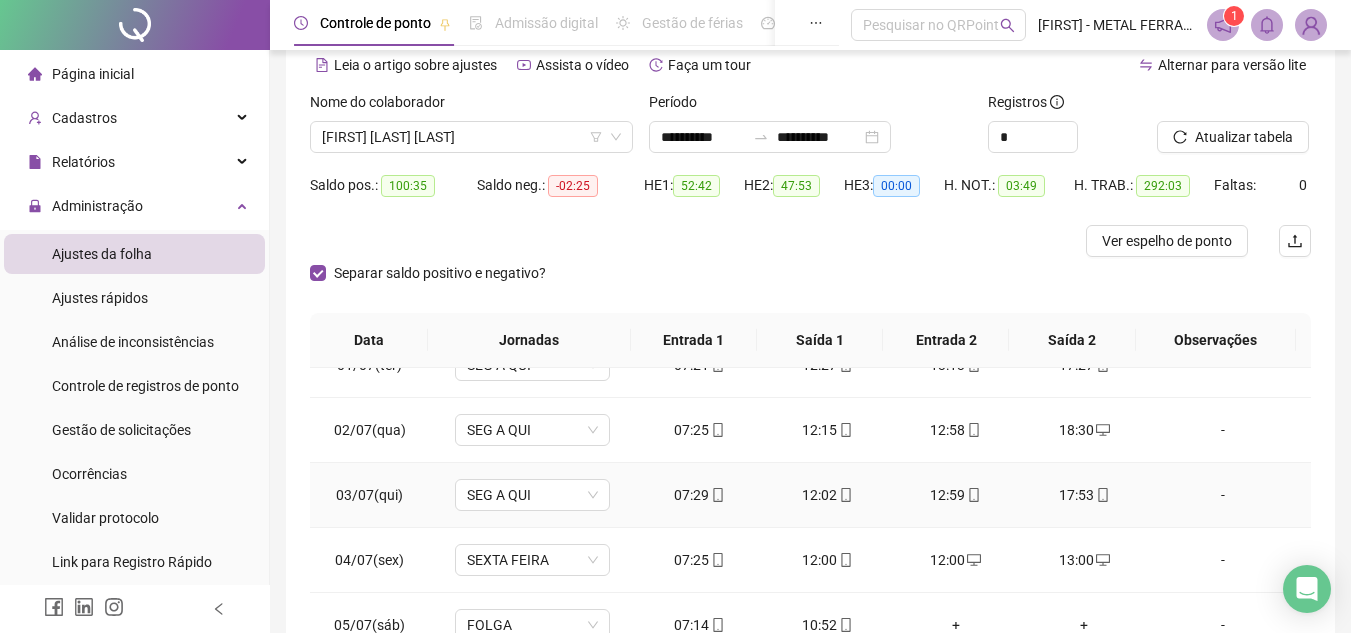 scroll, scrollTop: 0, scrollLeft: 0, axis: both 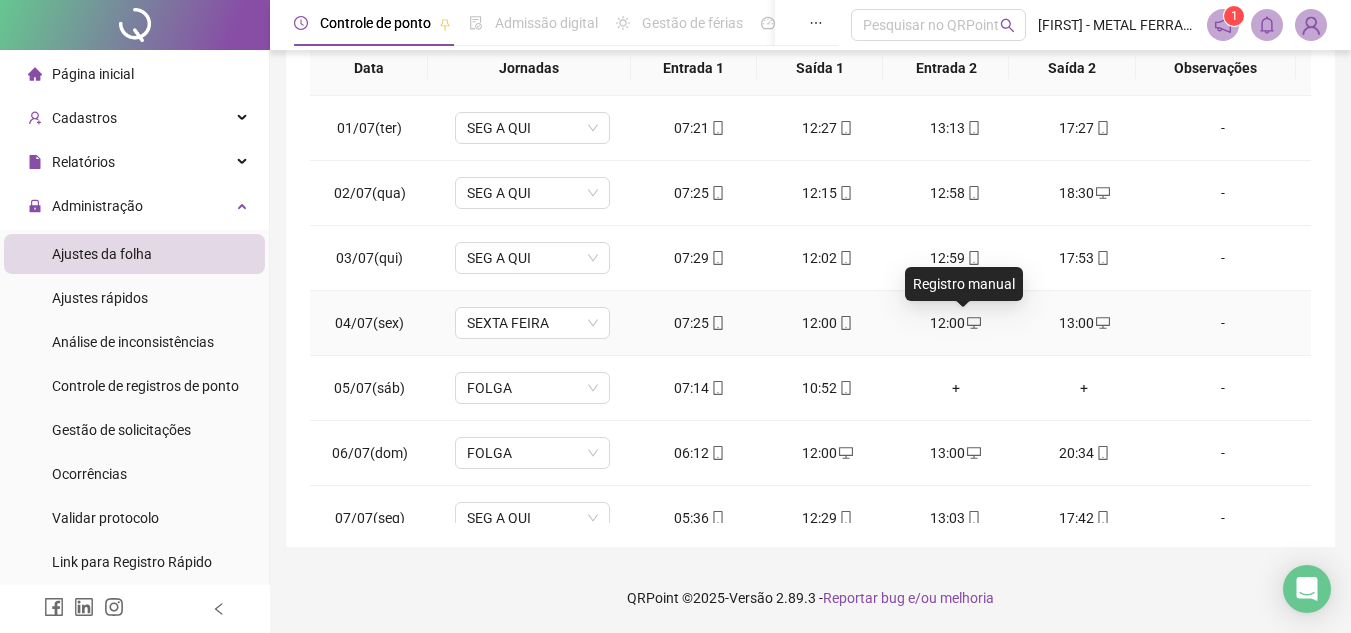 click 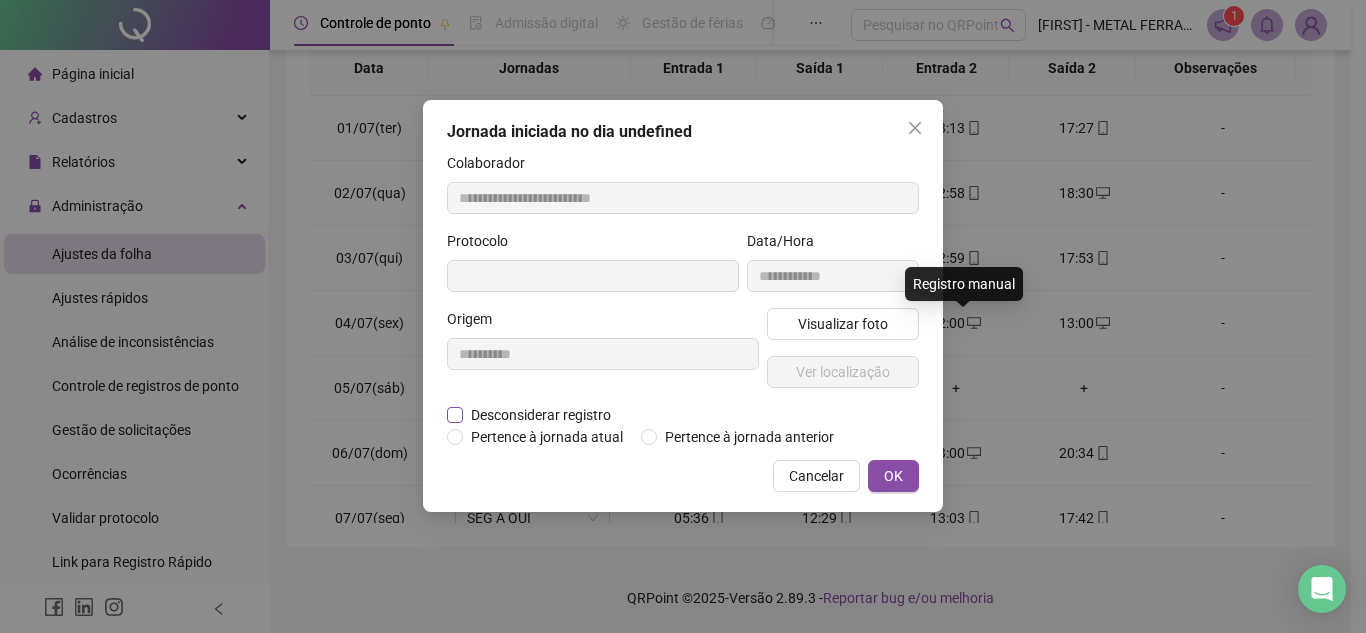 type on "**********" 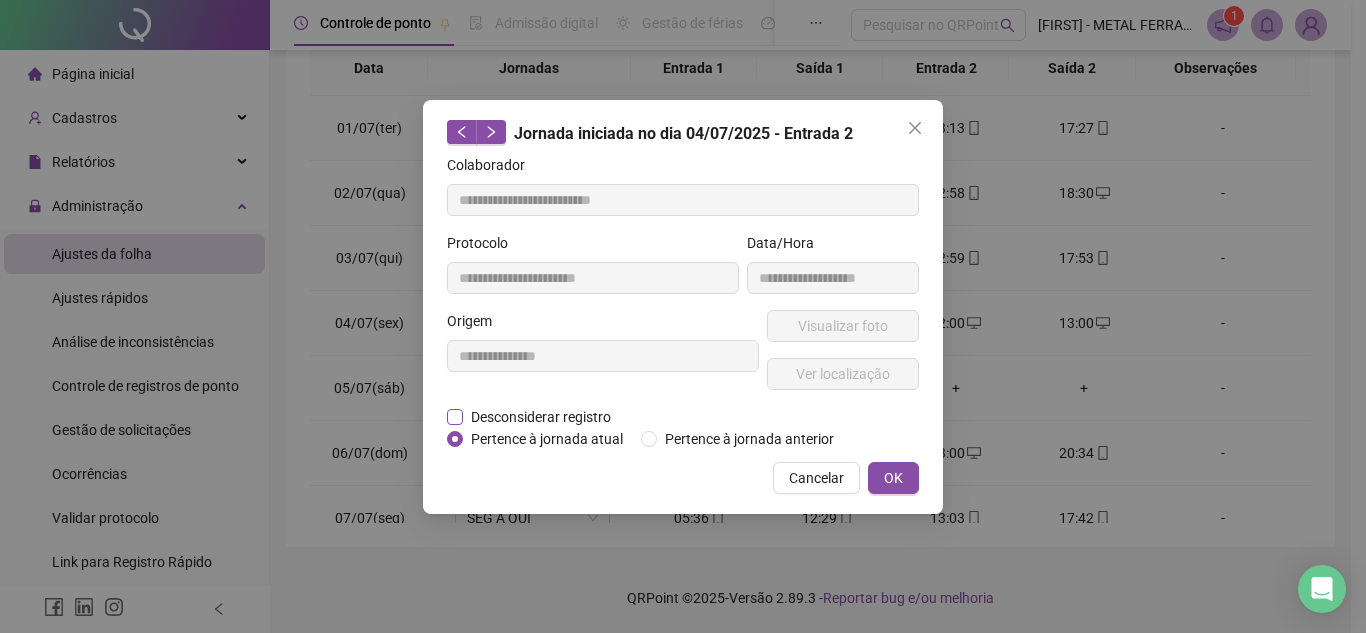 click on "Desconsiderar registro" at bounding box center (541, 417) 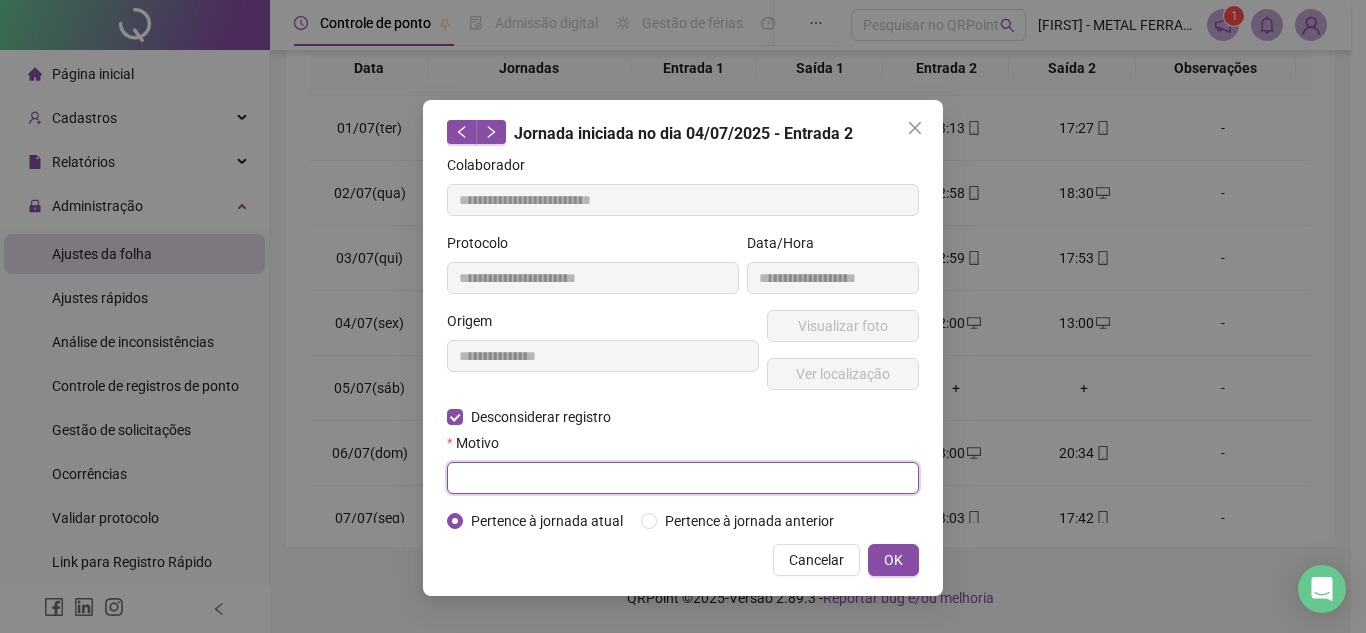 click at bounding box center (683, 478) 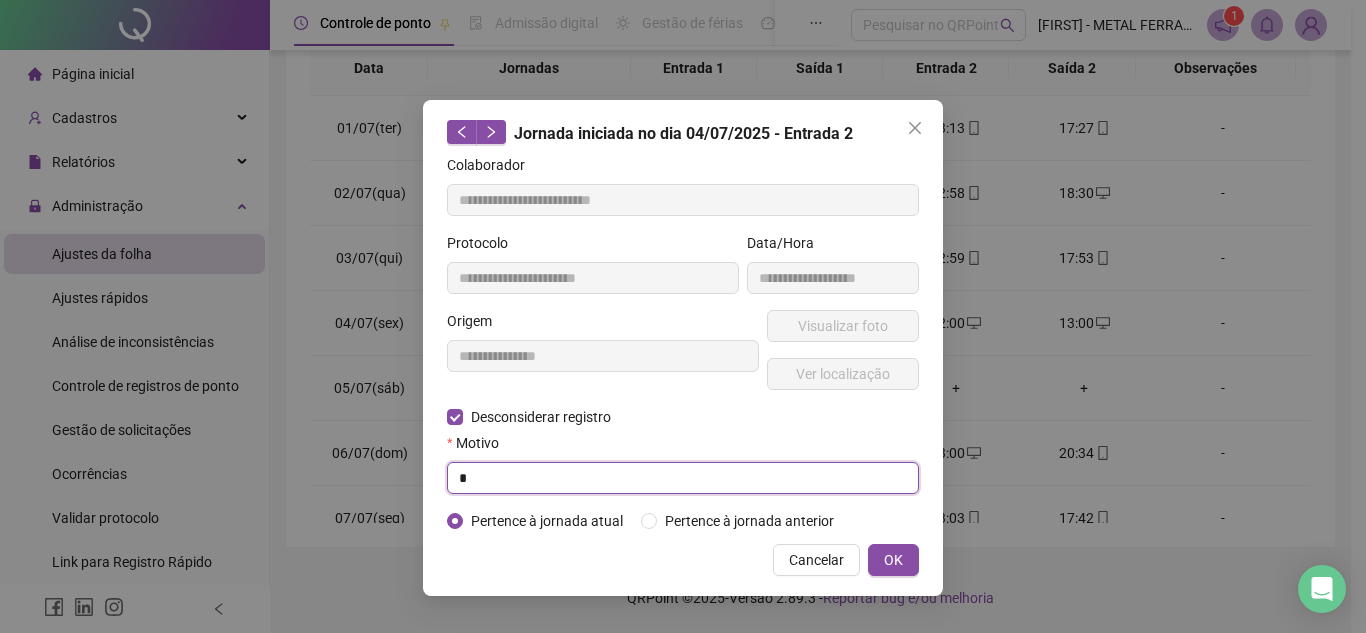 type on "*" 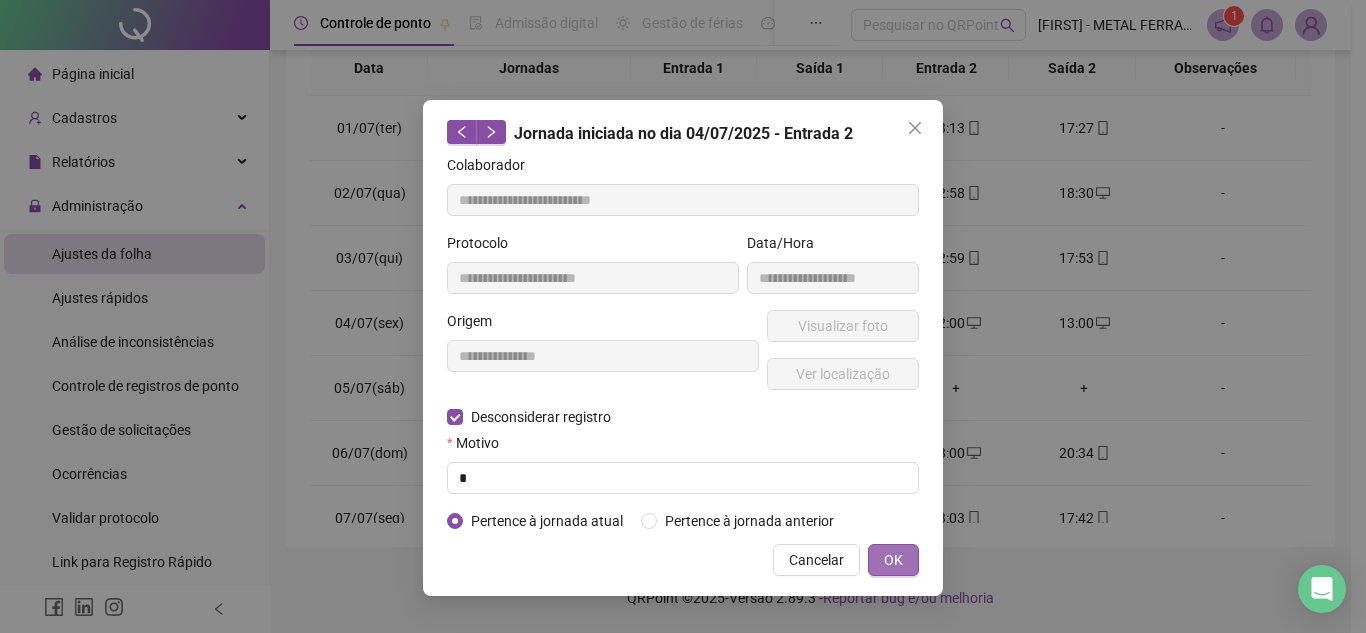 click on "OK" at bounding box center [893, 560] 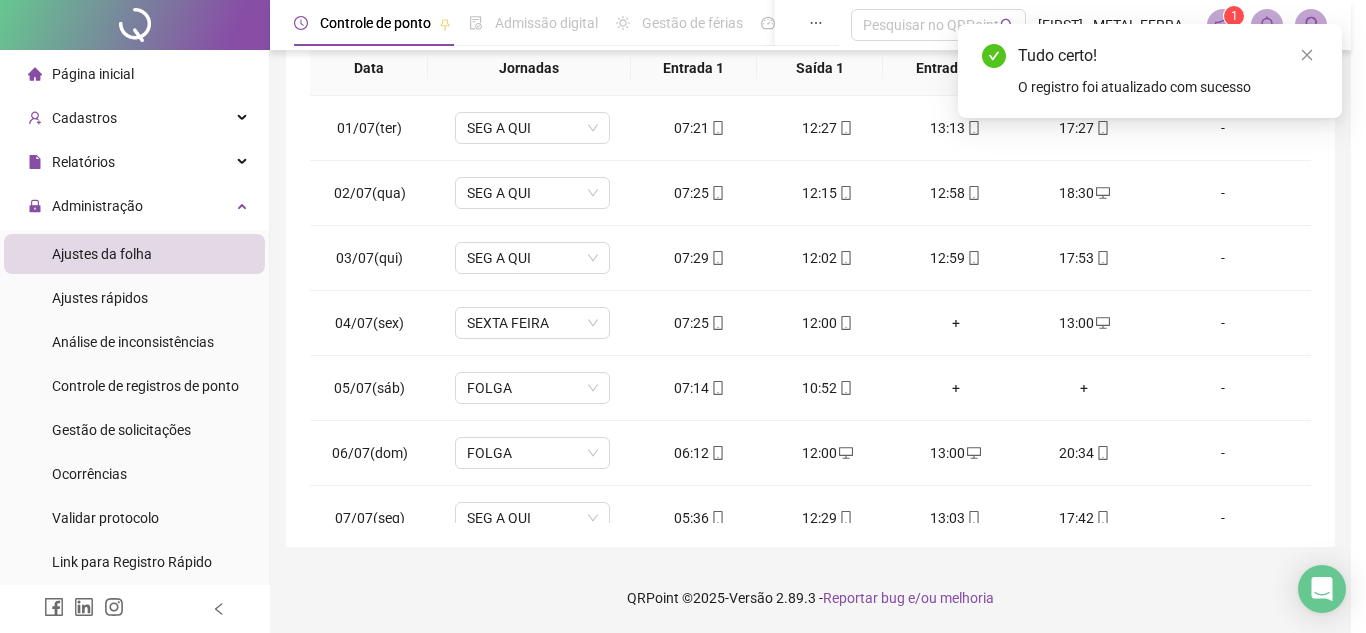 drag, startPoint x: 911, startPoint y: 566, endPoint x: 895, endPoint y: 562, distance: 16.492422 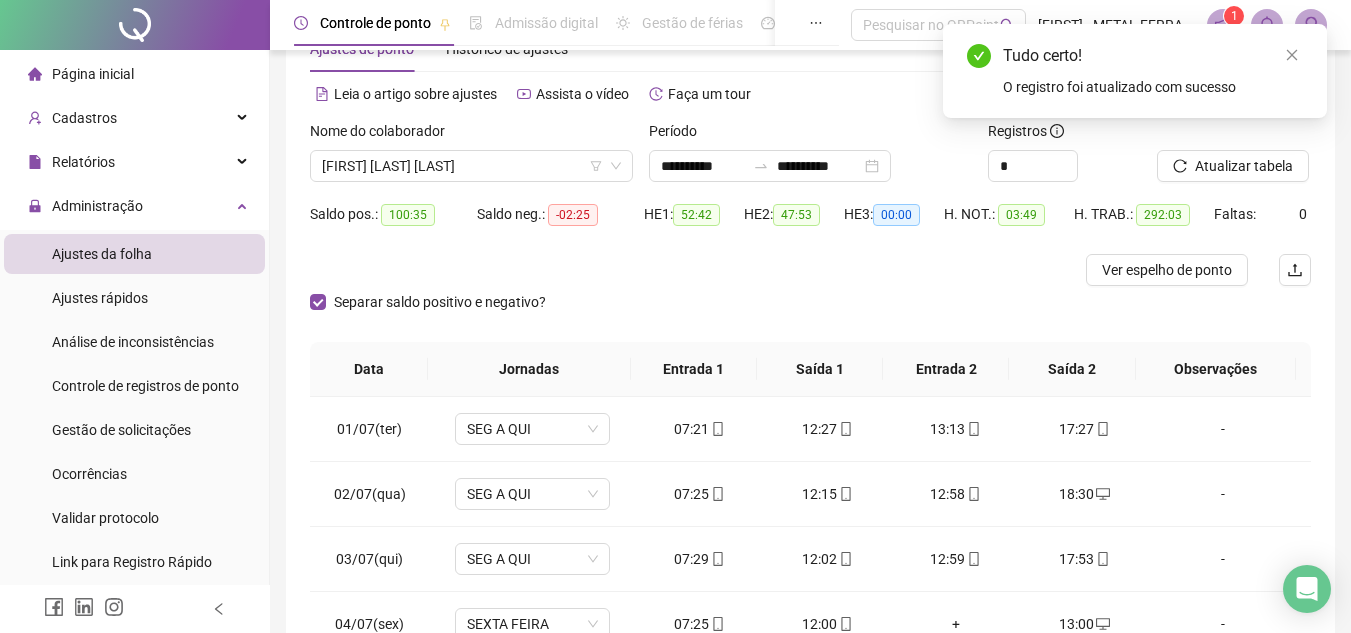 scroll, scrollTop: 0, scrollLeft: 0, axis: both 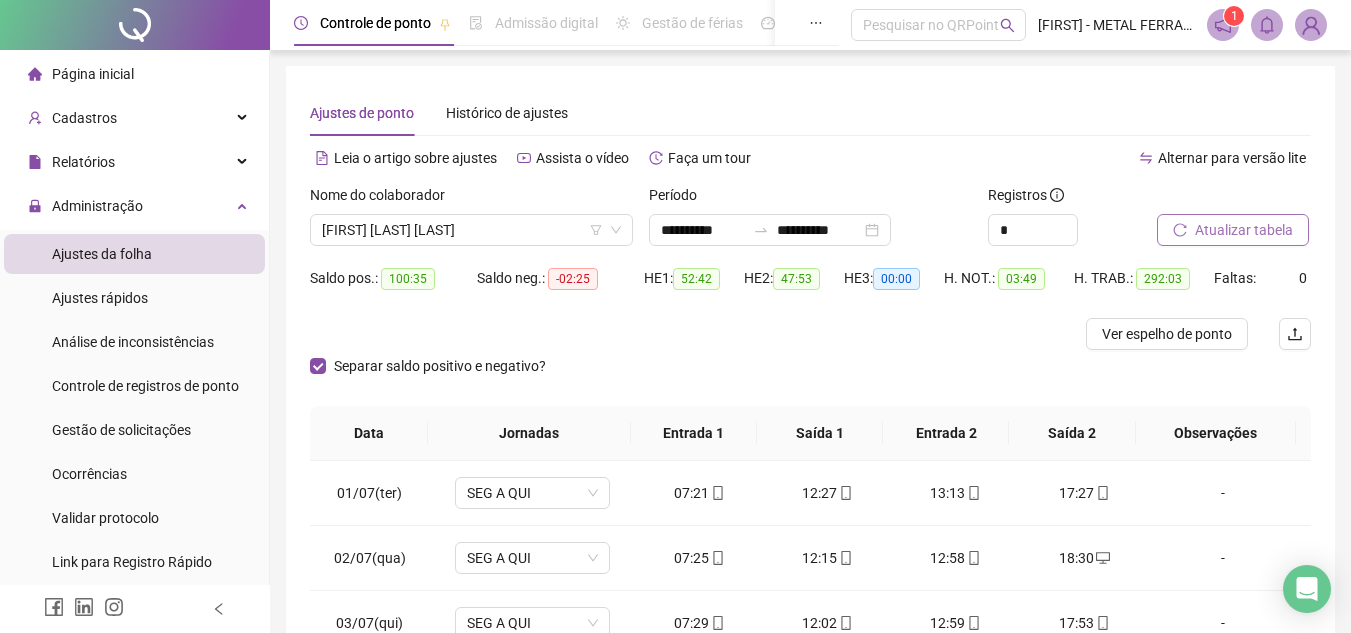 click on "Atualizar tabela" at bounding box center (1244, 230) 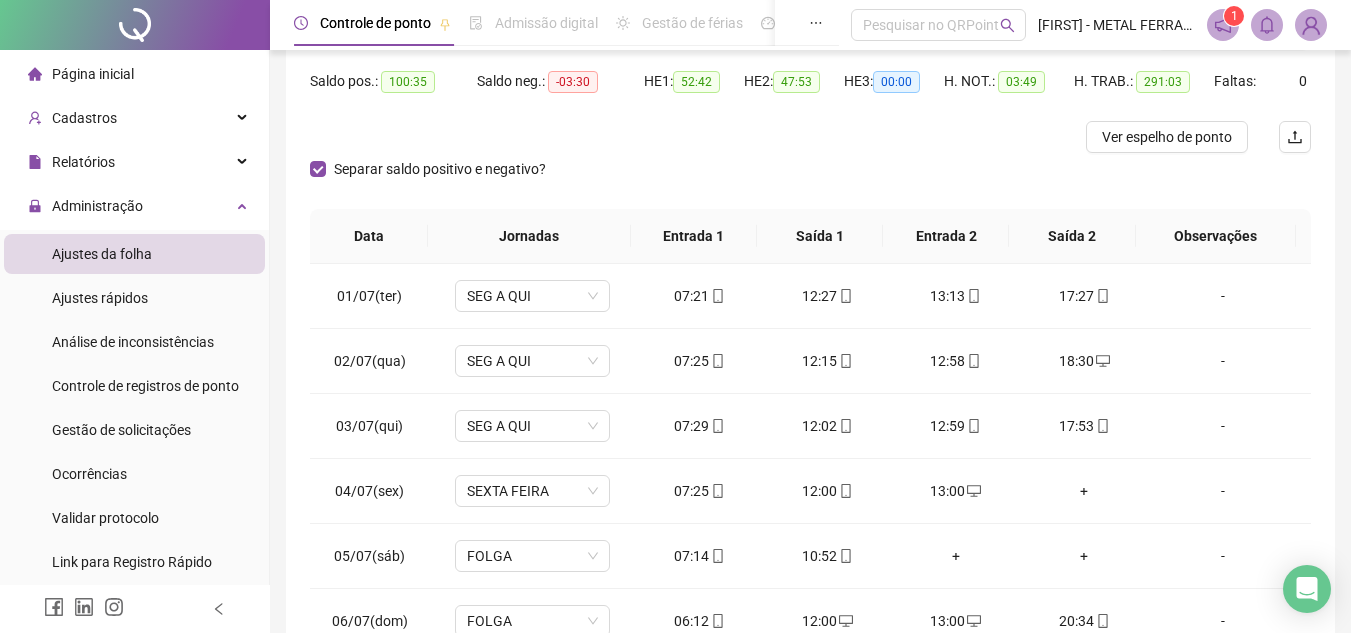 scroll, scrollTop: 200, scrollLeft: 0, axis: vertical 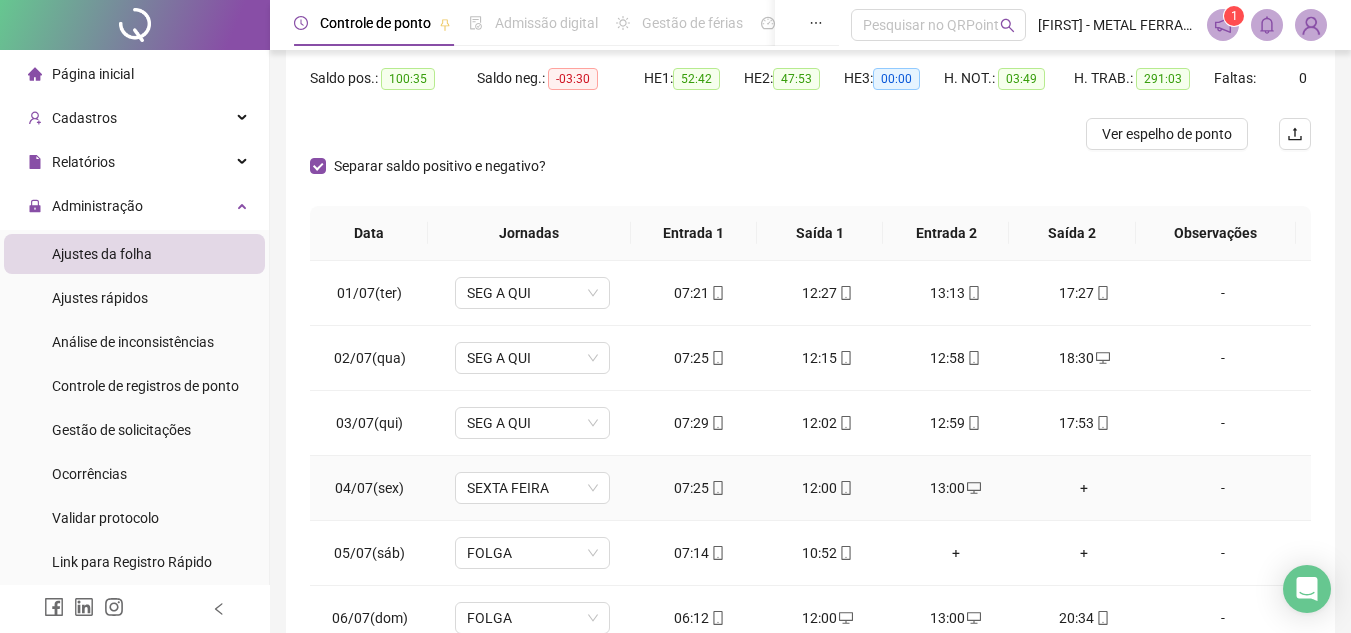 click on "+" at bounding box center [1084, 488] 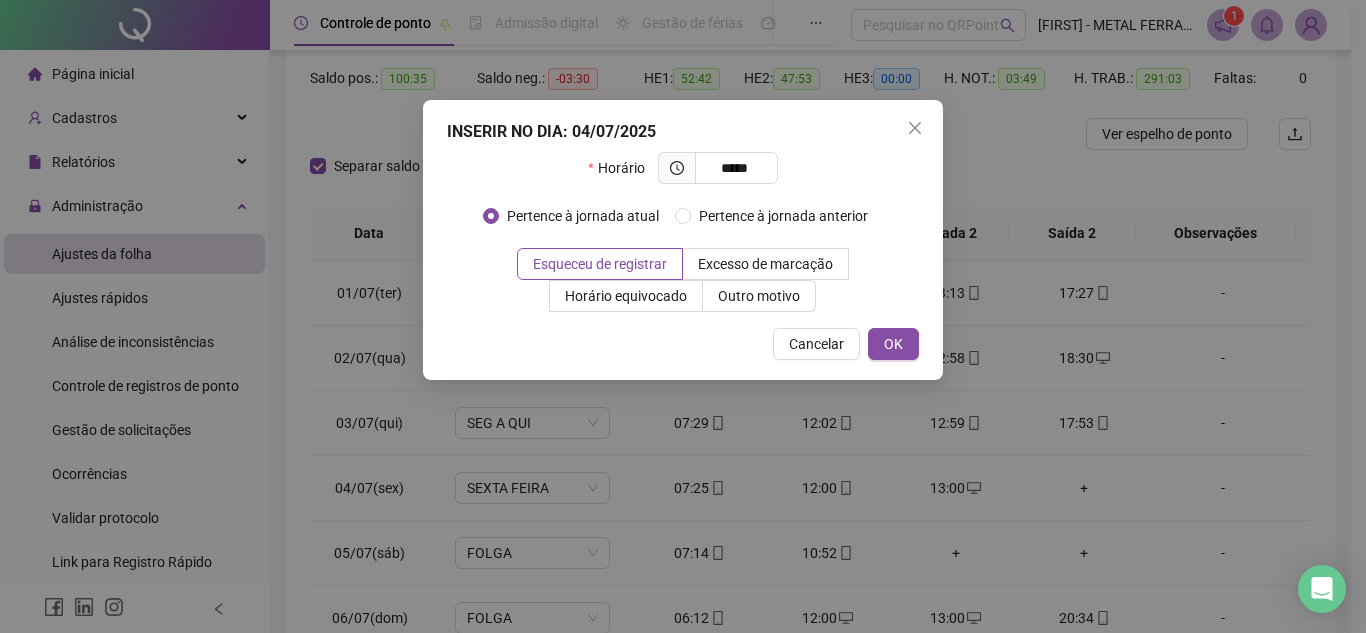 type on "*****" 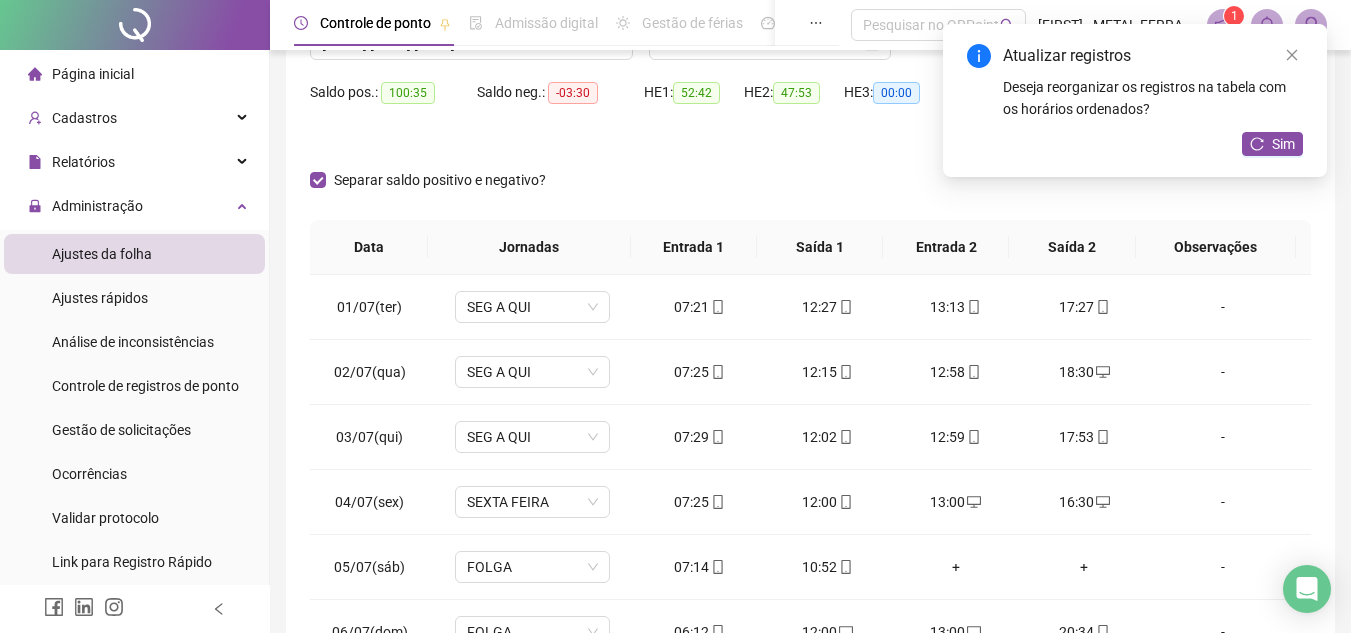 scroll, scrollTop: 0, scrollLeft: 0, axis: both 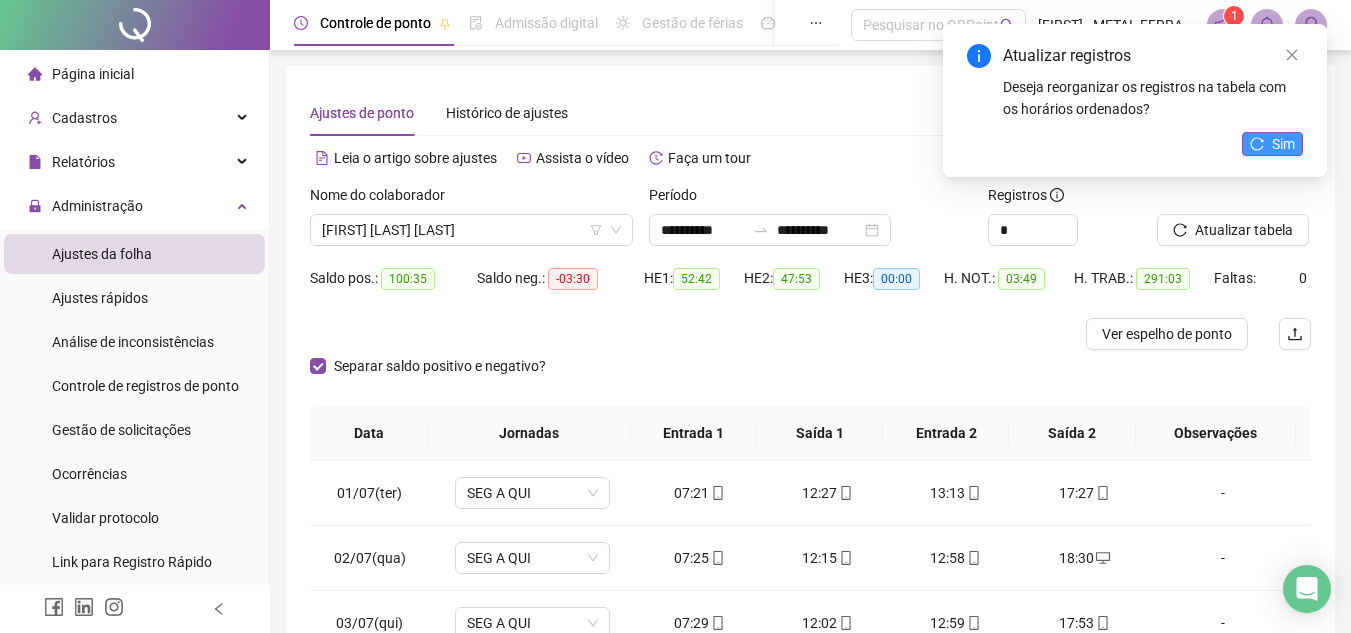 click on "Sim" at bounding box center (1283, 144) 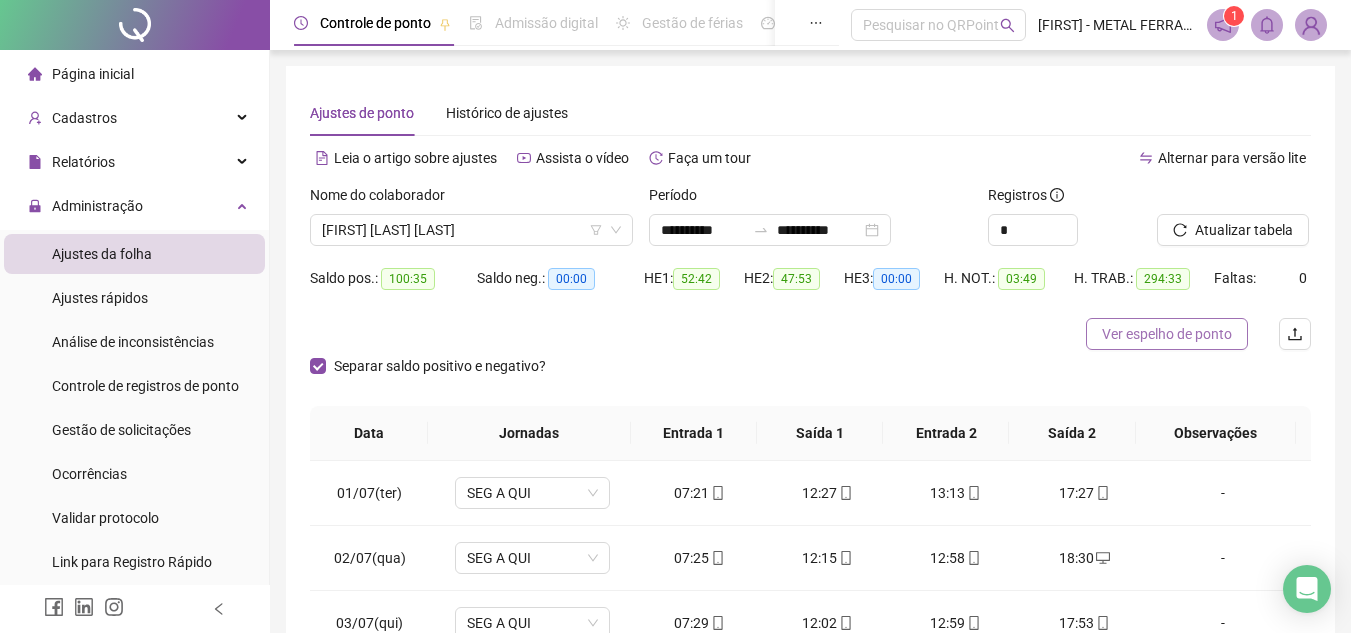 click on "Ver espelho de ponto" at bounding box center [1167, 334] 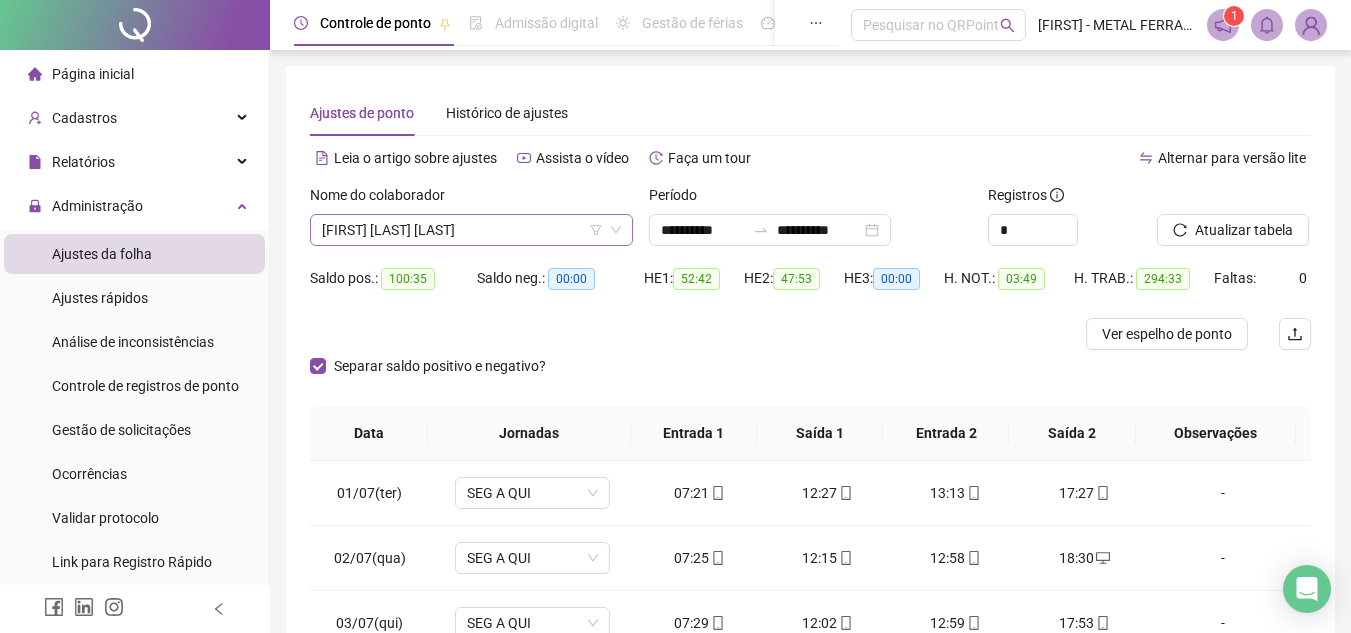 click on "[FIRST] [LAST] [LAST]" at bounding box center (471, 230) 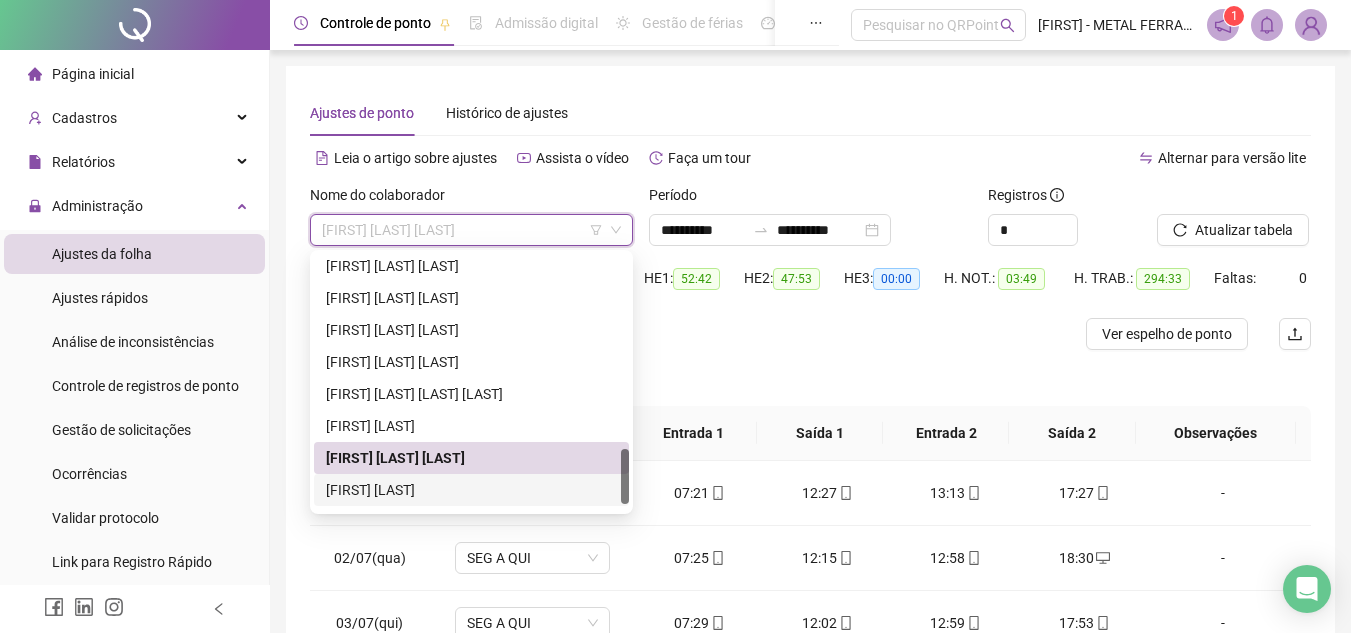 click on "[FIRST] [LAST]" at bounding box center (471, 490) 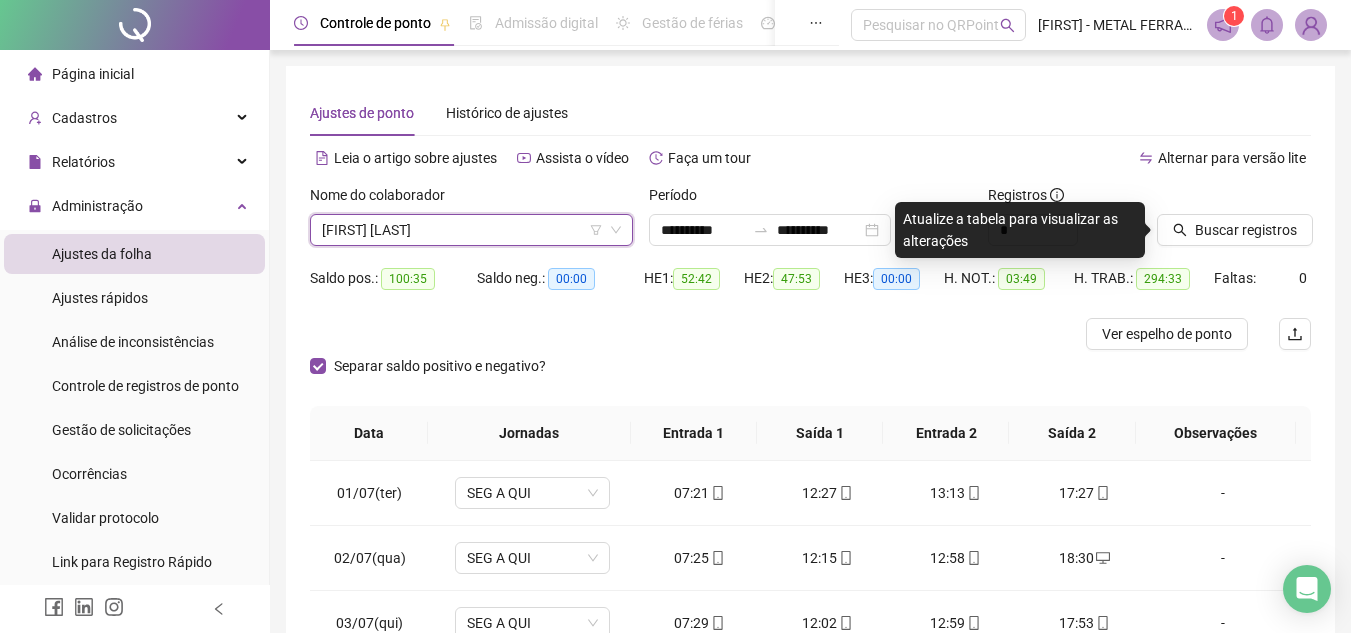 click at bounding box center (1209, 199) 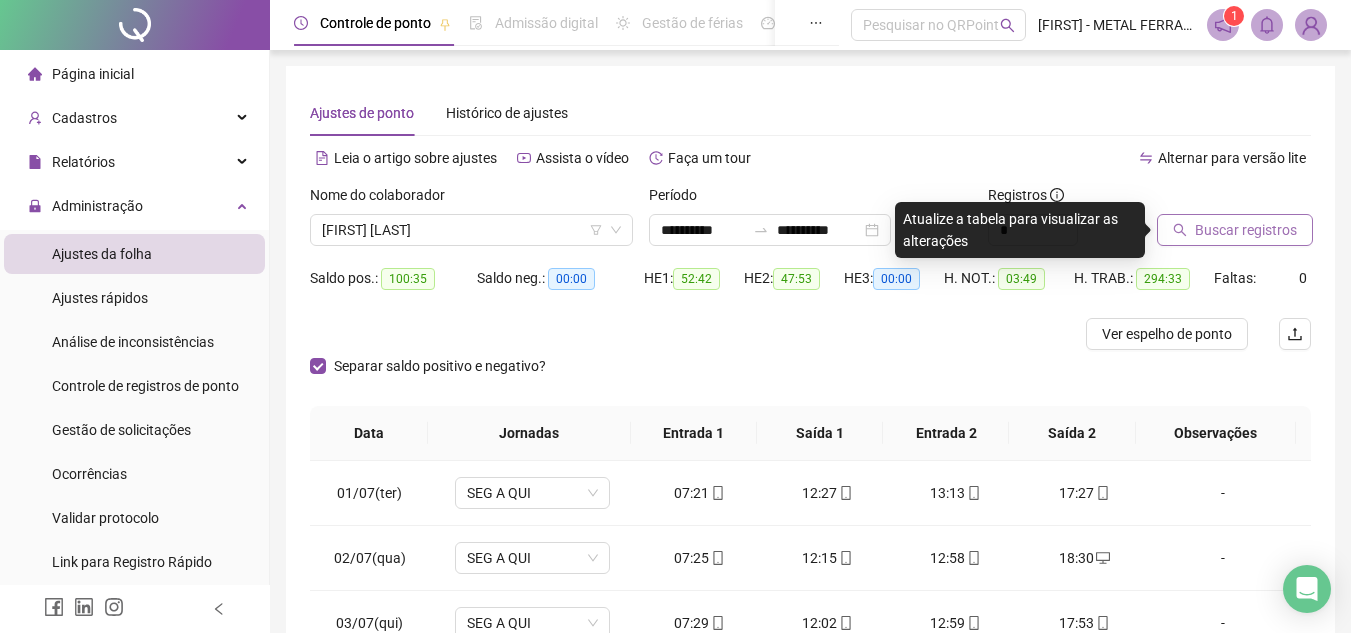 click on "Buscar registros" at bounding box center (1246, 230) 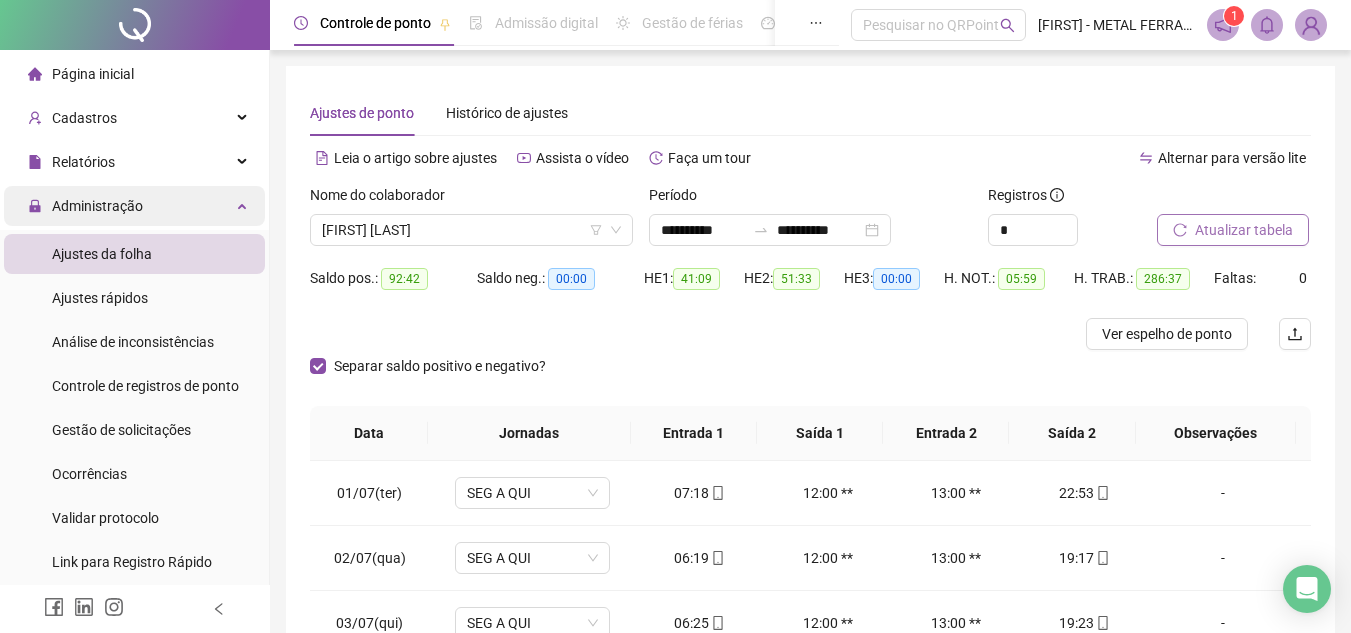click on "Administração" at bounding box center [97, 206] 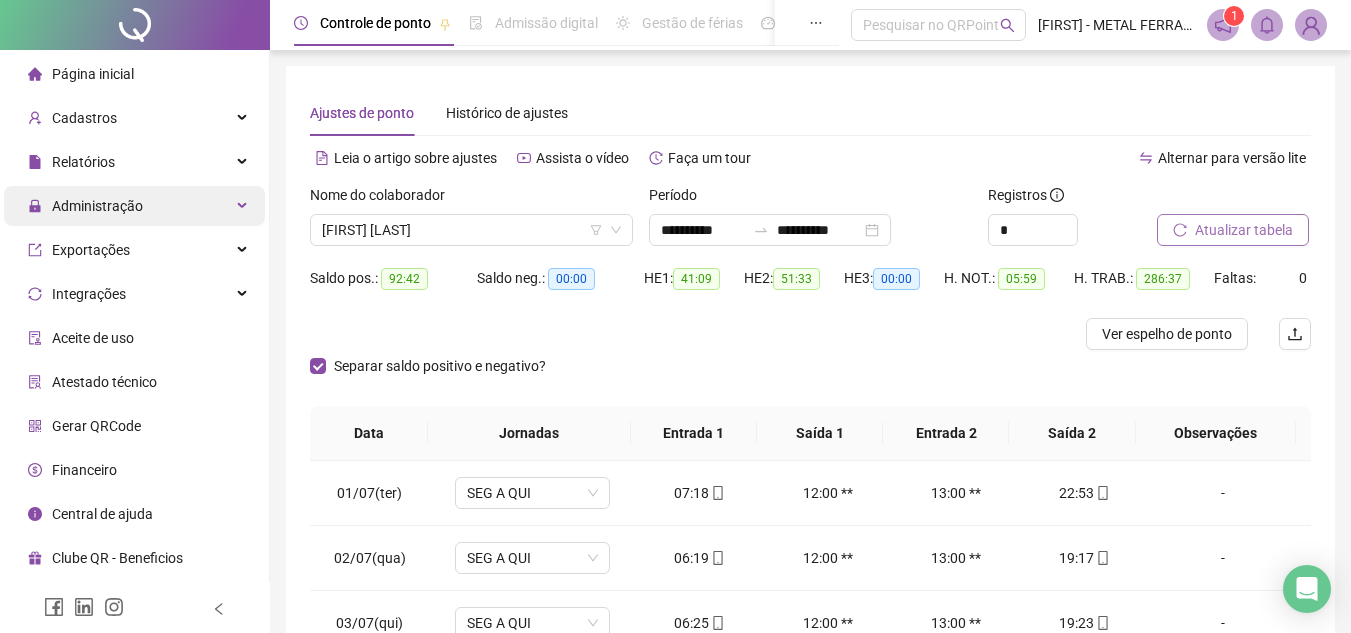 click on "Administração" at bounding box center [134, 206] 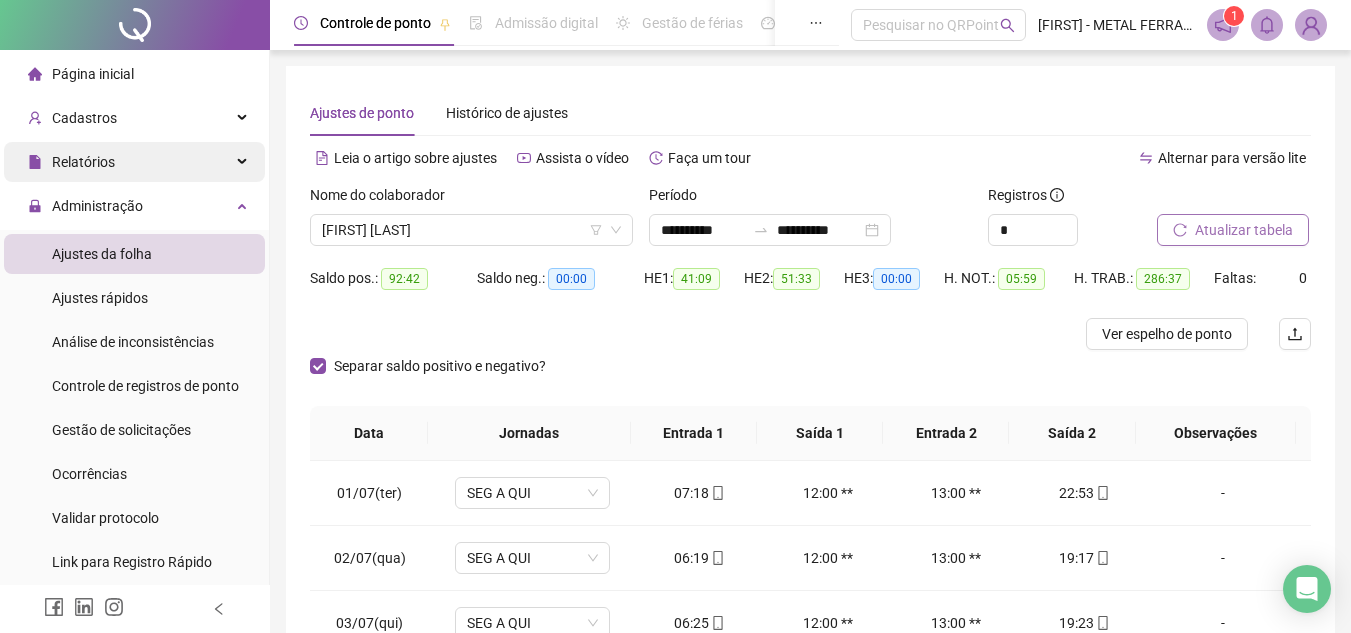 click on "Relatórios" at bounding box center (134, 162) 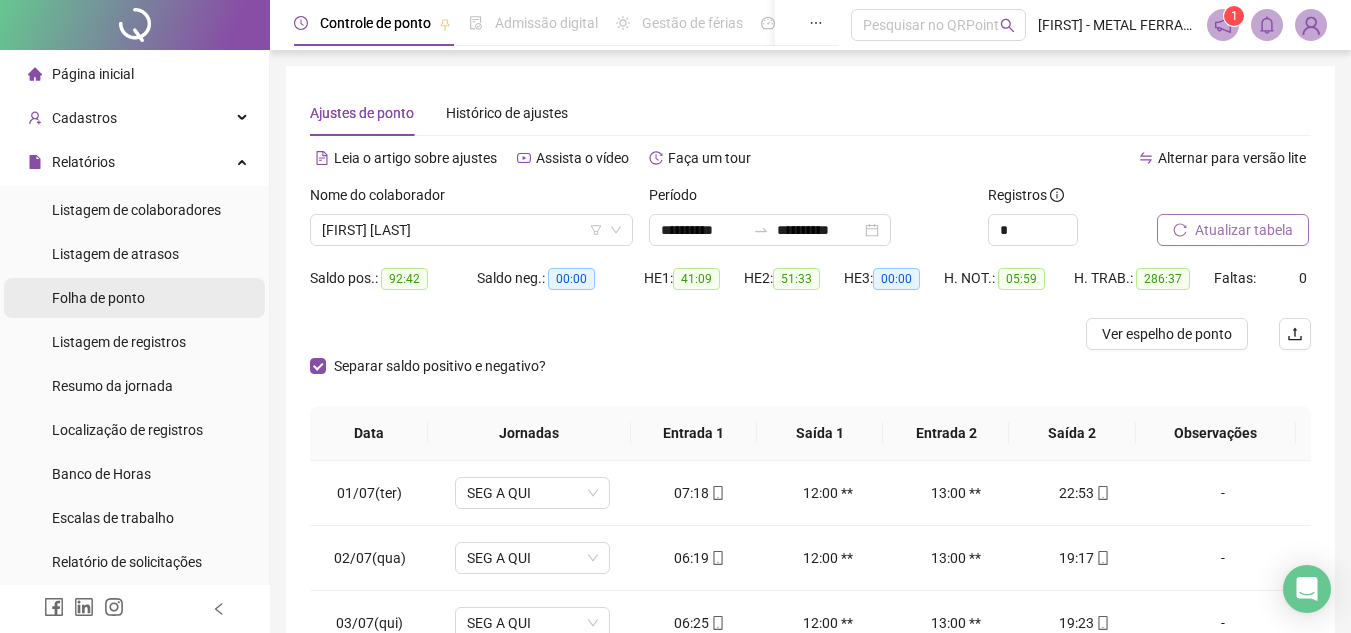 click on "Folha de ponto" at bounding box center [134, 298] 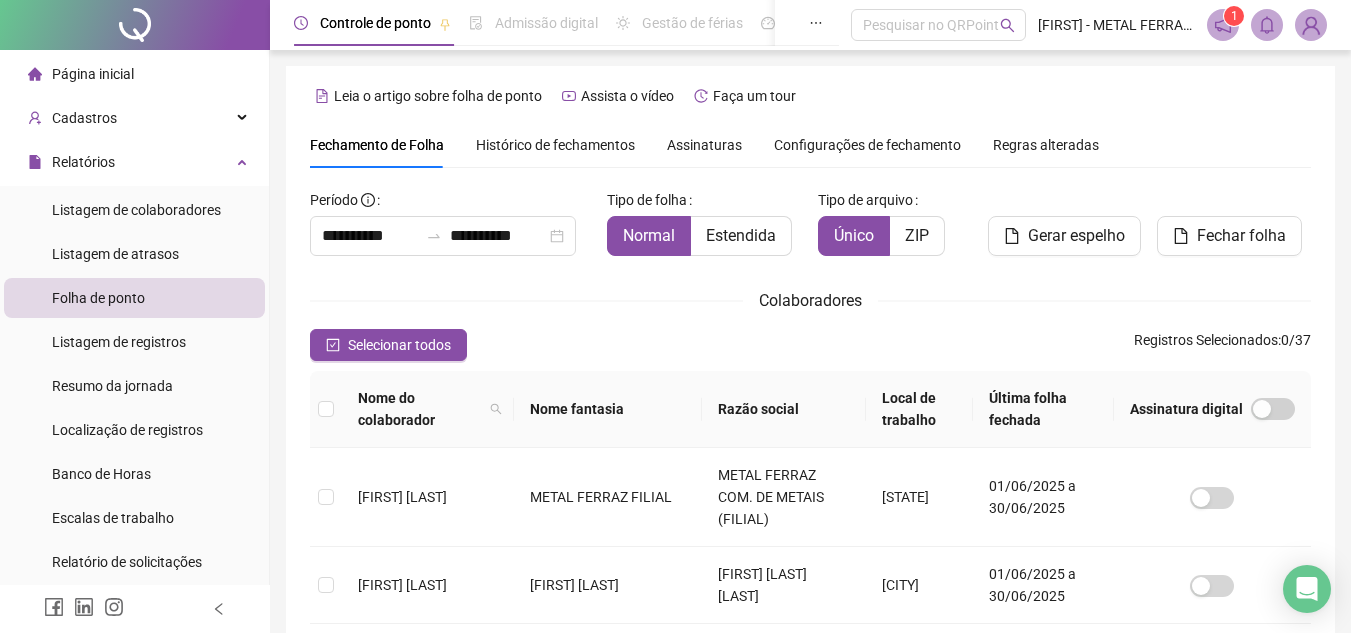 scroll, scrollTop: 93, scrollLeft: 0, axis: vertical 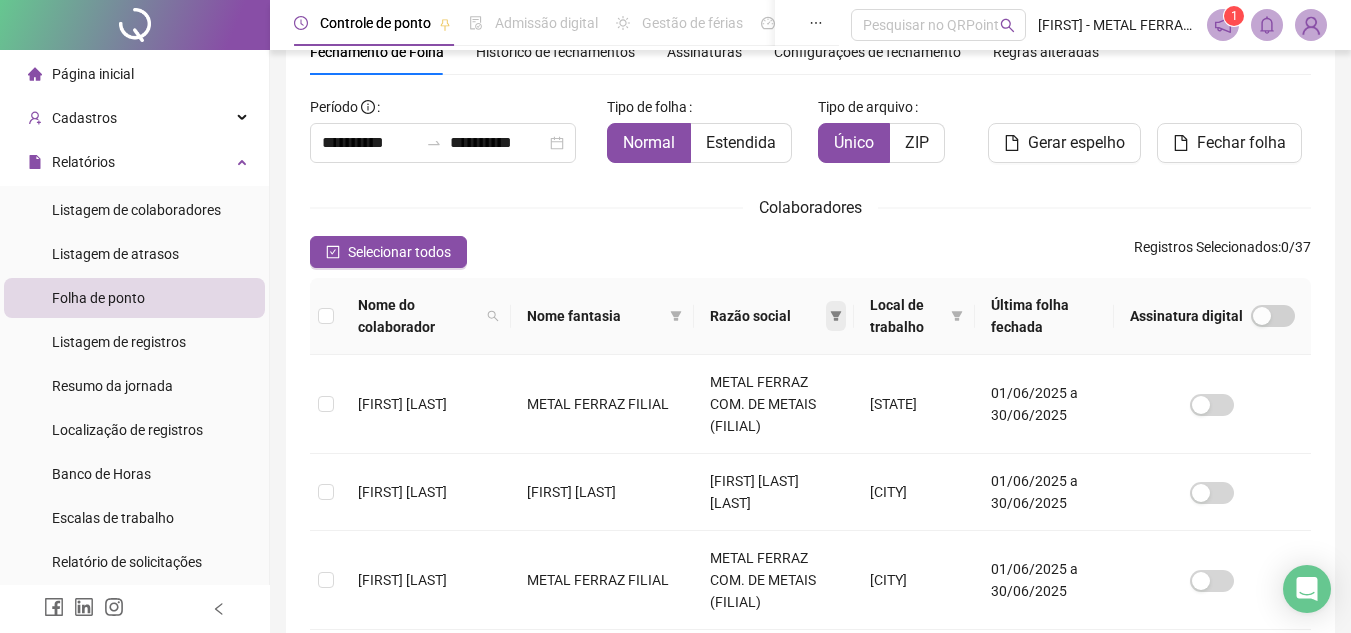 click 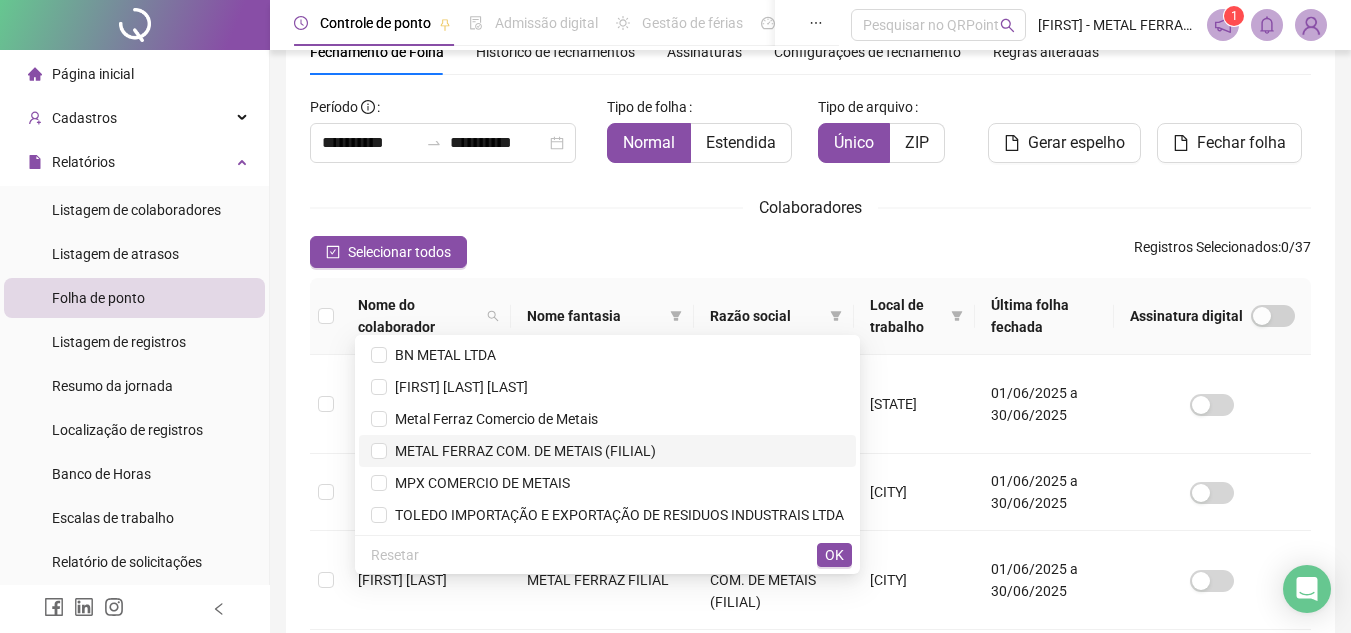 click on "METAL FERRAZ COM. DE METAIS (FILIAL)" at bounding box center [521, 451] 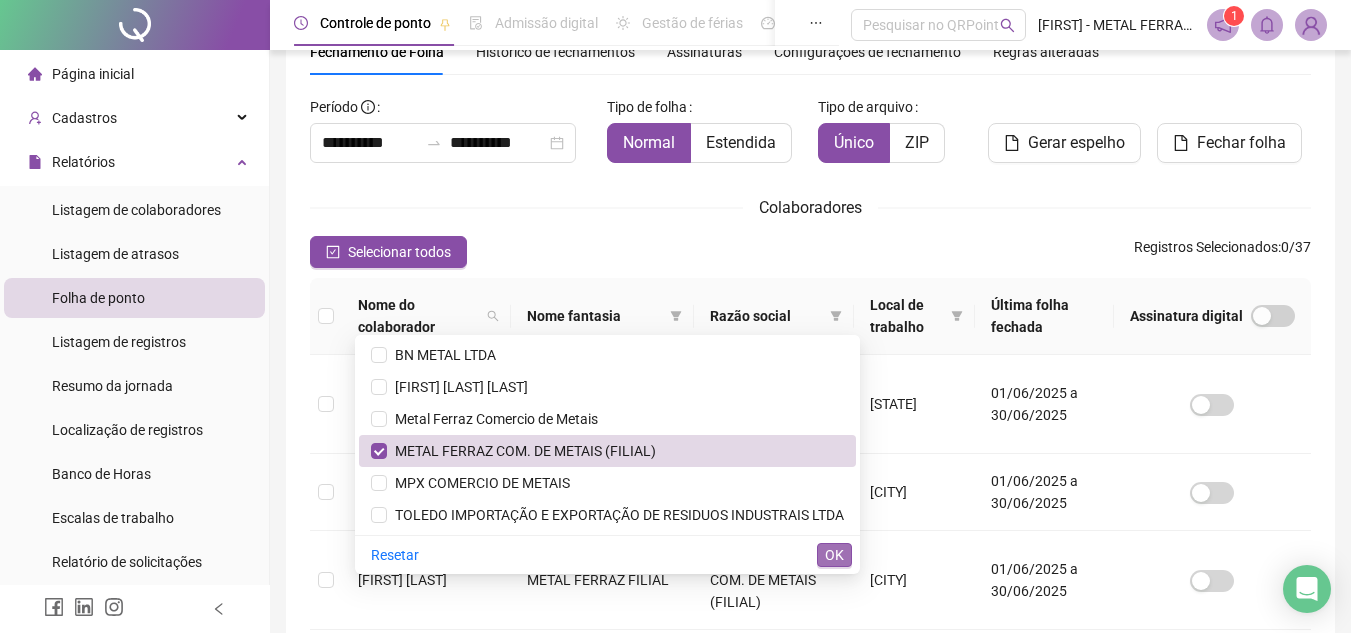 click on "OK" at bounding box center (834, 555) 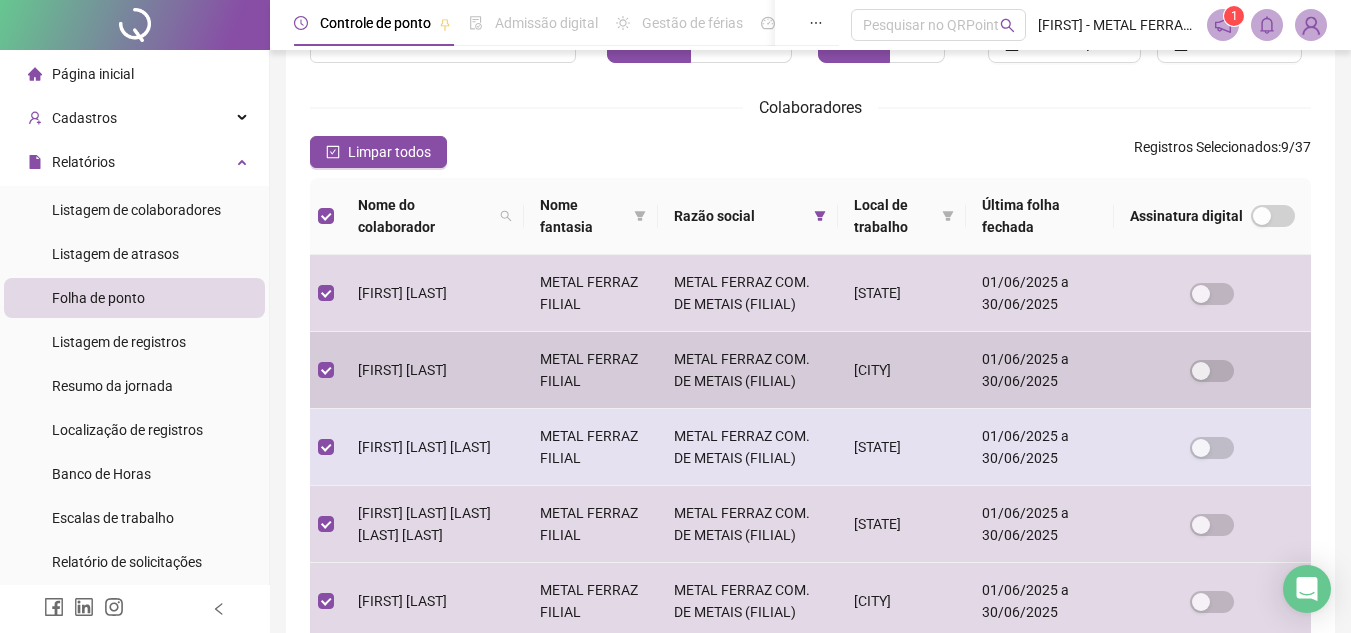 scroll, scrollTop: 293, scrollLeft: 0, axis: vertical 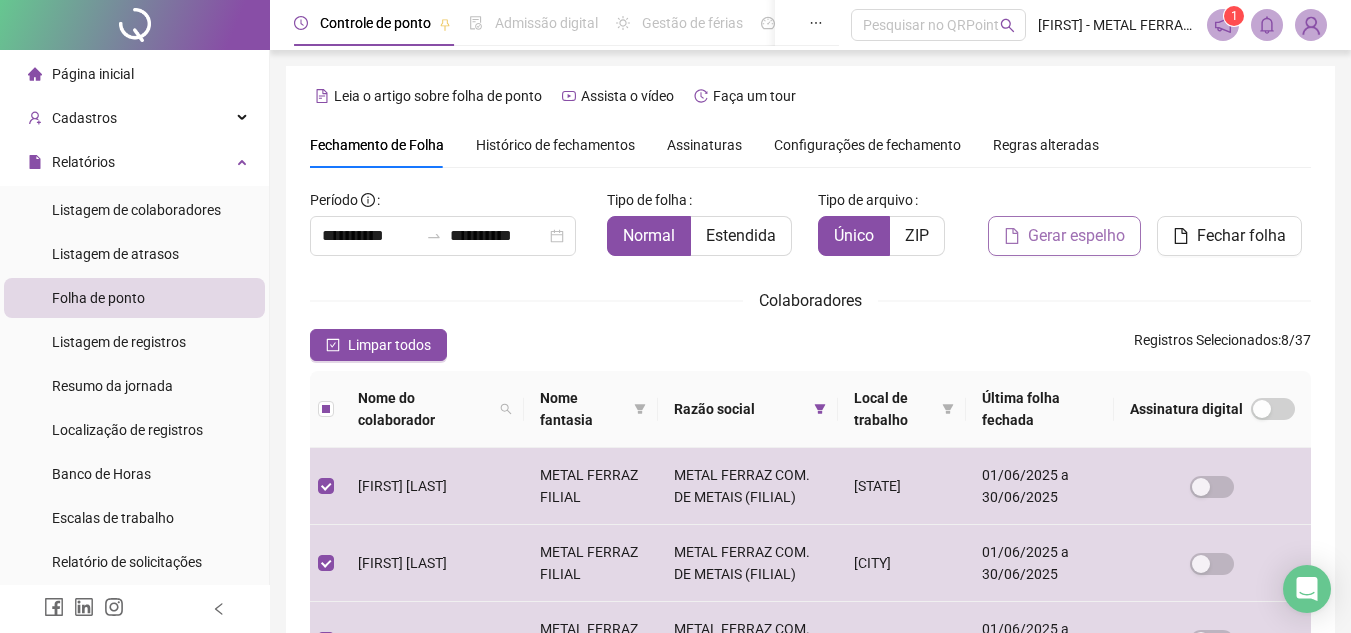 click on "Gerar espelho" at bounding box center (1076, 236) 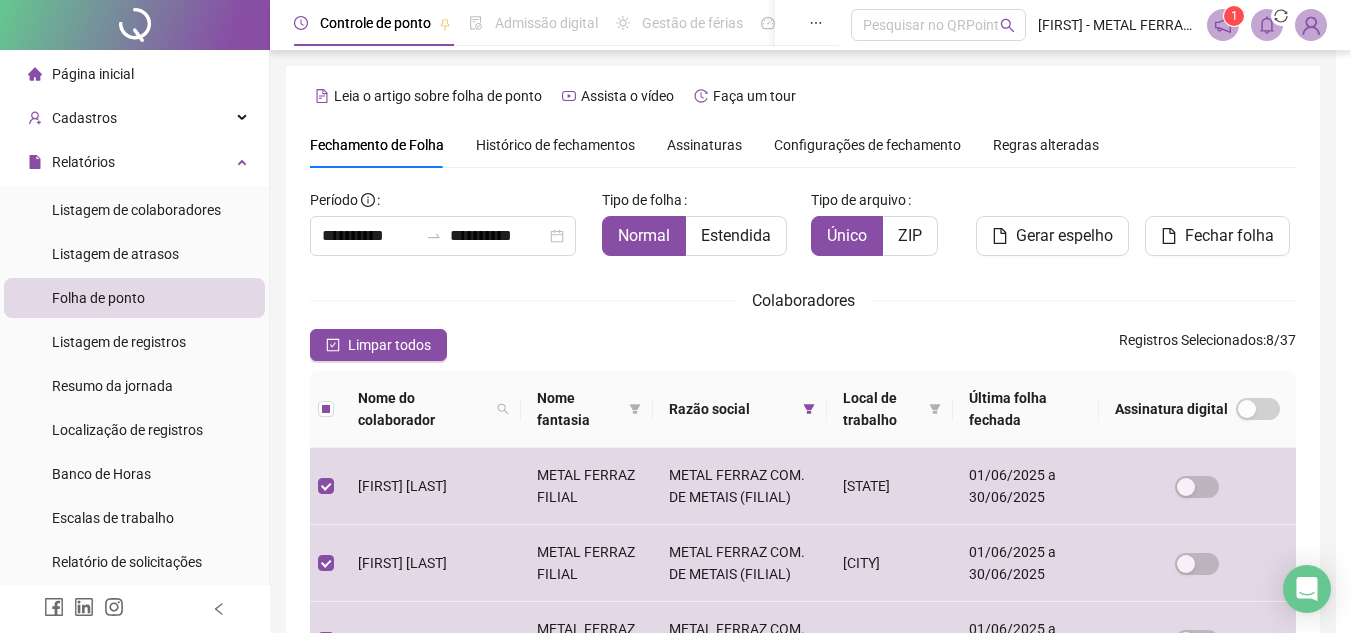scroll, scrollTop: 93, scrollLeft: 0, axis: vertical 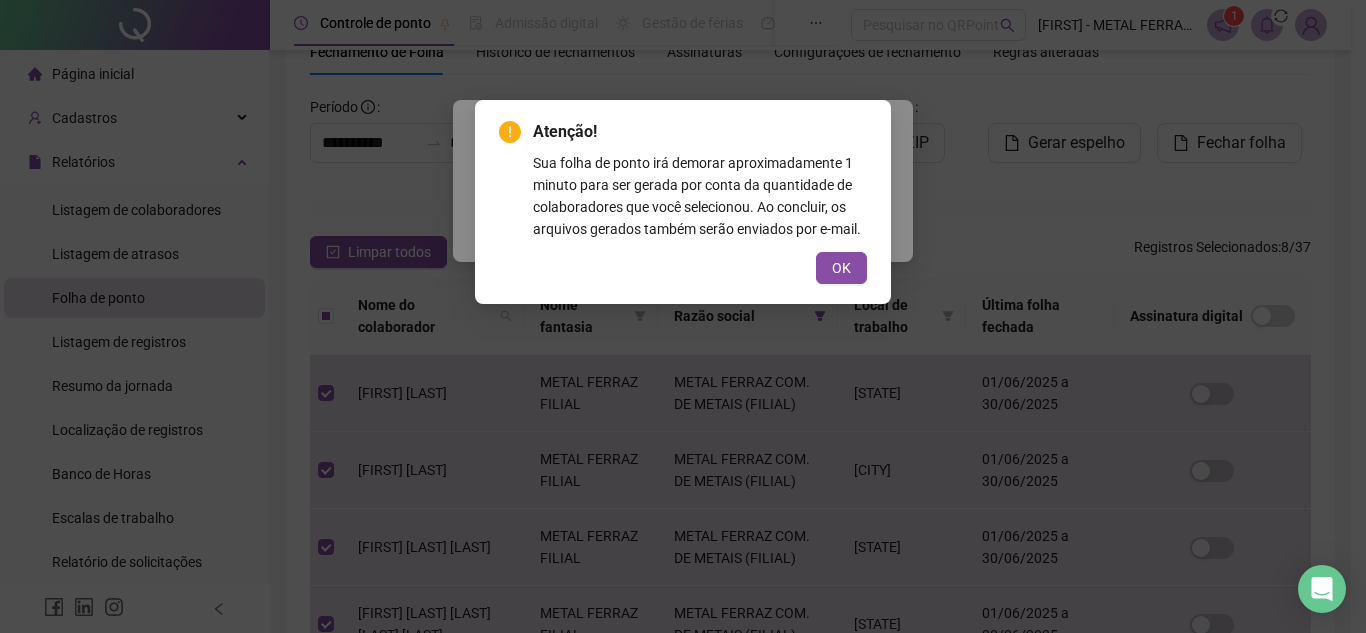 click on "OK" at bounding box center (841, 268) 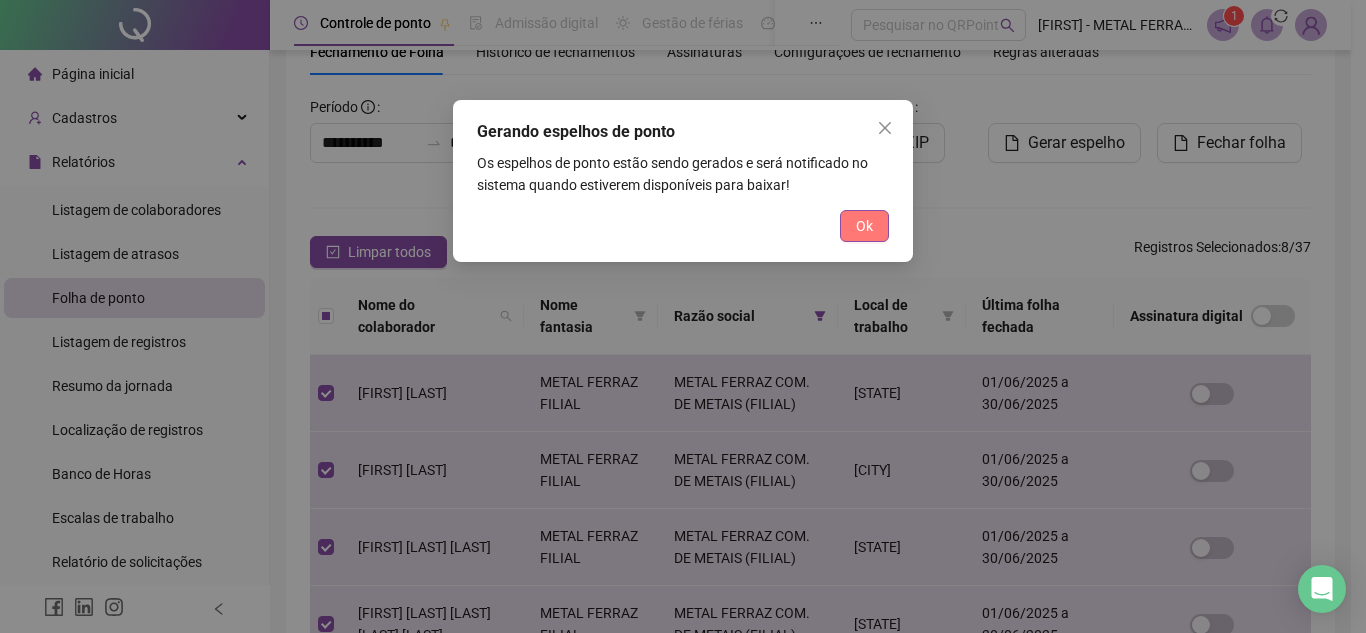 click on "Ok" at bounding box center [864, 226] 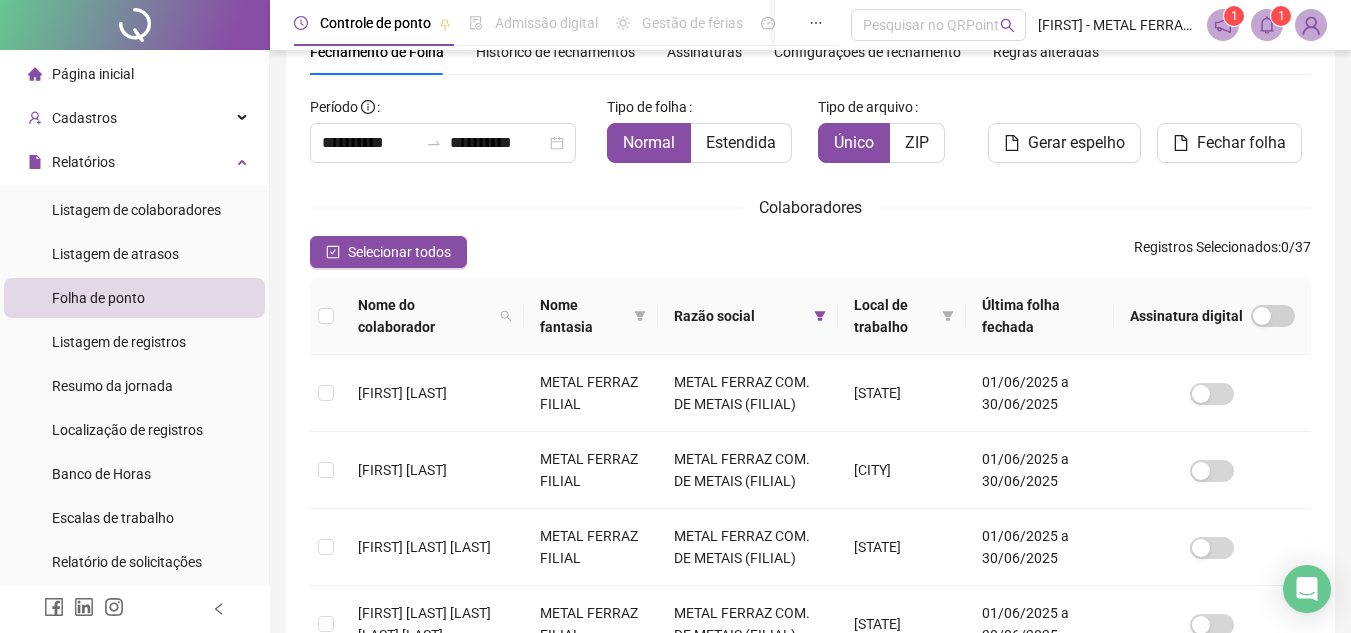 click 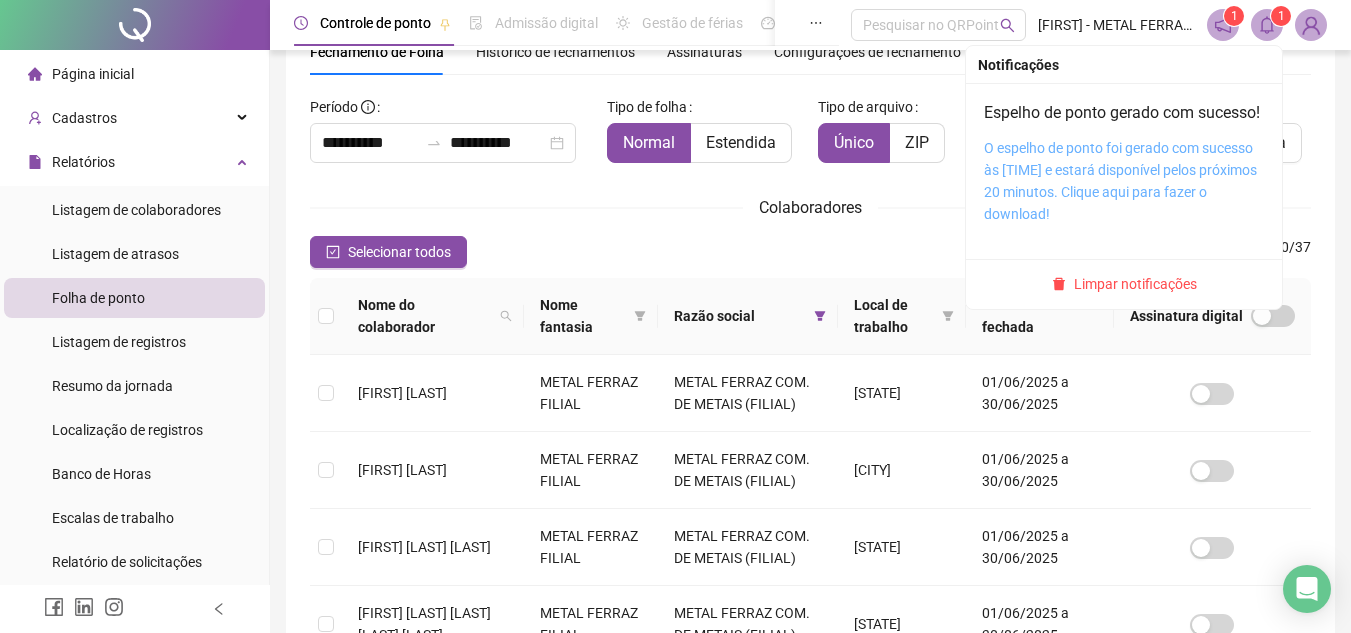 click on "O espelho de ponto foi gerado com sucesso às [TIME] e estará disponível pelos próximos 20 minutos.
Clique aqui para fazer o download!" at bounding box center [1120, 181] 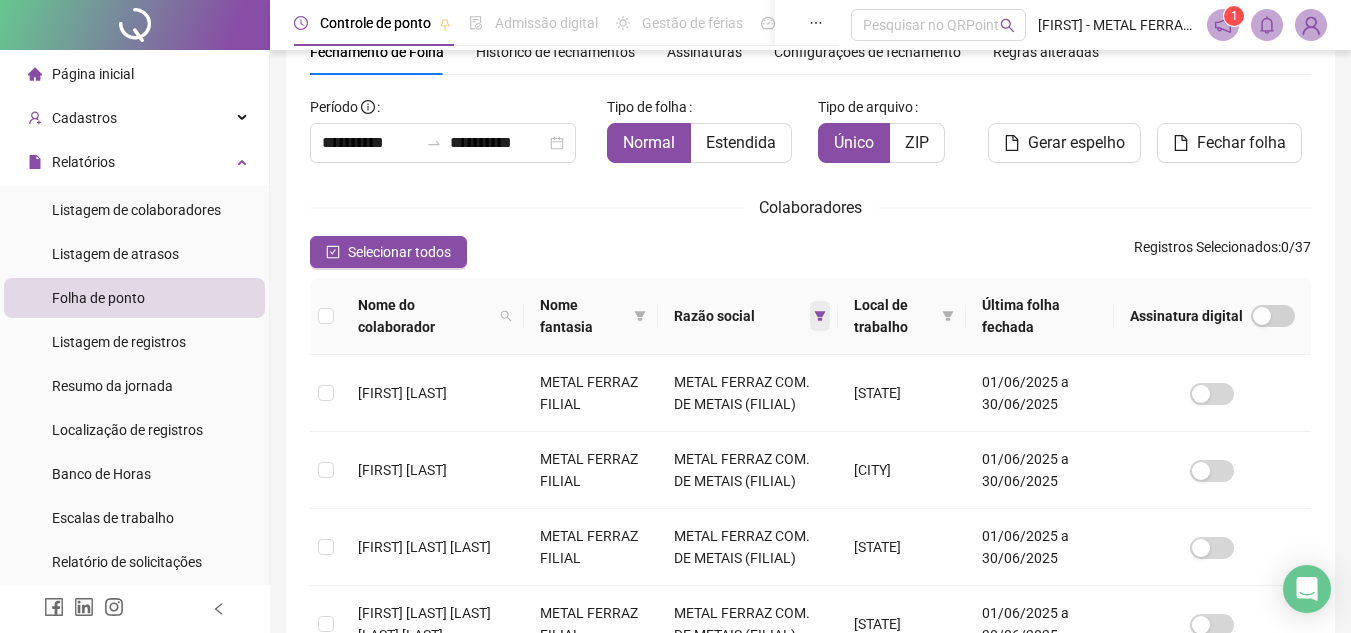 click 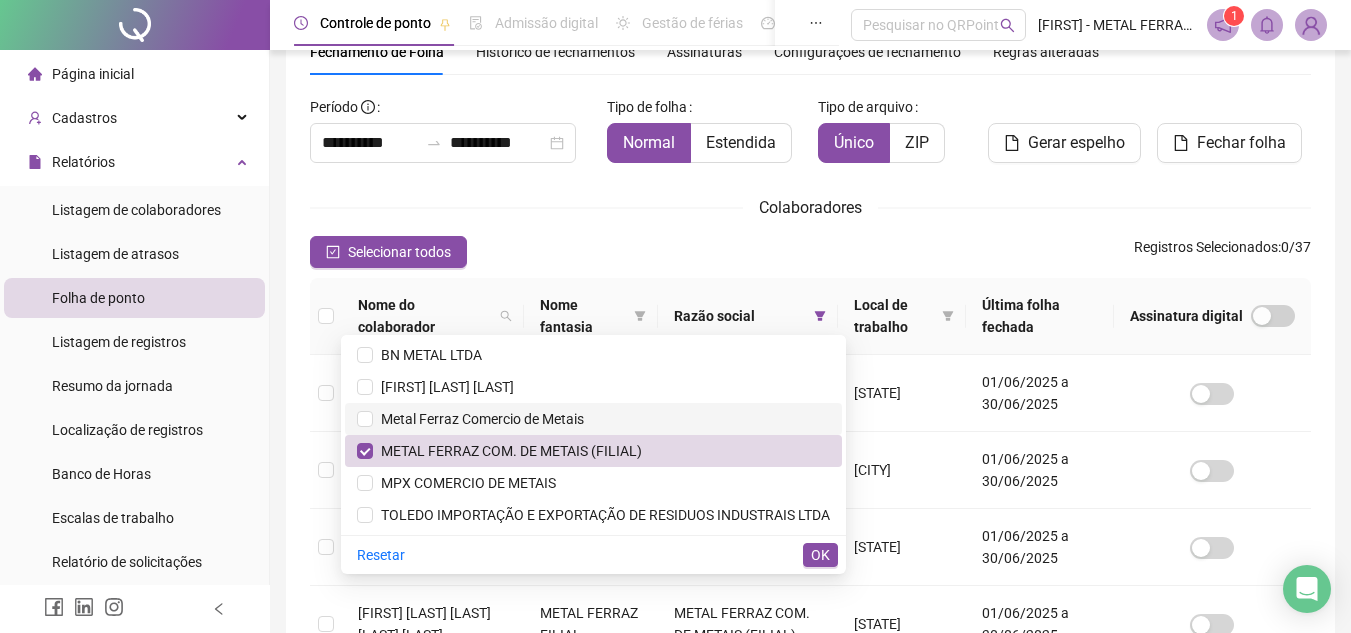 click on "Metal Ferraz Comercio de Metais" at bounding box center [478, 419] 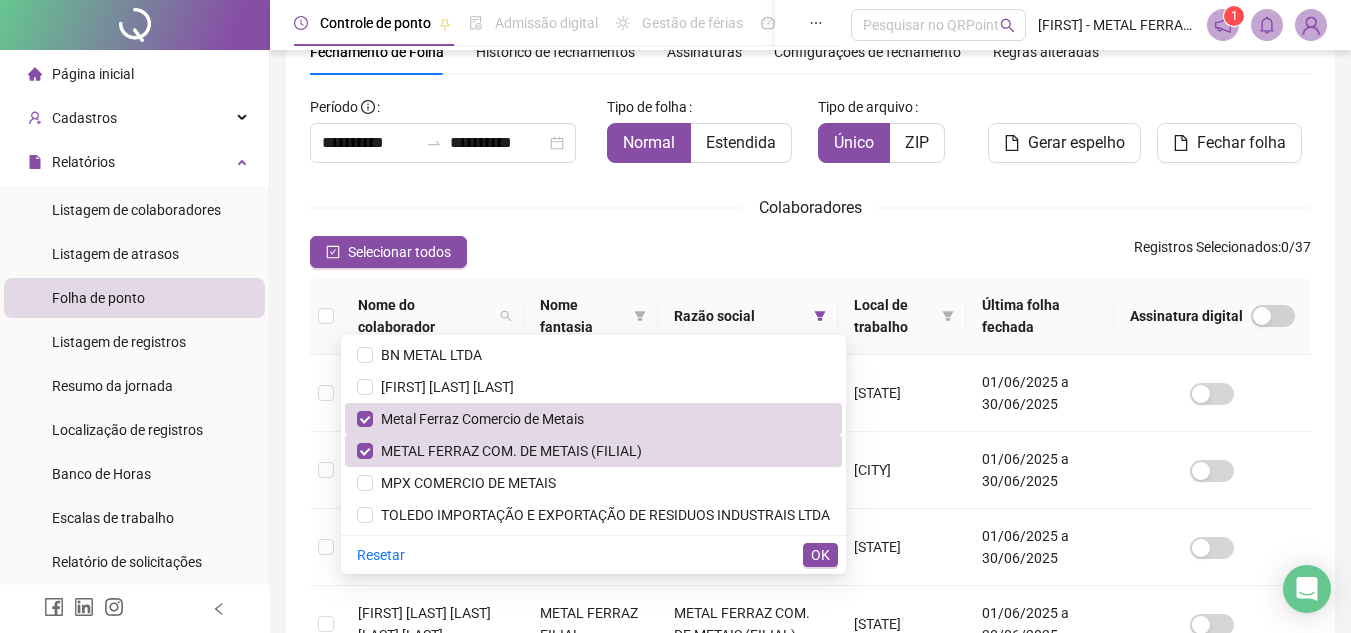 click on "OK" at bounding box center (820, 555) 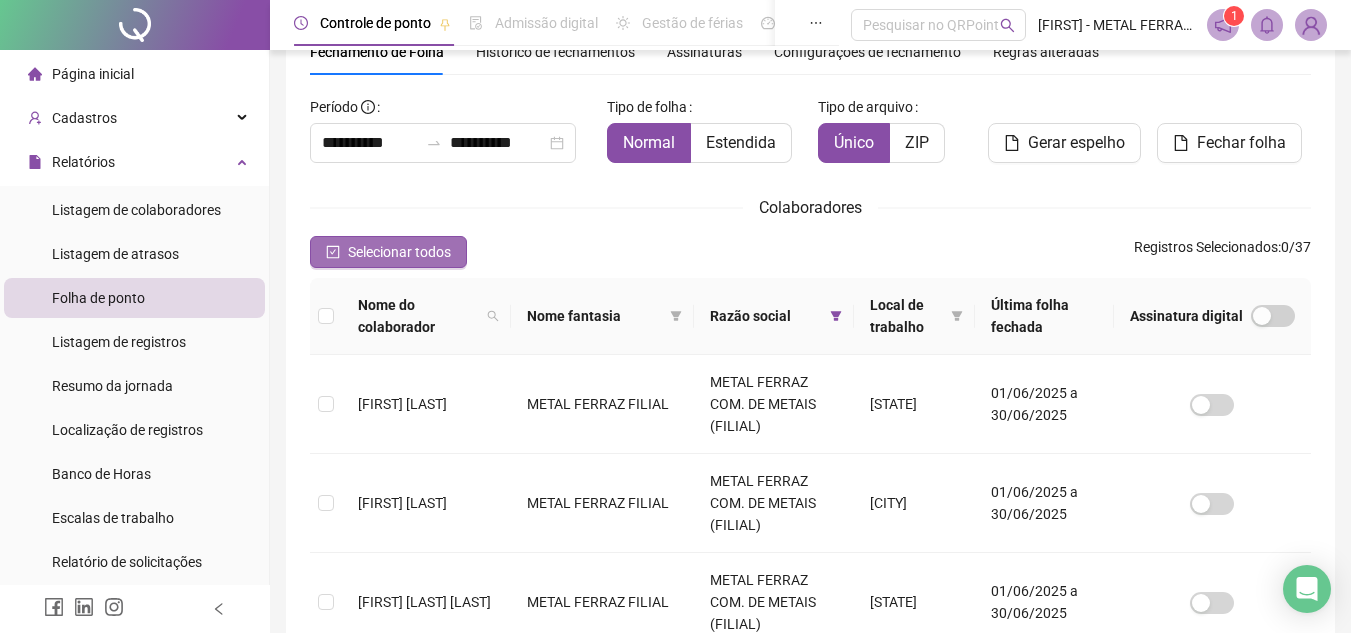 click on "Selecionar todos" at bounding box center [399, 252] 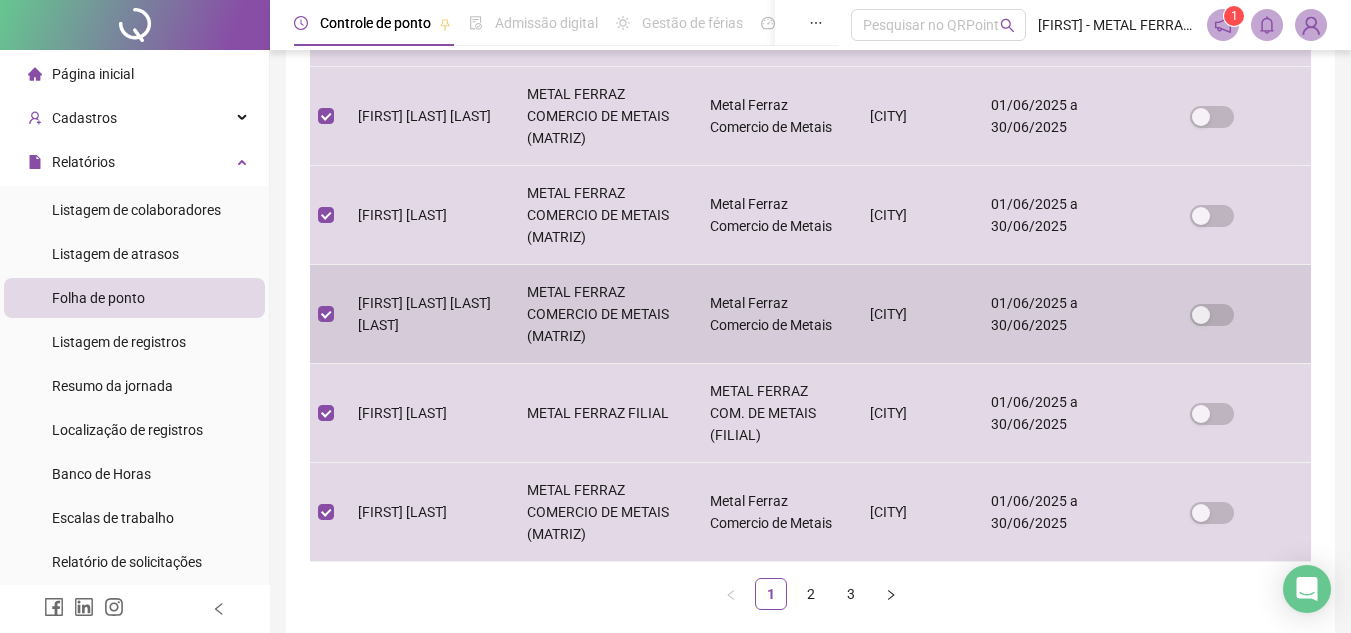 scroll, scrollTop: 979, scrollLeft: 0, axis: vertical 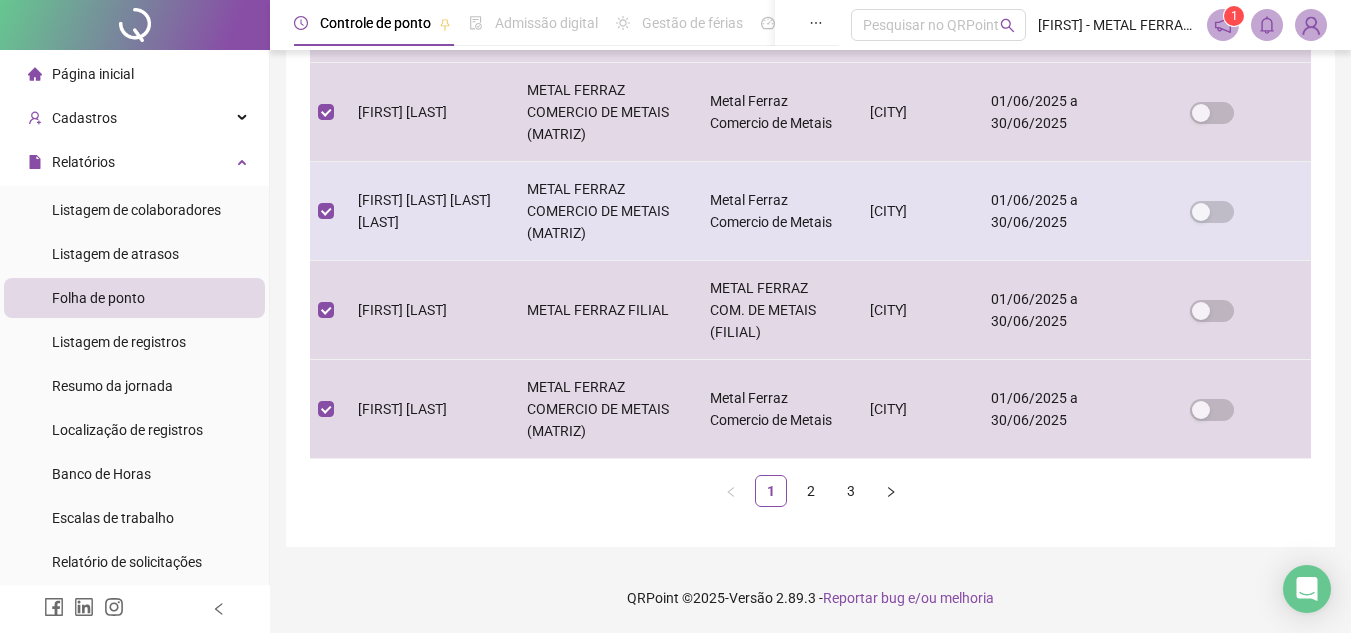 click at bounding box center (326, 211) 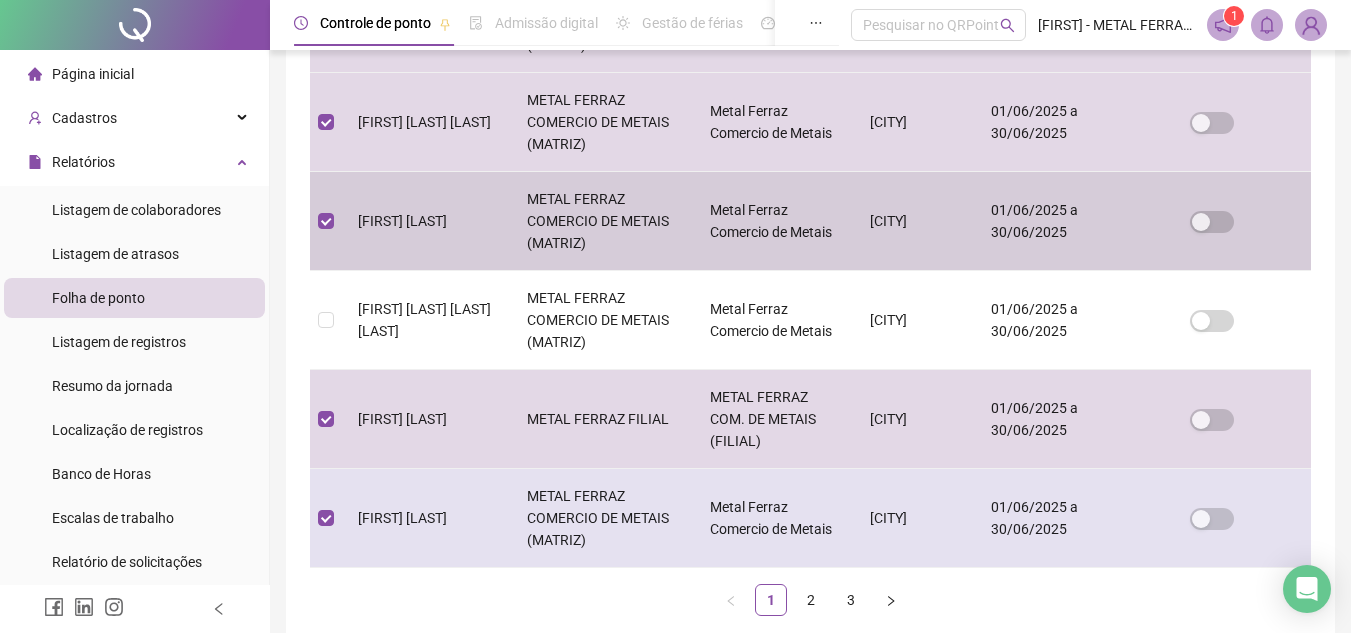 scroll, scrollTop: 979, scrollLeft: 0, axis: vertical 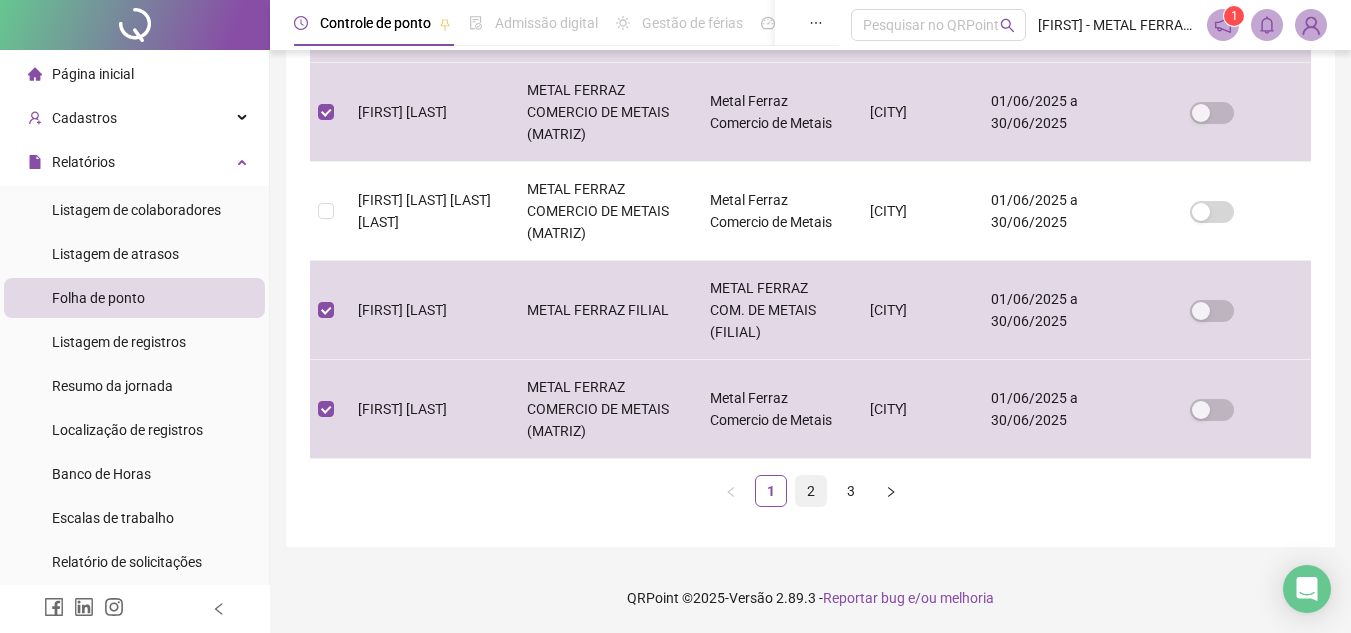 click on "2" at bounding box center [811, 491] 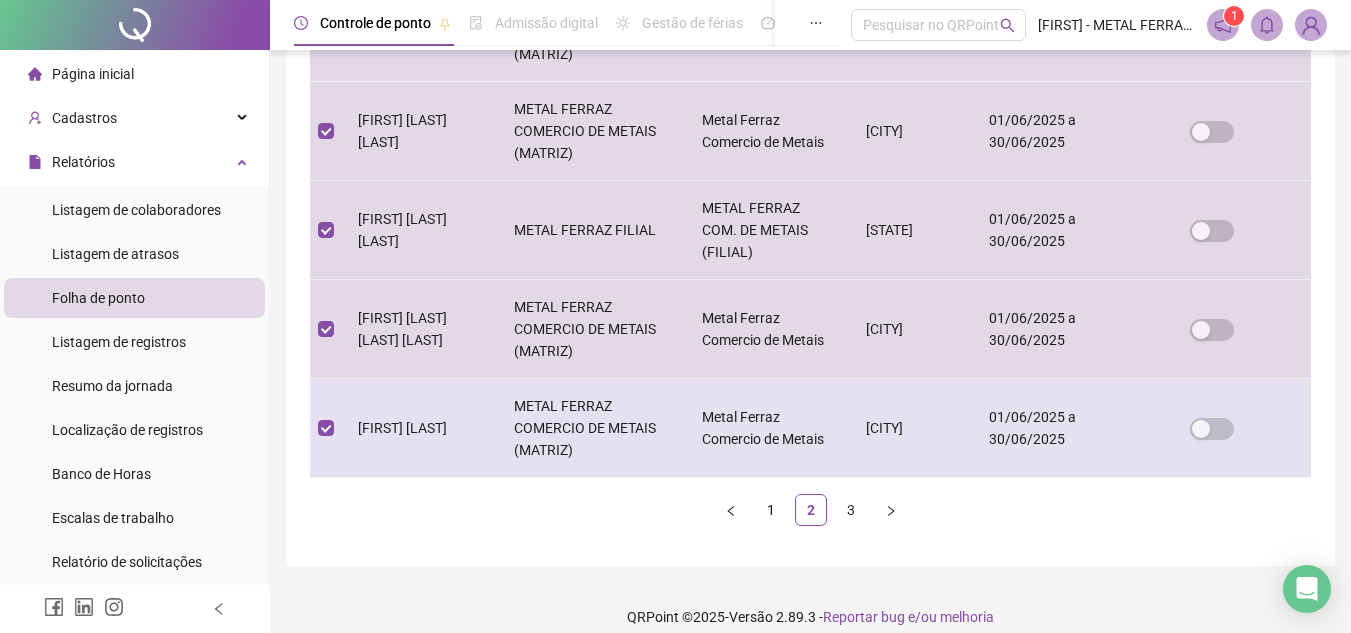 scroll, scrollTop: 979, scrollLeft: 0, axis: vertical 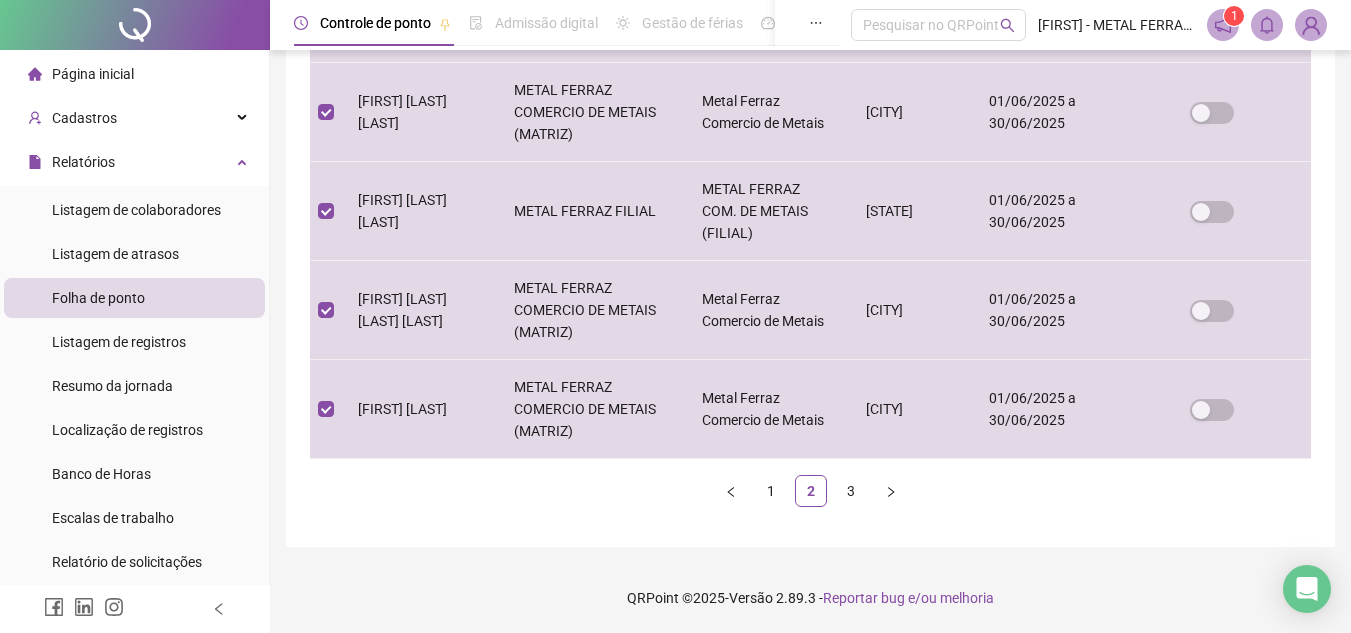 click on "Nome do colaborador Nome fantasia Razão social Local de trabalho Última folha fechada Assinatura digital               [FIRST] [LAST]  METAL FERRAZ COMERCIO DE METAIS (MATRIZ) Metal Ferraz Comercio de Metais [CITY] 01/06/2025 a 30/06/2025 [FIRST] [LAST] METAL FERRAZ FILIAL  METAL FERRAZ COM. DE METAIS (FILIAL) [STATE] 01/06/2025 a 30/06/2025 [FIRST] [LAST] METAL FERRAZ COMERCIO DE METAIS (MATRIZ) Metal Ferraz Comercio de Metais [CITY] 01/06/2025 a 30/06/2025 [FIRST] [LAST] METAL FERRAZ FILIAL  METAL FERRAZ COM. DE METAIS (FILIAL) [STATE] 01/06/2025 a 30/06/2025 [FIRST] [LAST] METAL FERRAZ FILIAL  METAL FERRAZ COM. DE METAIS (FILIAL) [STATE] 01/06/2025 a 30/06/2025 [FIRST] [LAST] METAL FERRAZ COMERCIO DE METAIS (MATRIZ) Metal Ferraz Comercio de Metais [CITY] 01/06/2025 a 30/06/2025 [FIRST] [LAST] [LAST] [LAST] [LAST] METAL FERRAZ COMERCIO DE METAIS (MATRIZ) Metal Ferraz Comercio de Metais [CITY] 01/06/2025 a 30/06/2025 [FIRST] [LAST]" at bounding box center (810, -43) 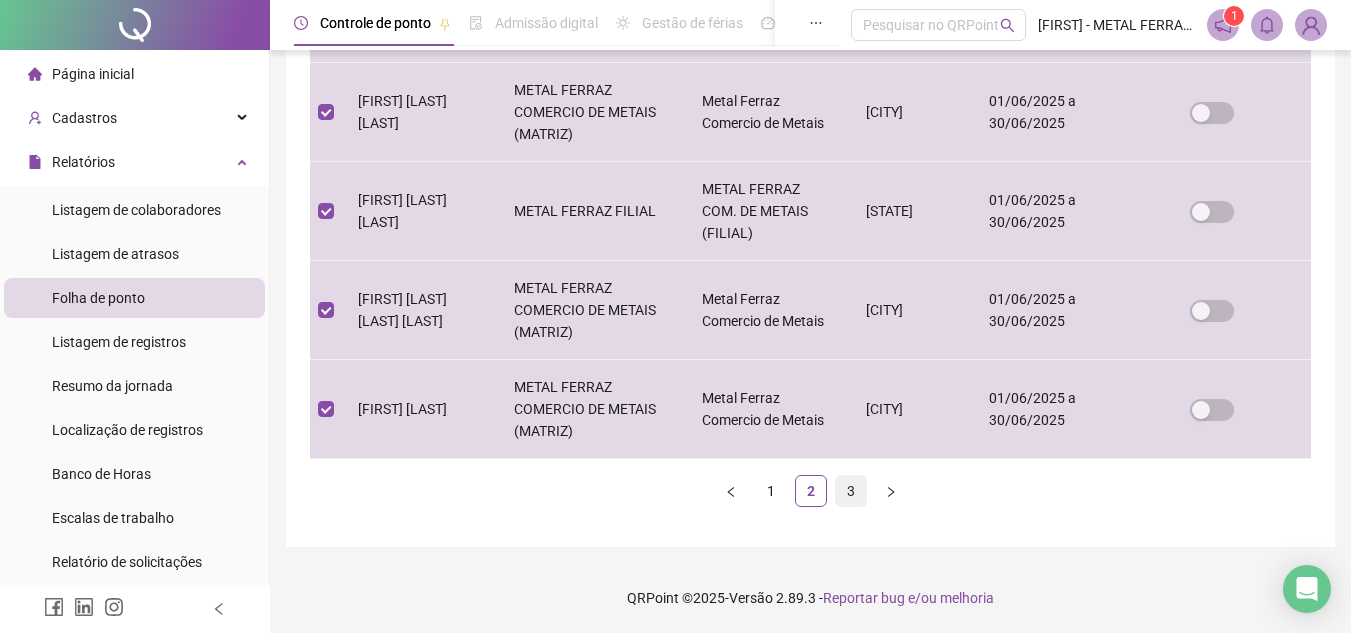 click on "3" at bounding box center [851, 491] 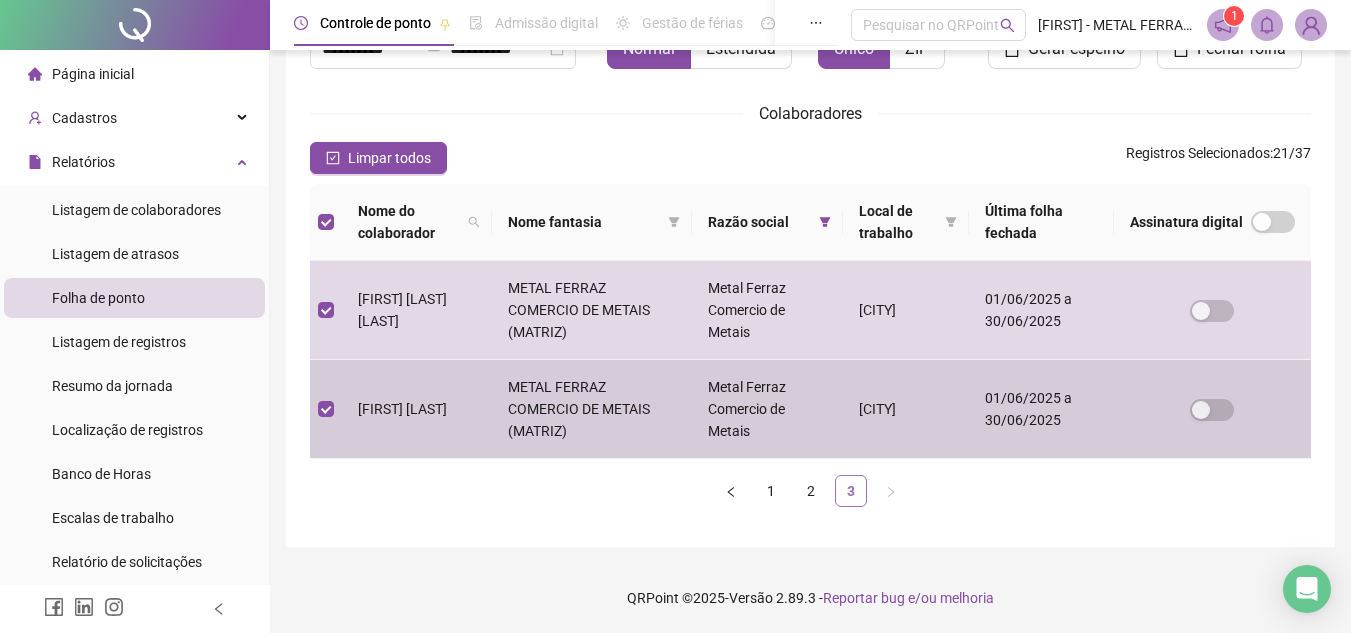 scroll, scrollTop: 93, scrollLeft: 0, axis: vertical 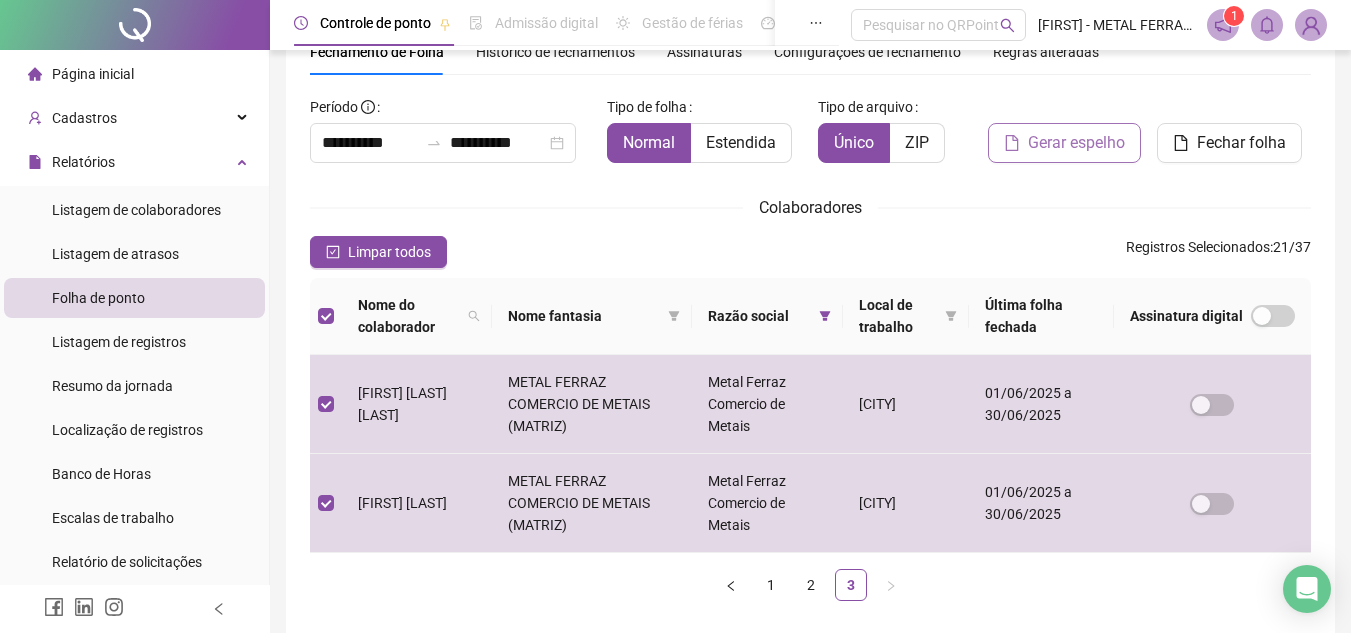 click on "Gerar espelho" at bounding box center [1076, 143] 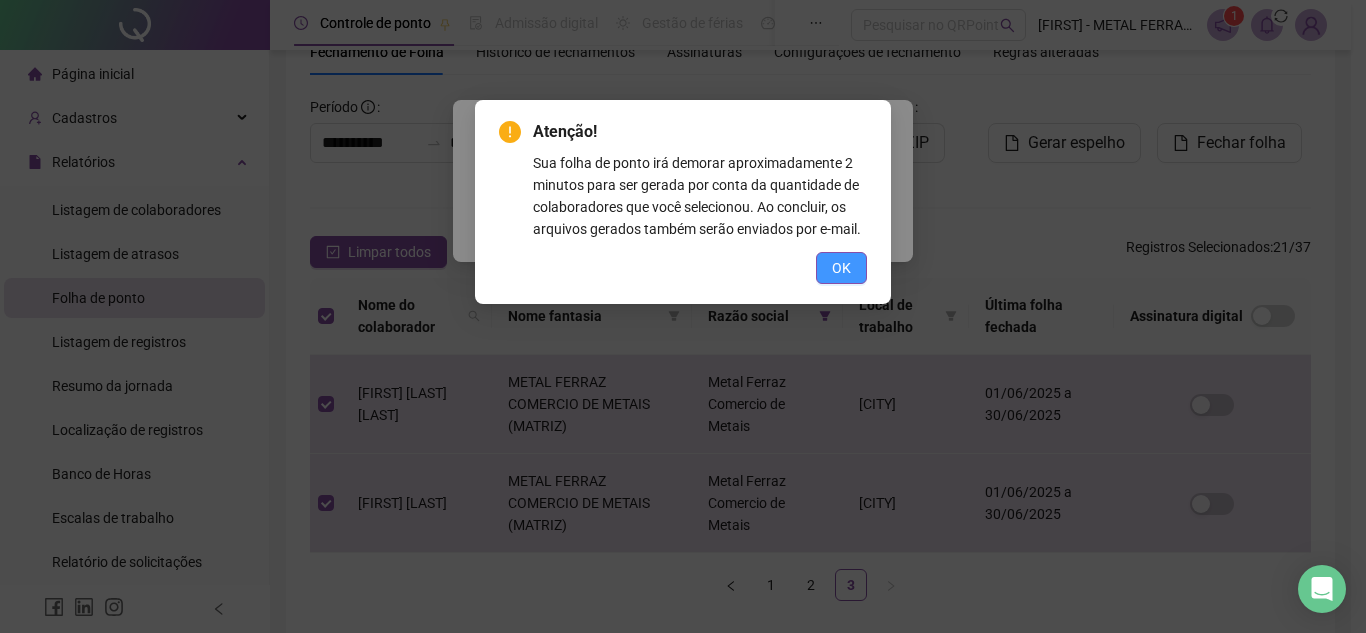 click on "OK" at bounding box center [841, 268] 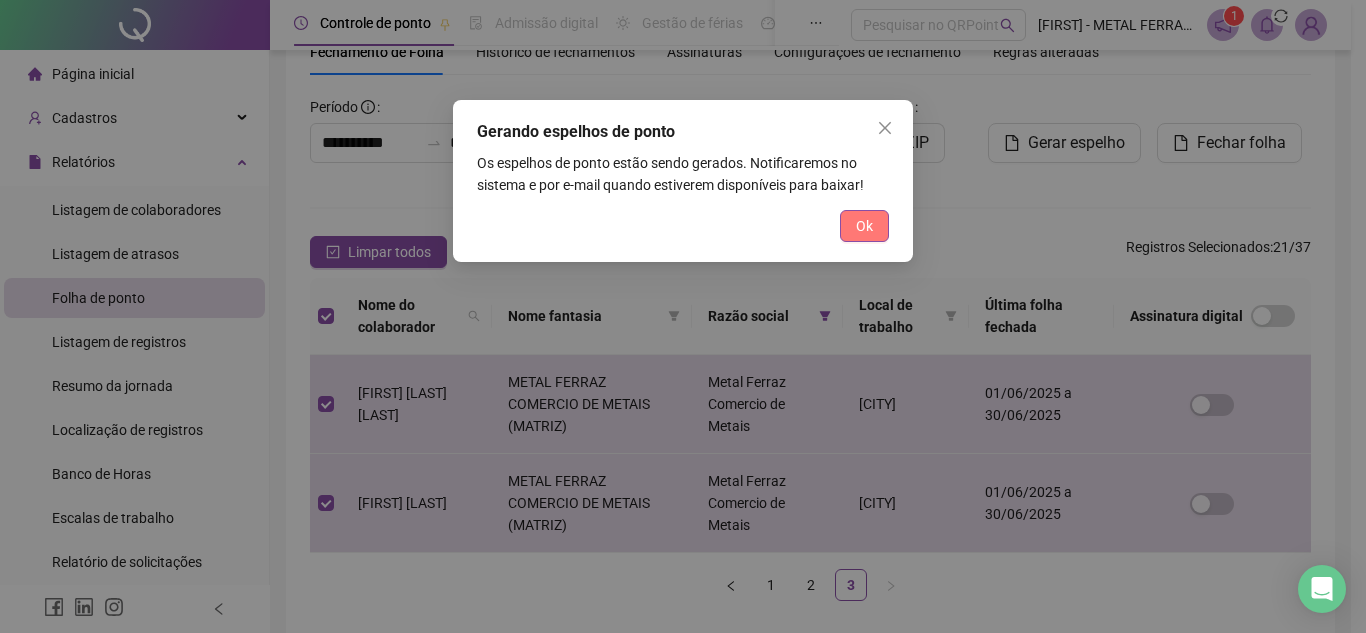 click on "Ok" at bounding box center [864, 226] 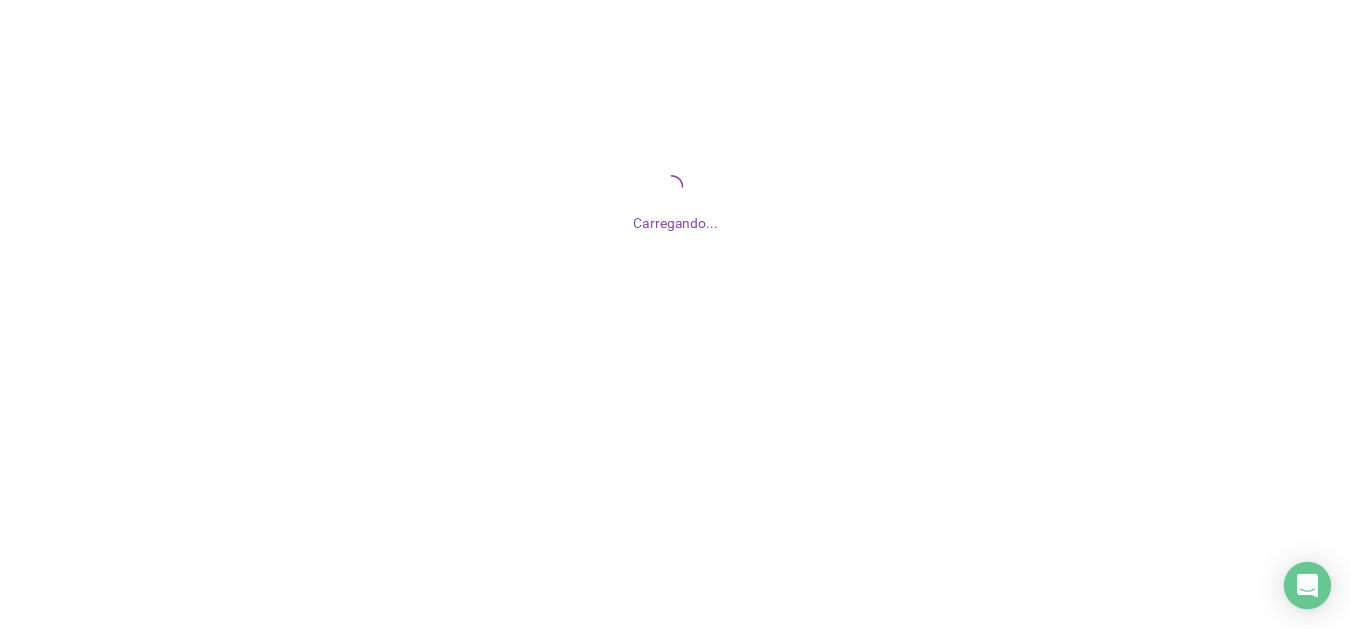 scroll, scrollTop: 0, scrollLeft: 0, axis: both 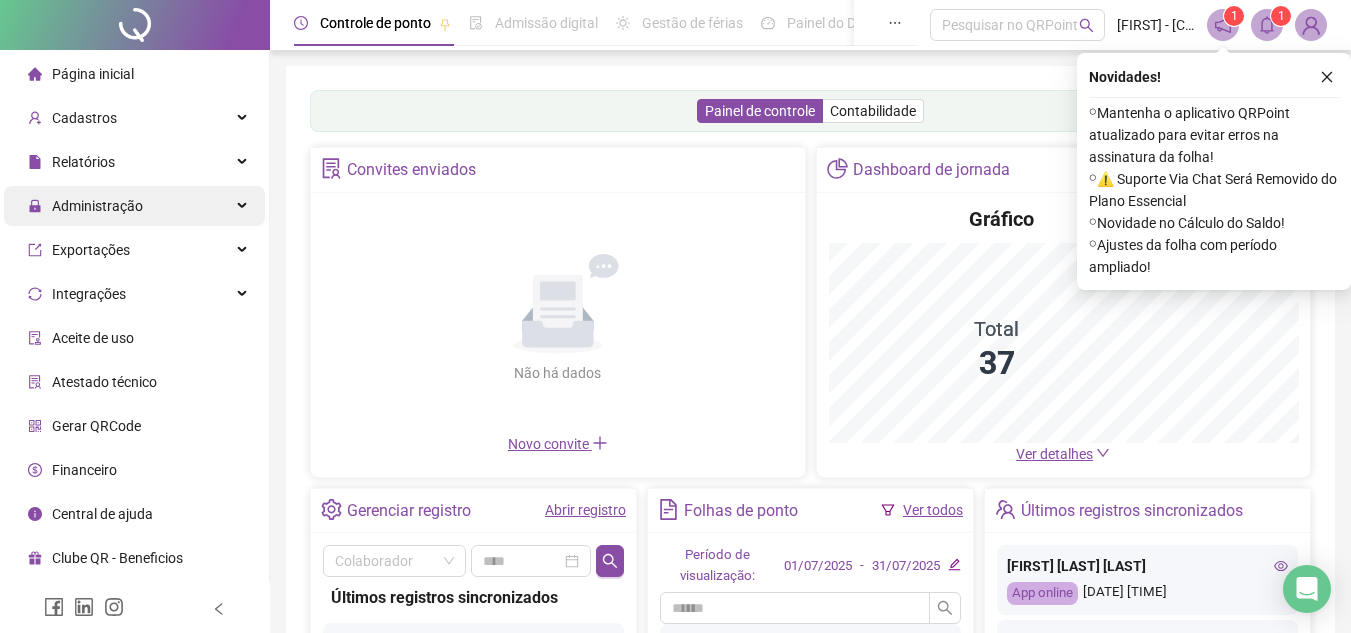 click on "Administração" at bounding box center (134, 206) 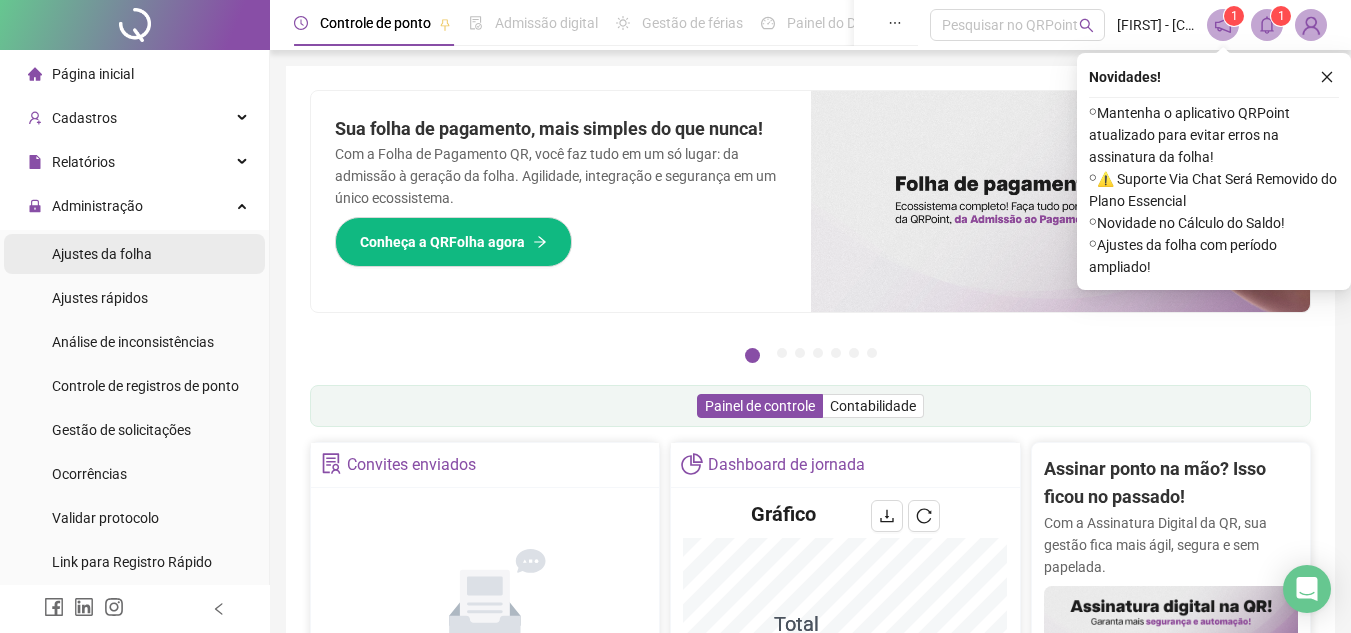 click on "Ajustes da folha" at bounding box center [134, 254] 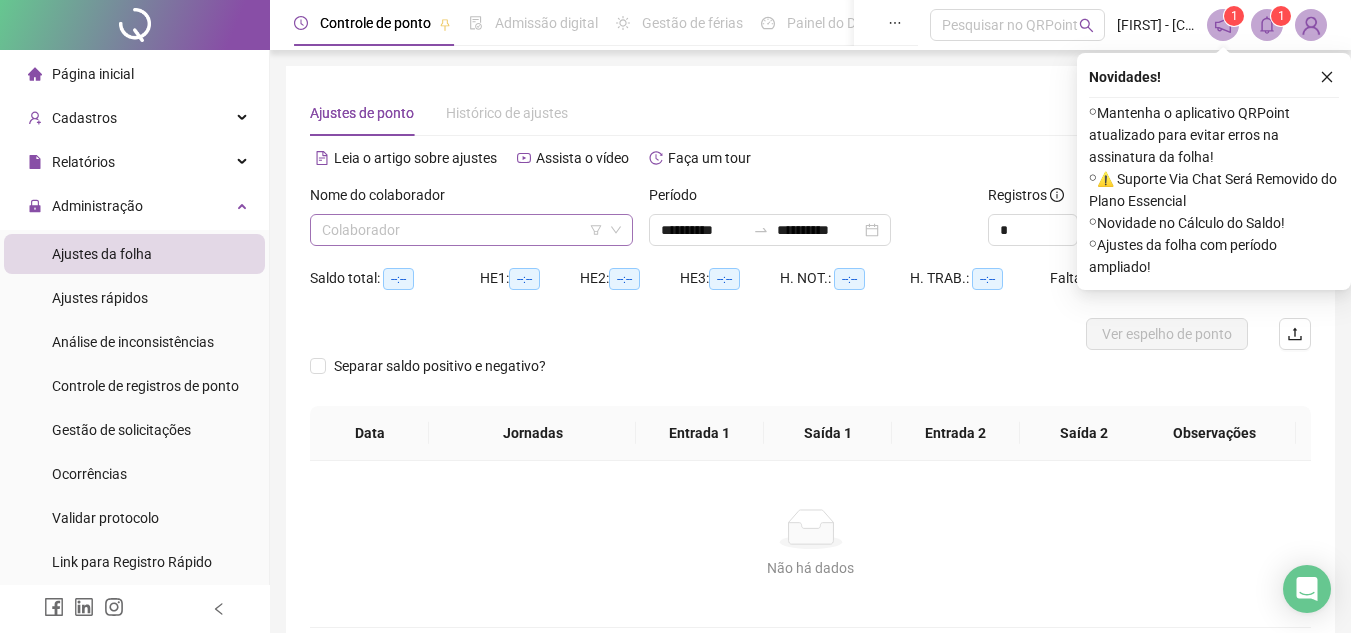 click at bounding box center (462, 230) 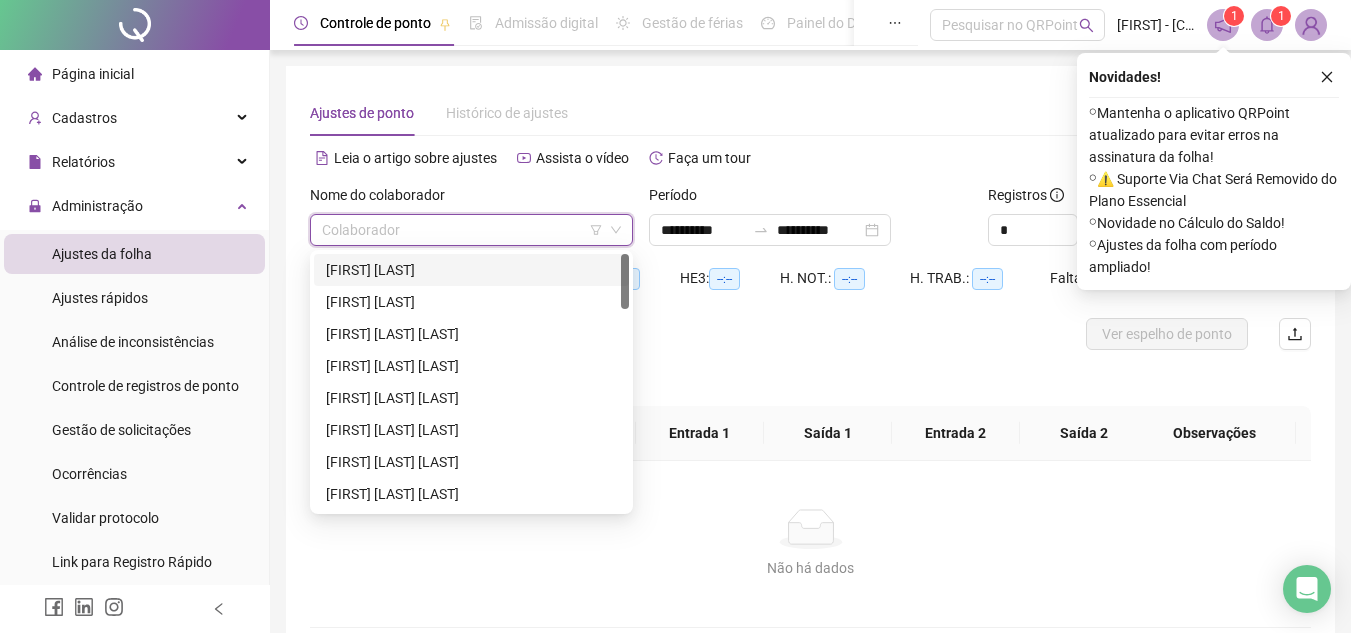scroll, scrollTop: 300, scrollLeft: 0, axis: vertical 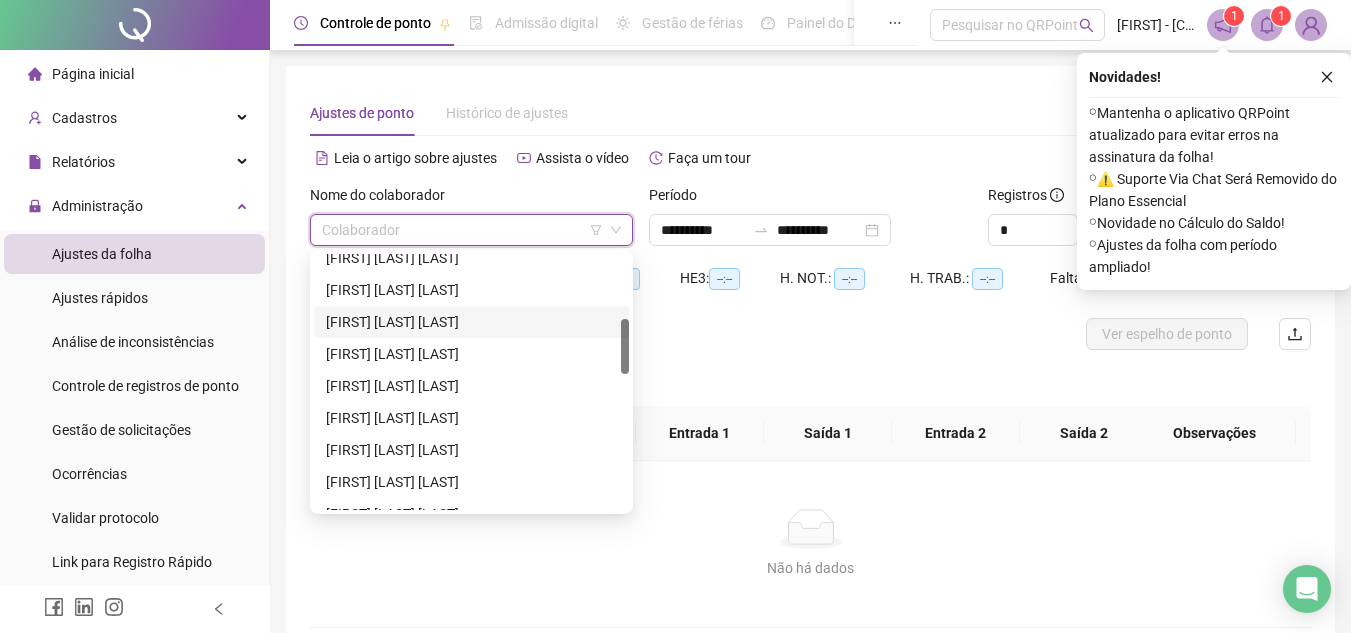 click on "[FIRST] [LAST] [LAST]" at bounding box center (471, 450) 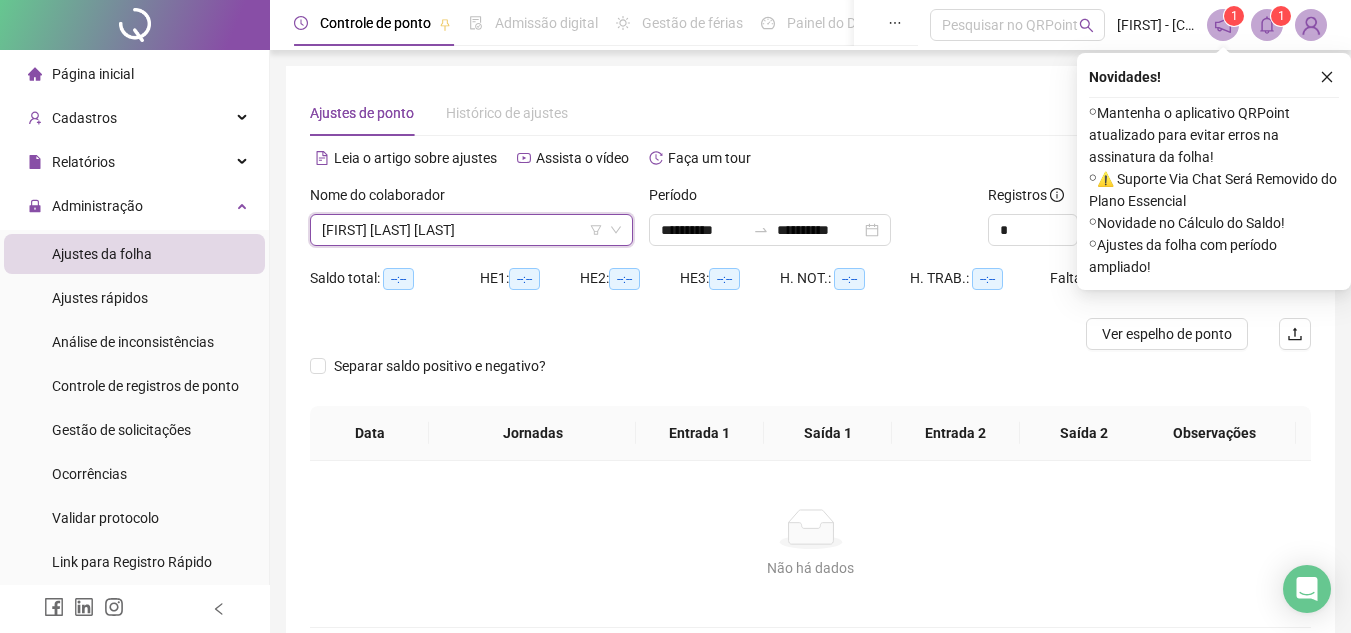 click on "Novidades ! ⚬  Mantenha o aplicativo QRPoint atualizado para evitar erros na assinatura da folha! ⚬  ⚠️ Suporte Via Chat Será Removido do Plano Essencial ⚬  Novidade no Cálculo do Saldo! ⚬  Ajustes da folha com período ampliado!" at bounding box center (1214, 171) 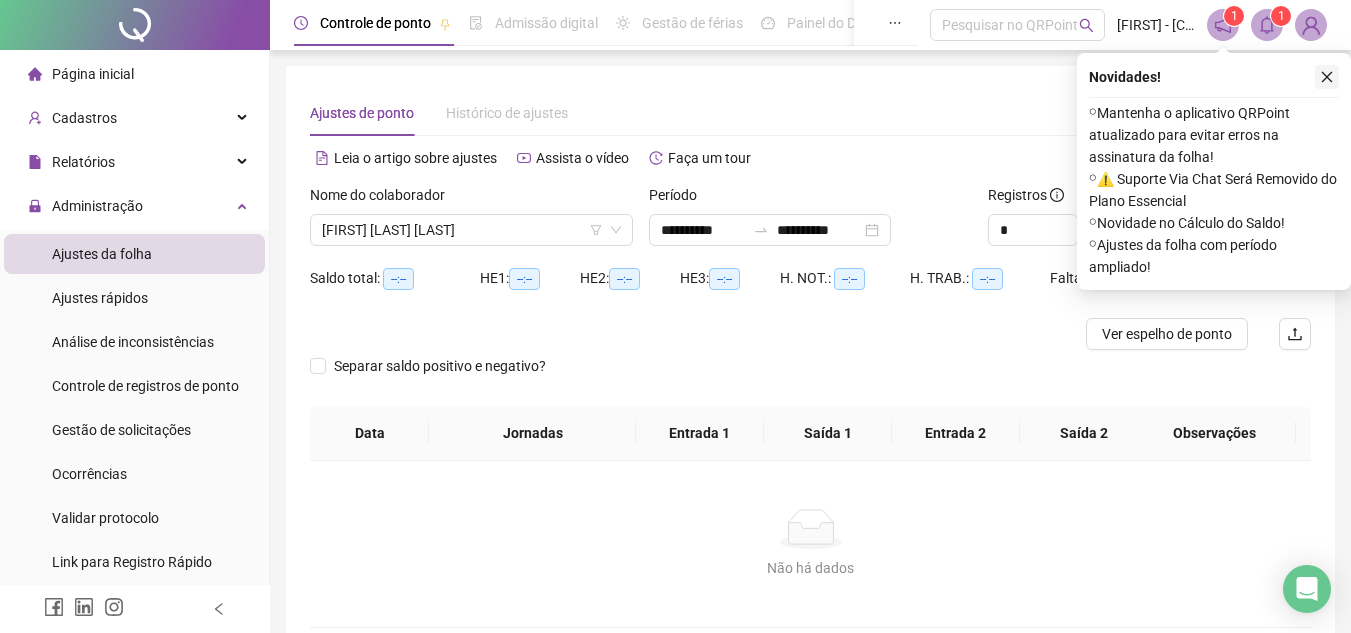 click 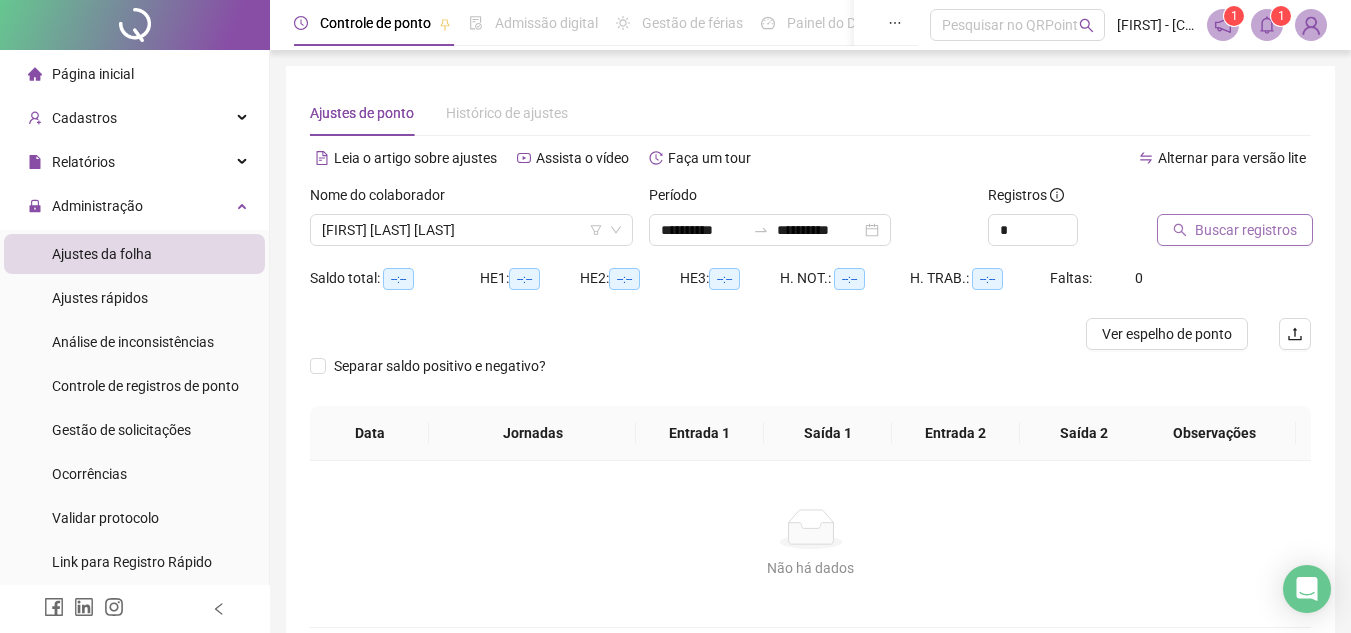 click on "Buscar registros" at bounding box center (1246, 230) 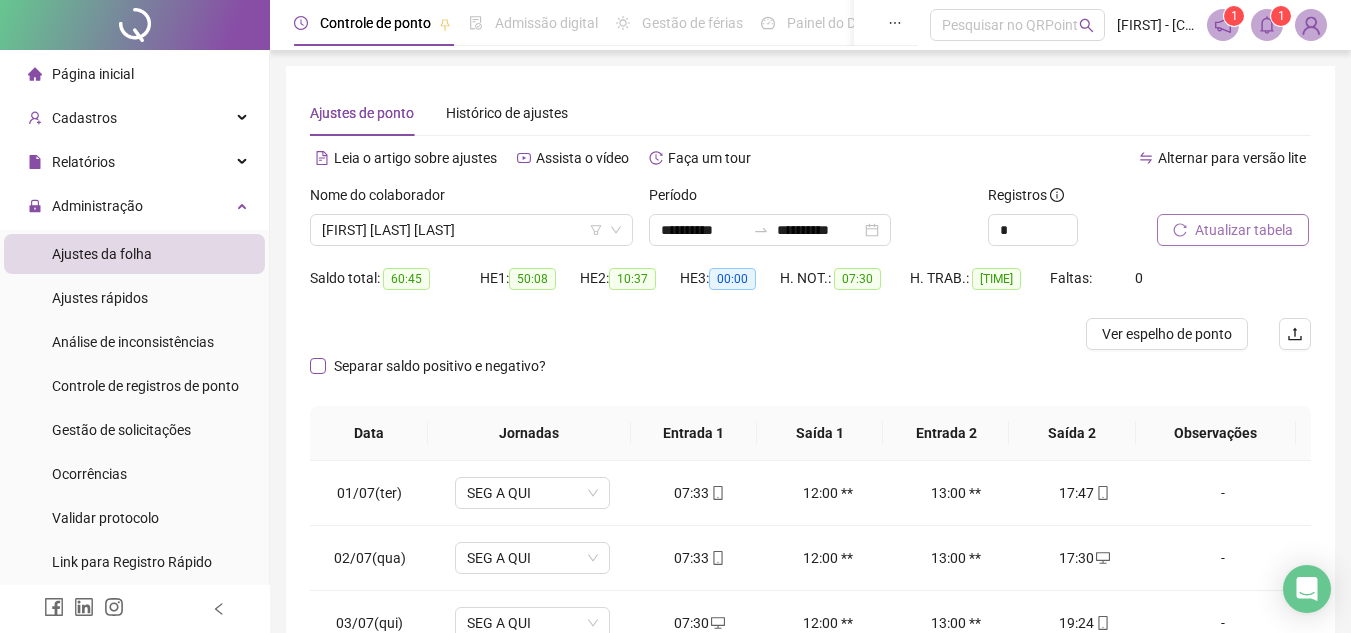 click on "Separar saldo positivo e negativo?" at bounding box center (440, 366) 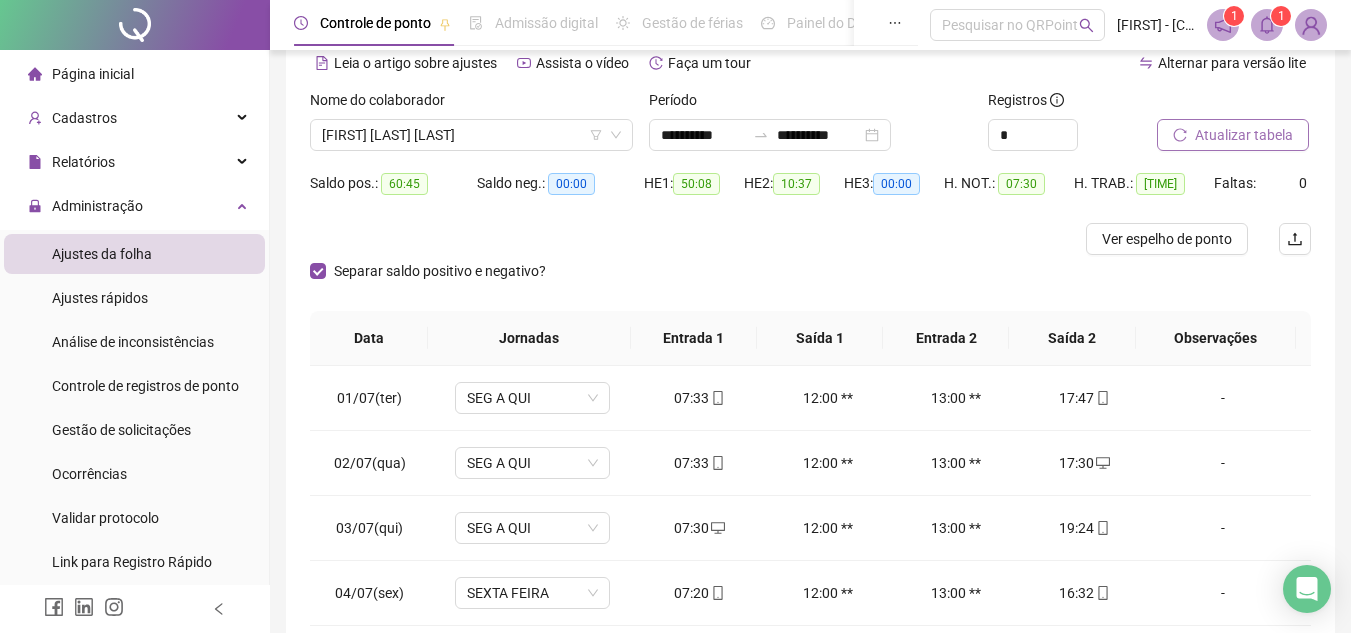 scroll, scrollTop: 100, scrollLeft: 0, axis: vertical 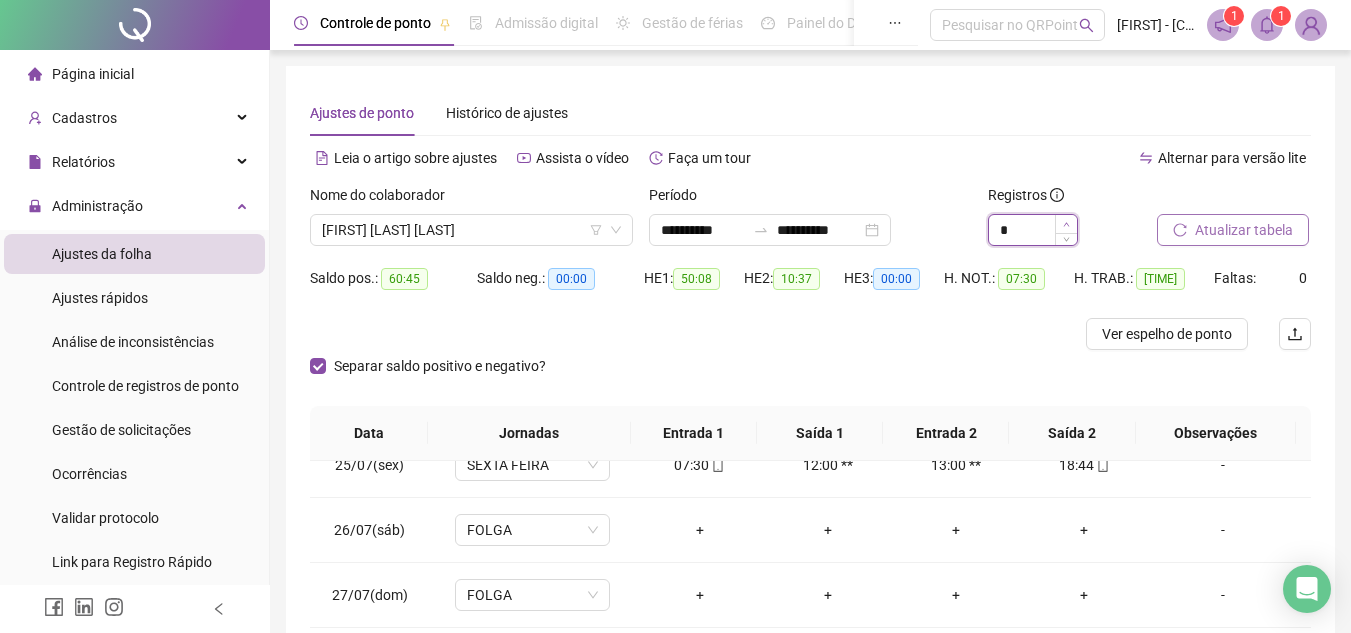 click at bounding box center (1066, 224) 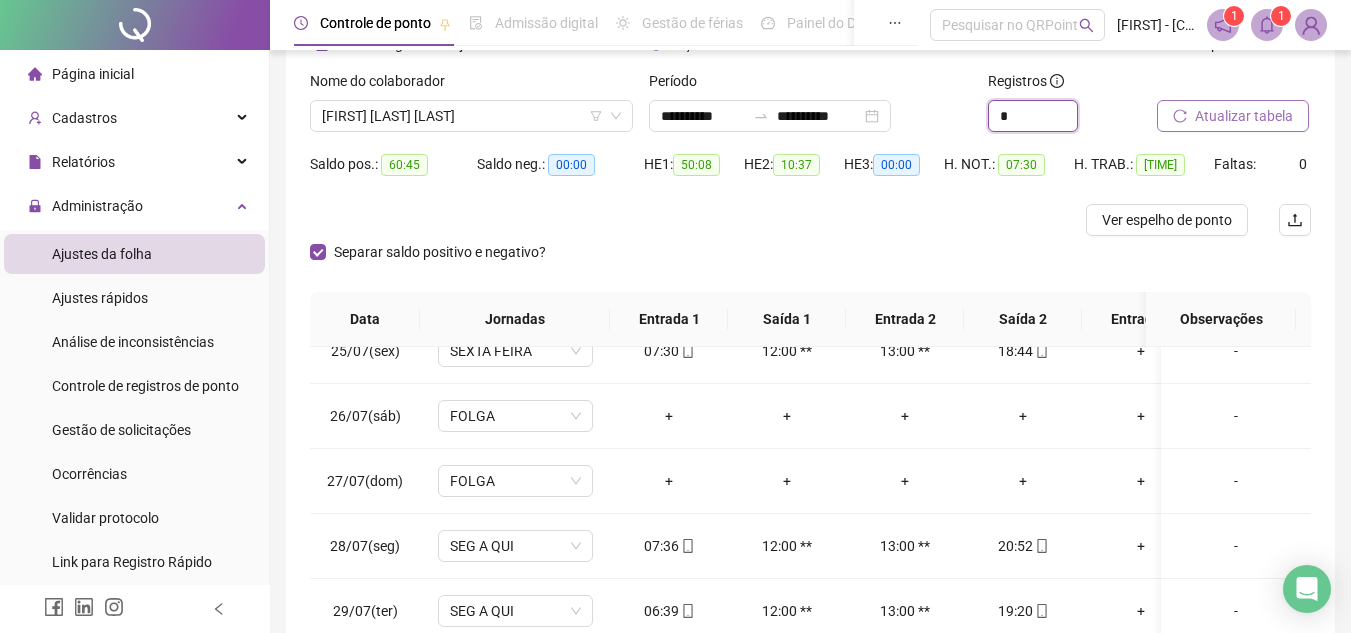 scroll, scrollTop: 200, scrollLeft: 0, axis: vertical 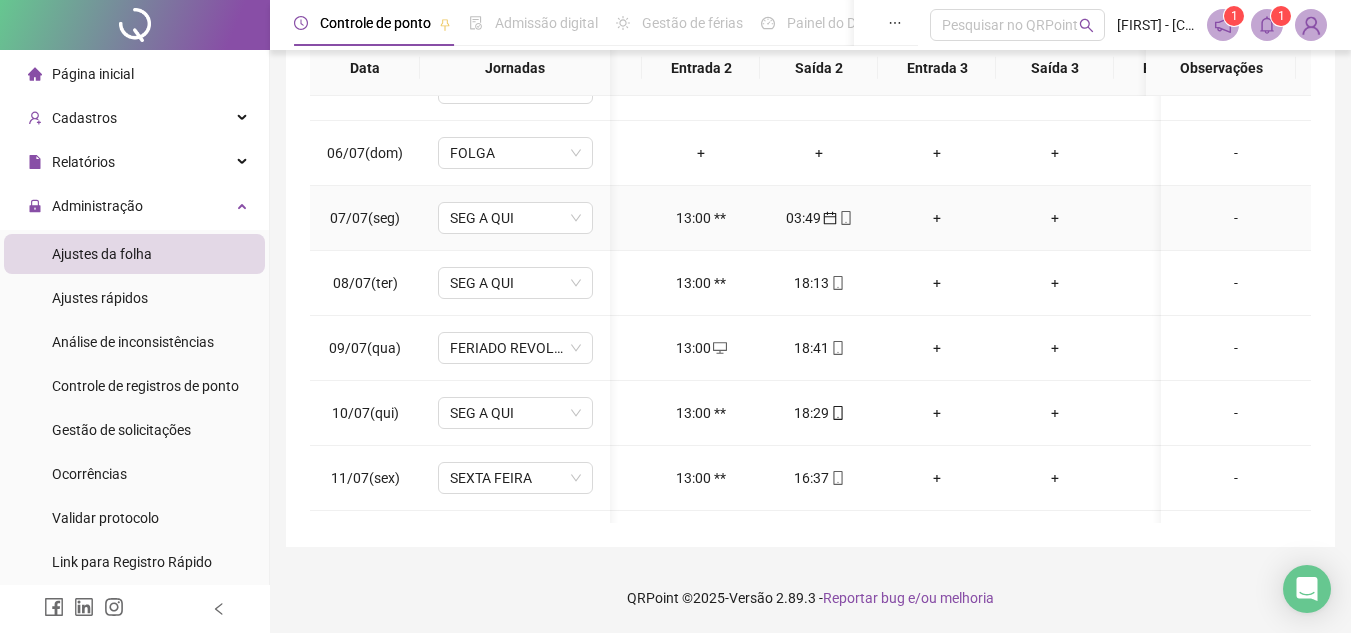 click on "+" at bounding box center [937, 218] 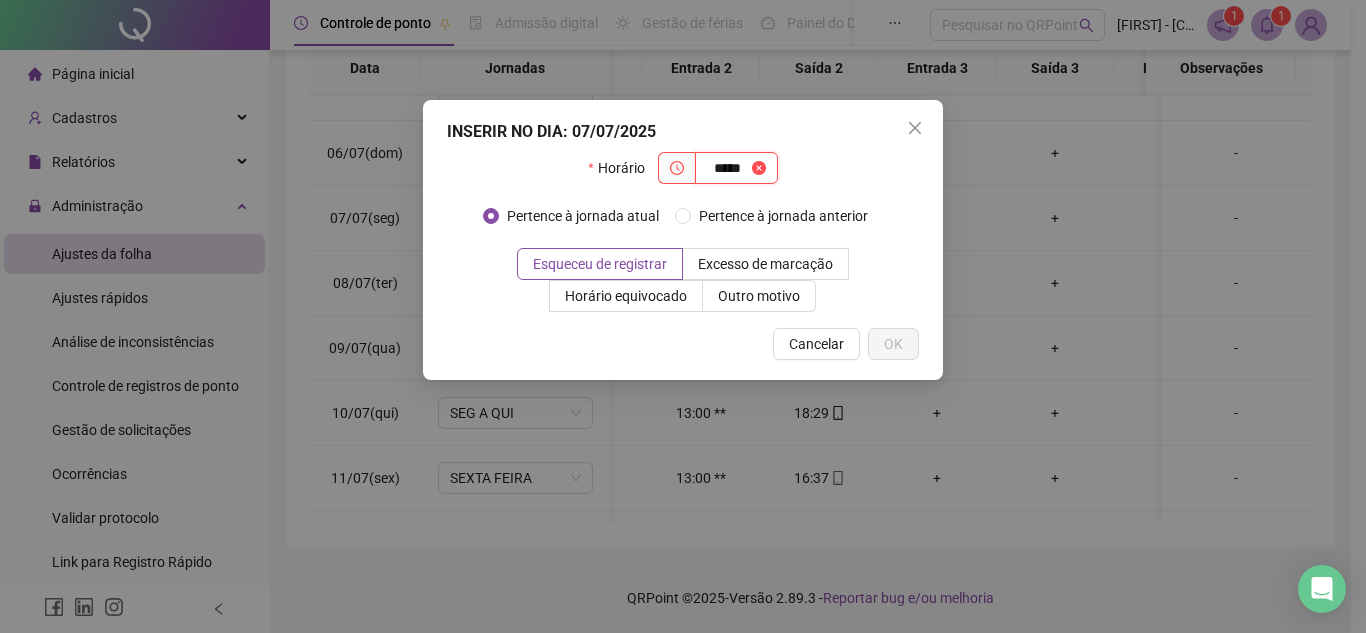 type on "*****" 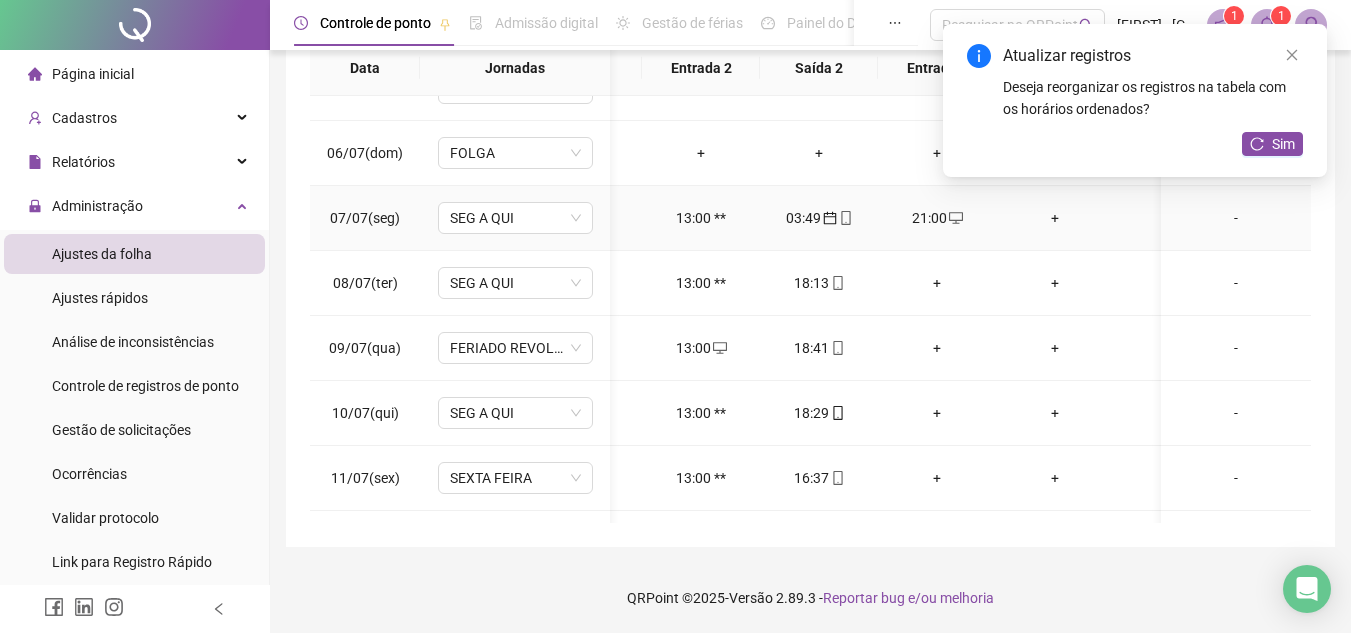 click on "+" at bounding box center (1055, 218) 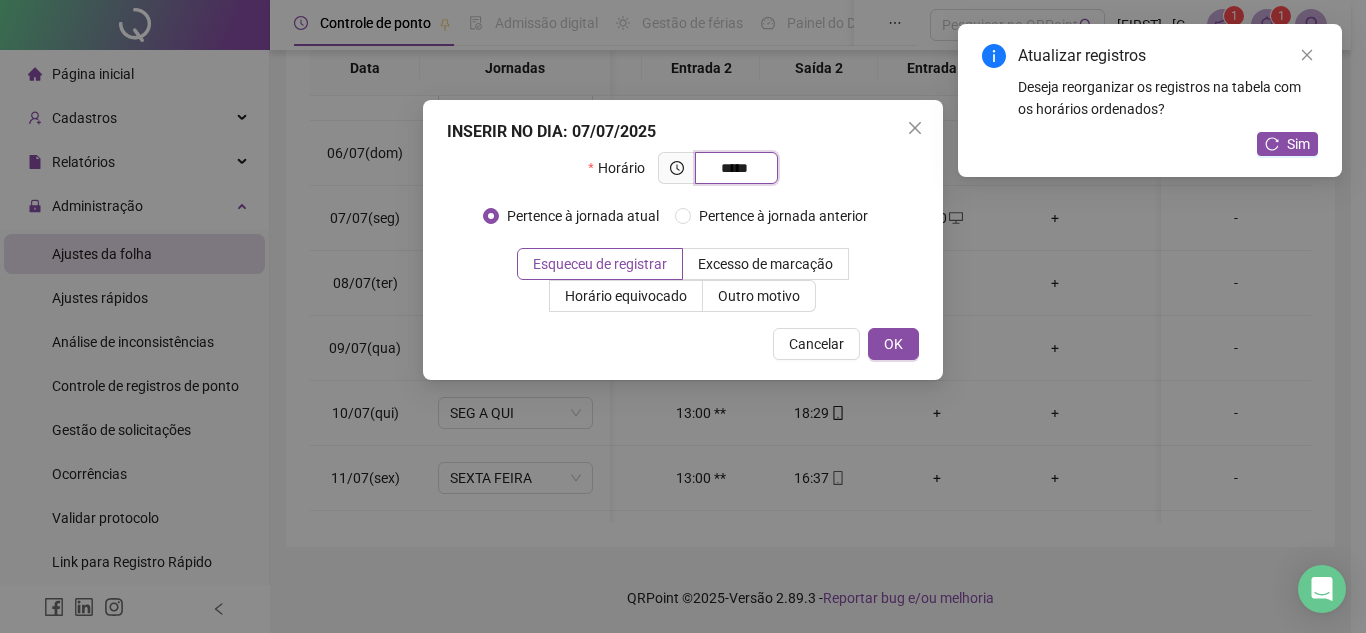type on "*****" 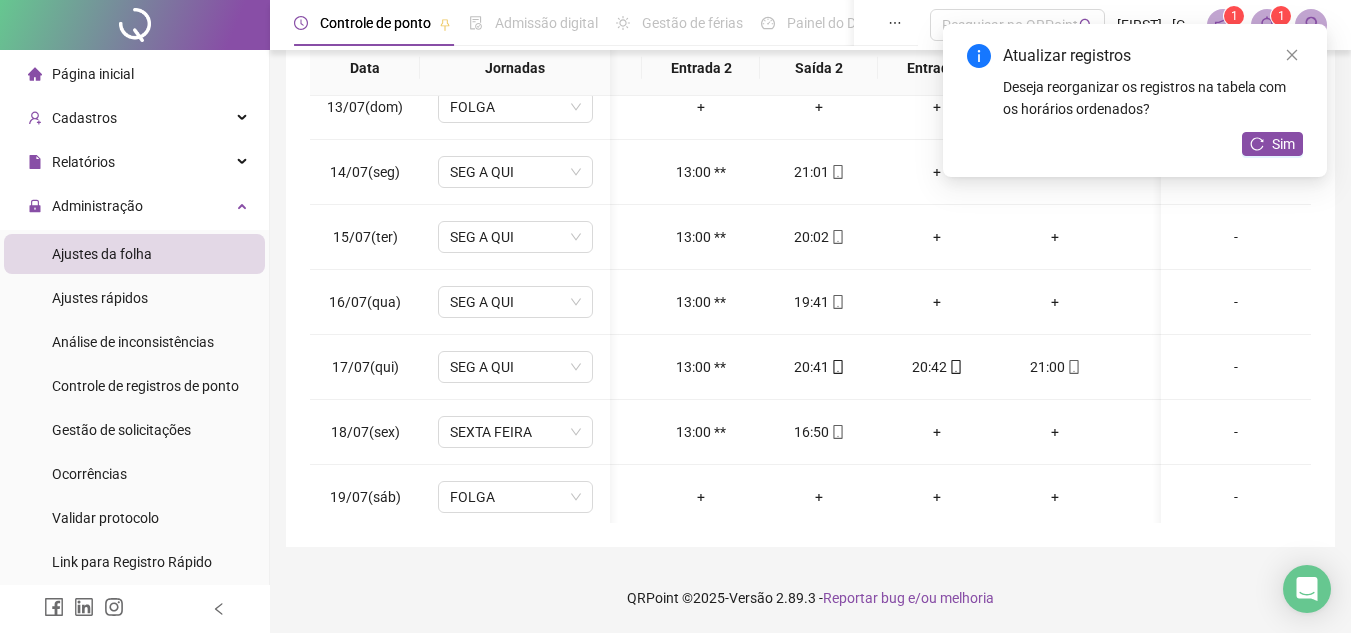scroll, scrollTop: 800, scrollLeft: 204, axis: both 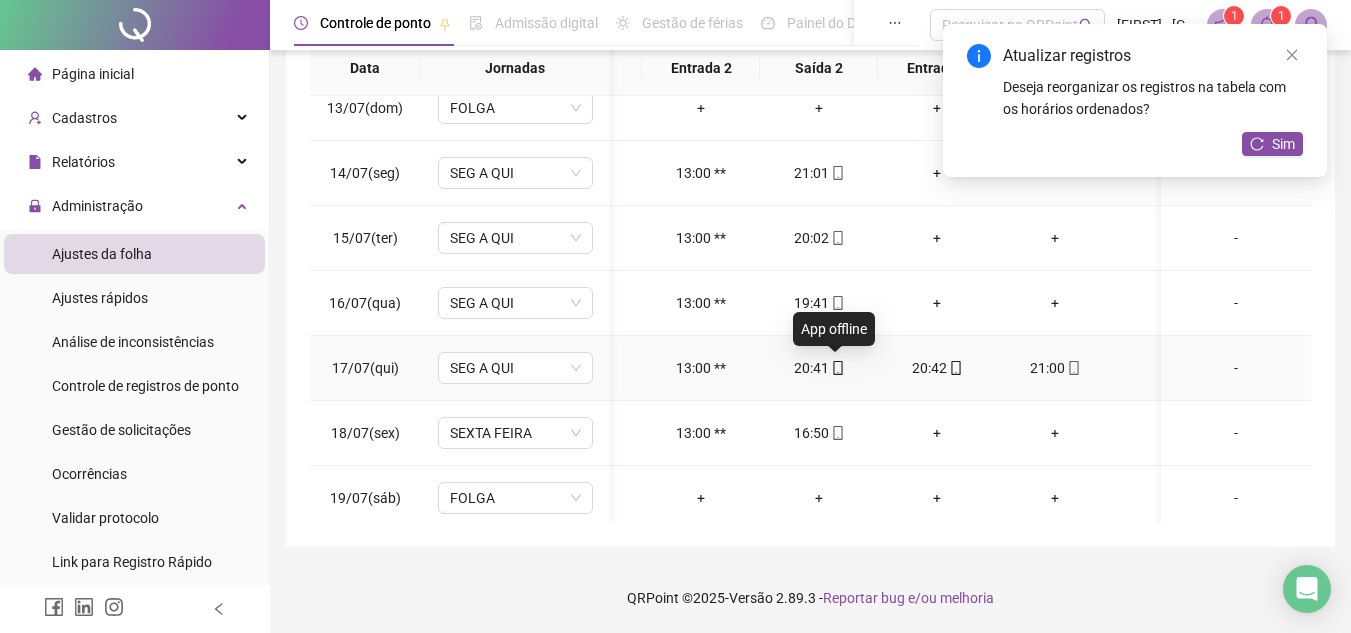 click 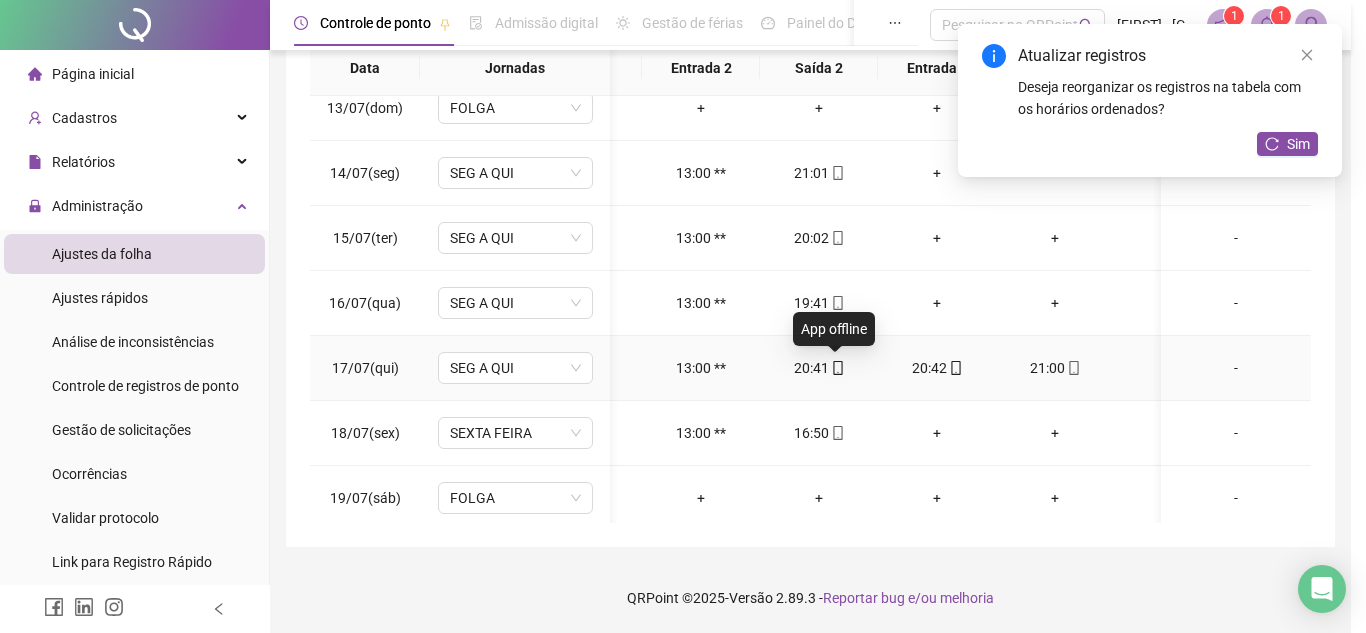 type on "**********" 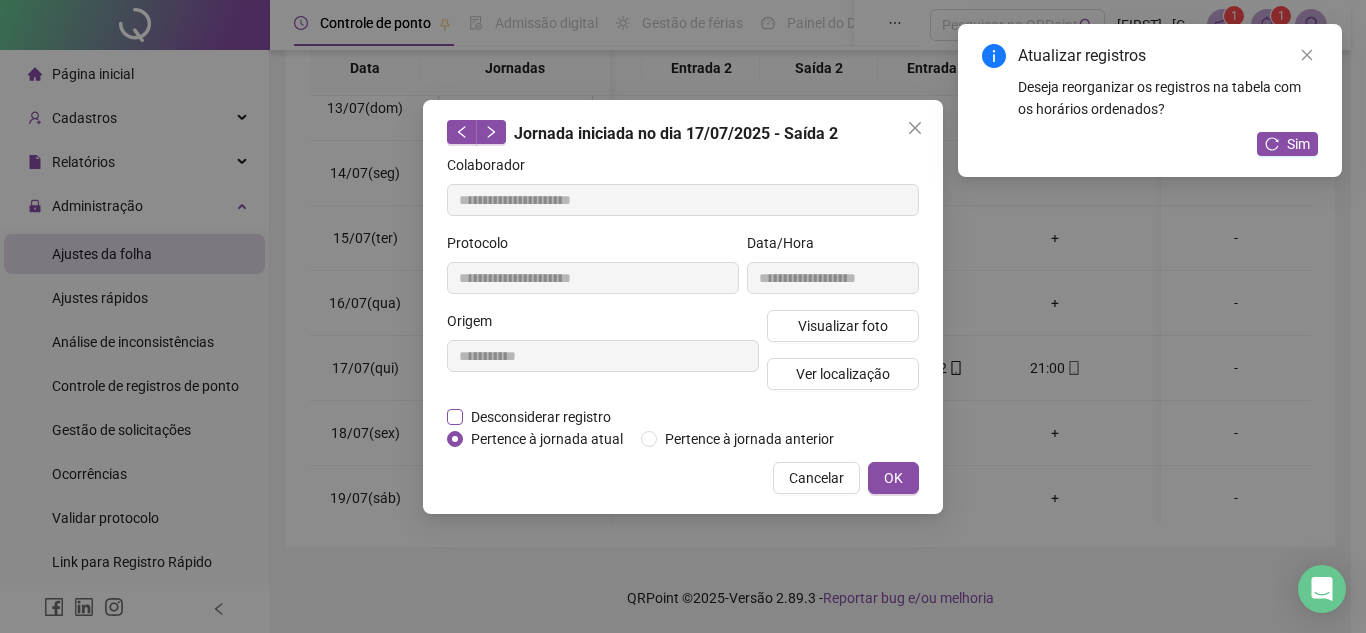 click on "Desconsiderar registro" at bounding box center [541, 417] 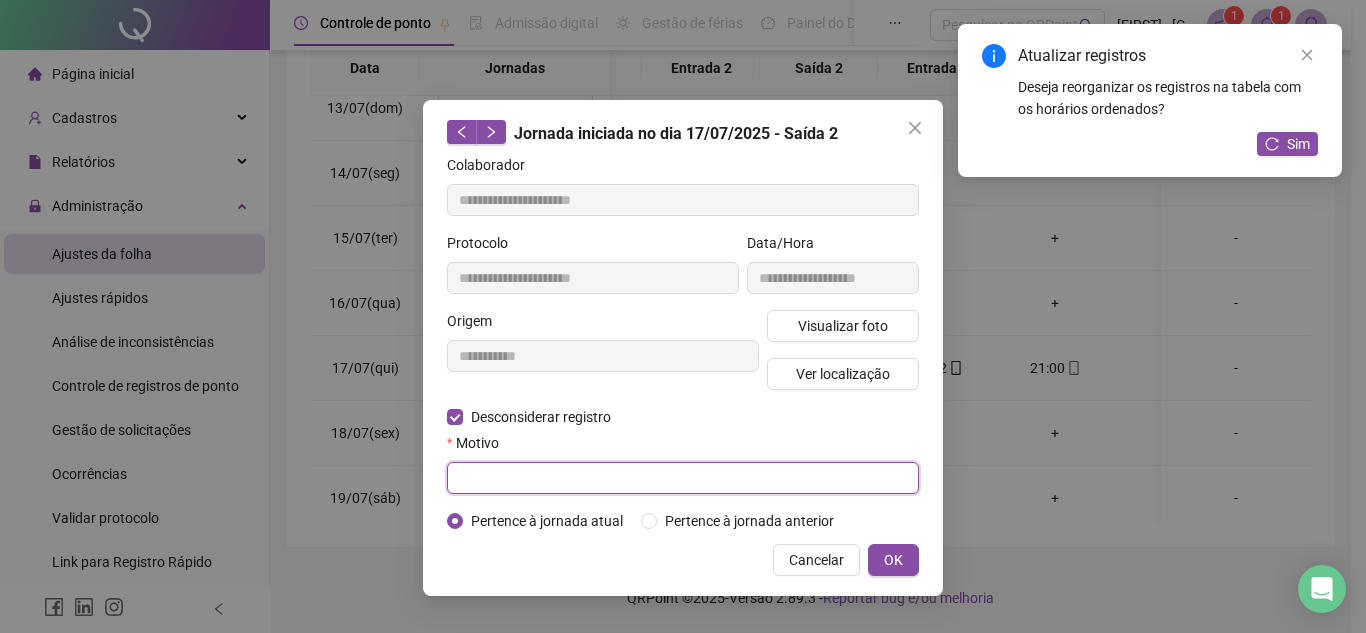 click at bounding box center [683, 478] 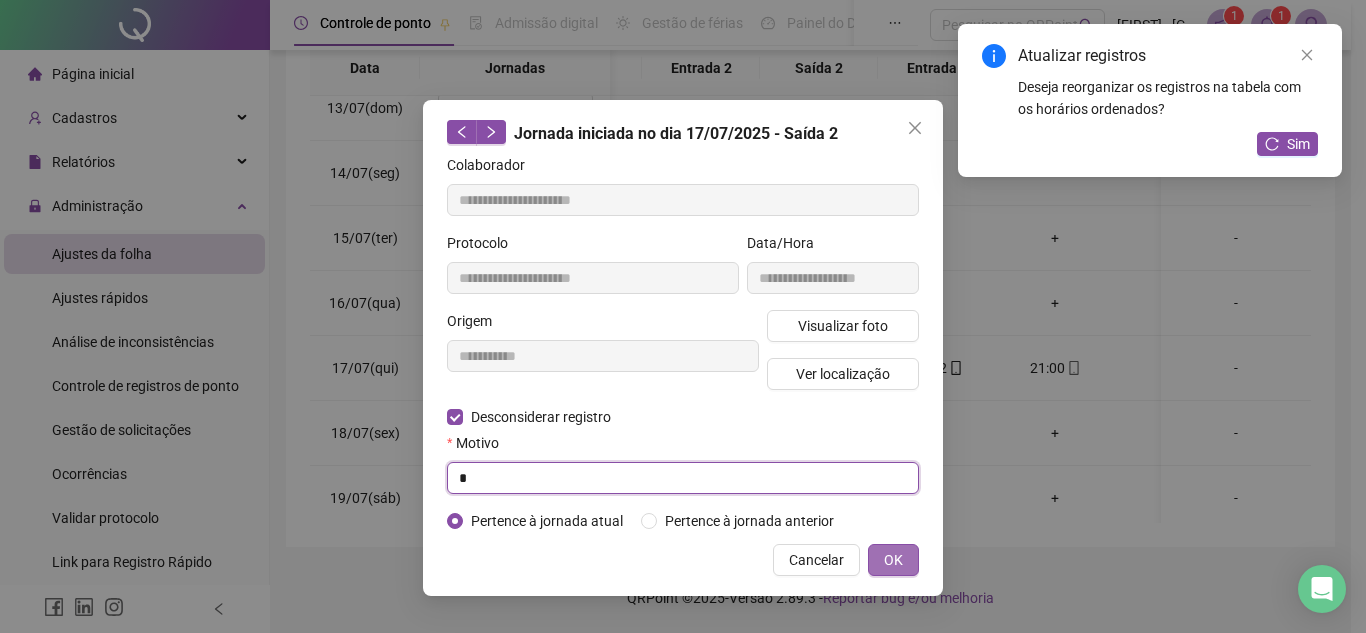 type on "*" 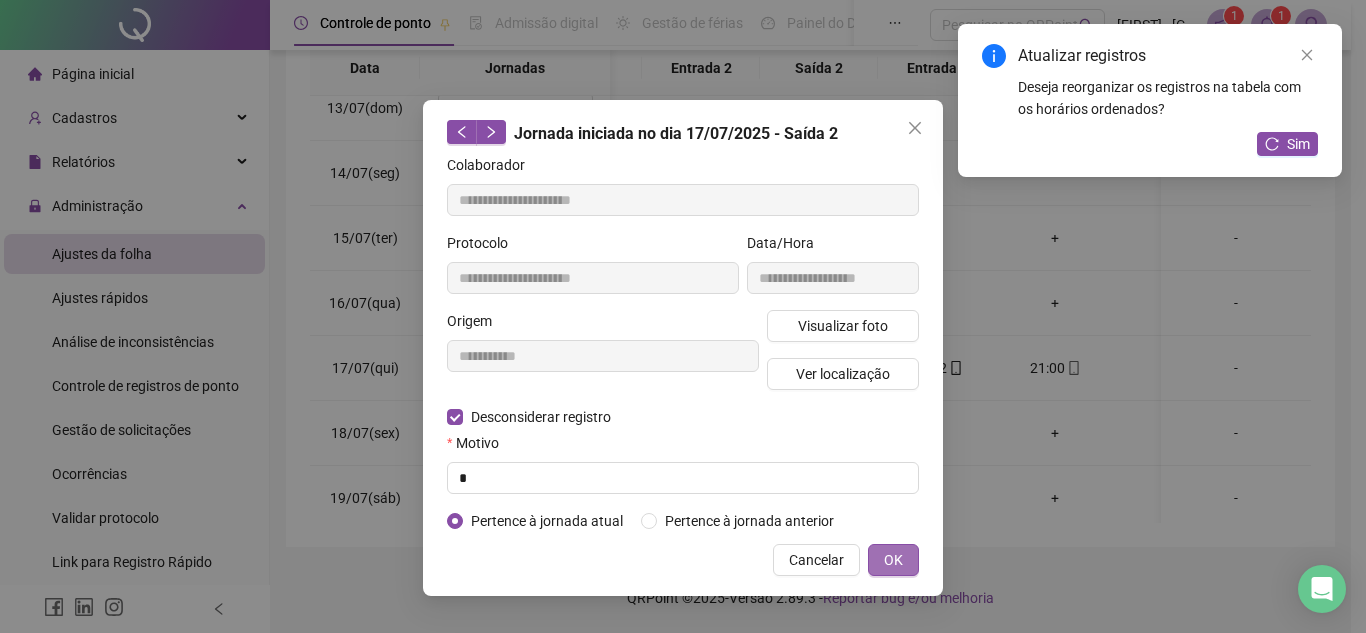 click on "OK" at bounding box center [893, 560] 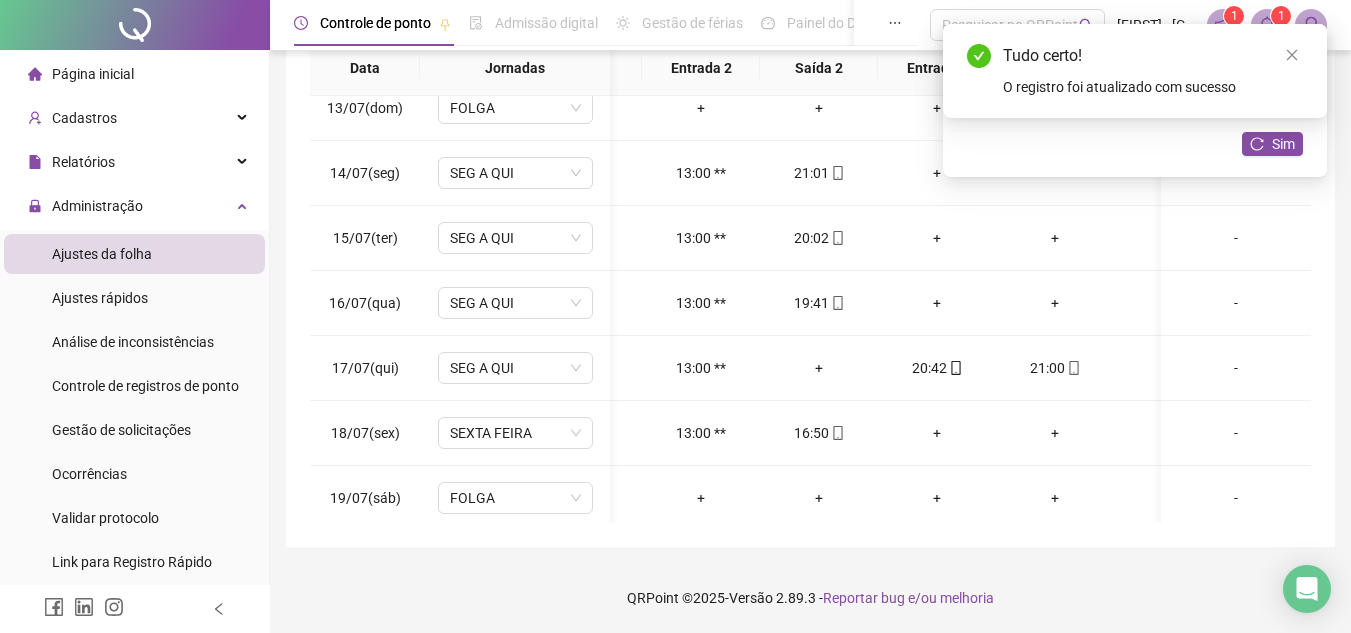 click on "20:42" at bounding box center (937, 368) 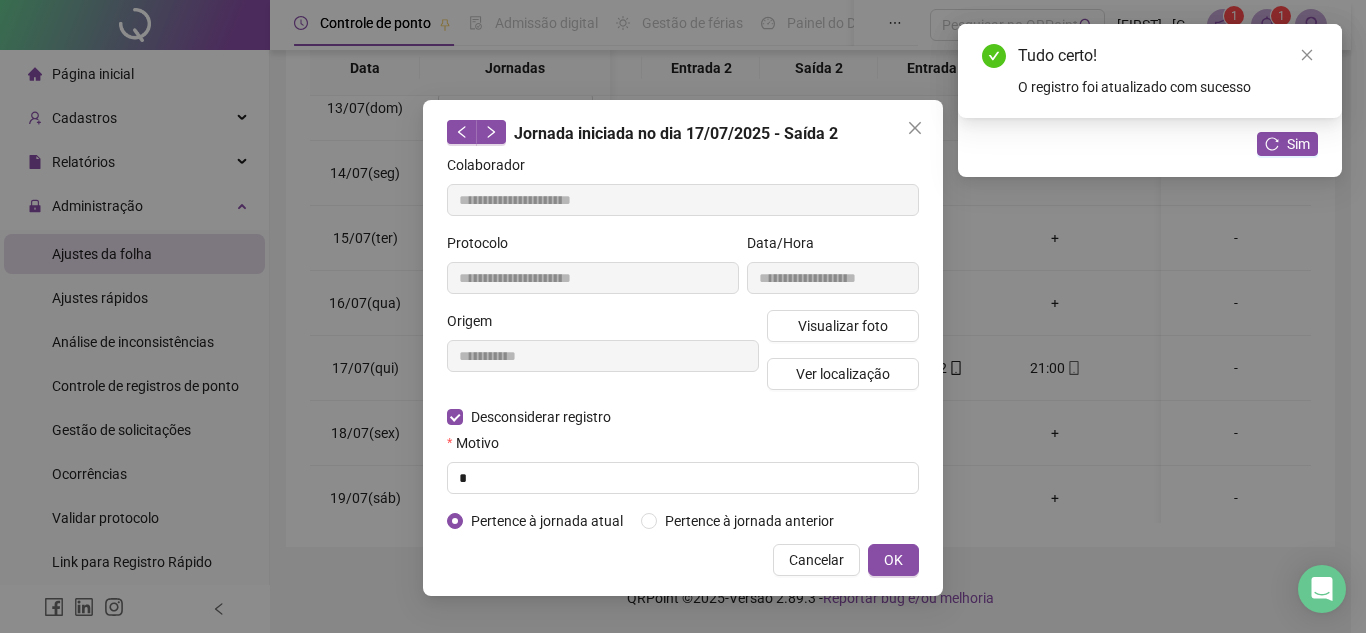type on "**********" 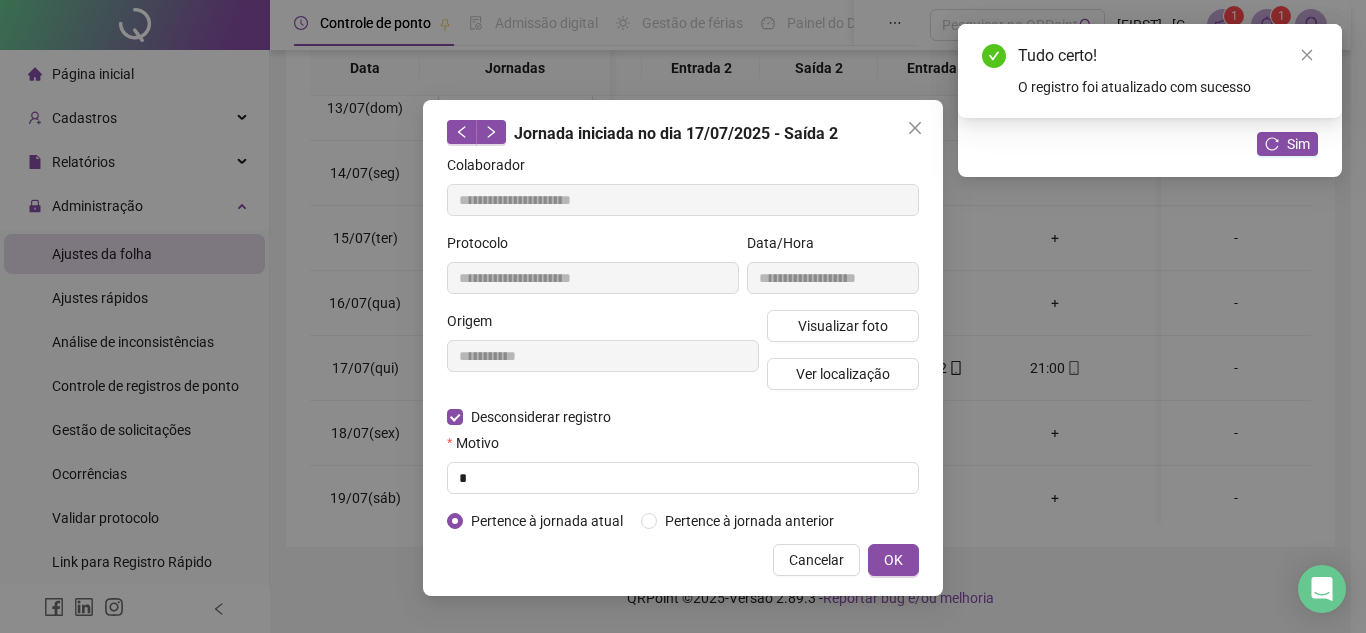 type on "**********" 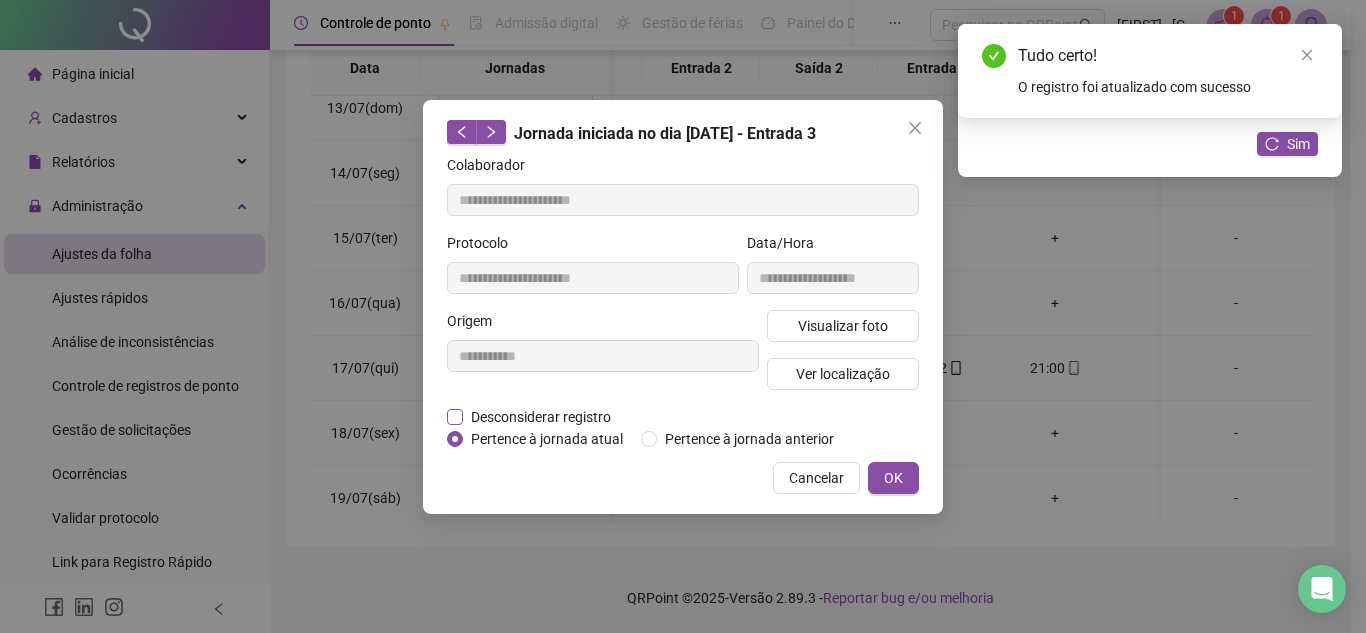 click on "Desconsiderar registro" at bounding box center [541, 417] 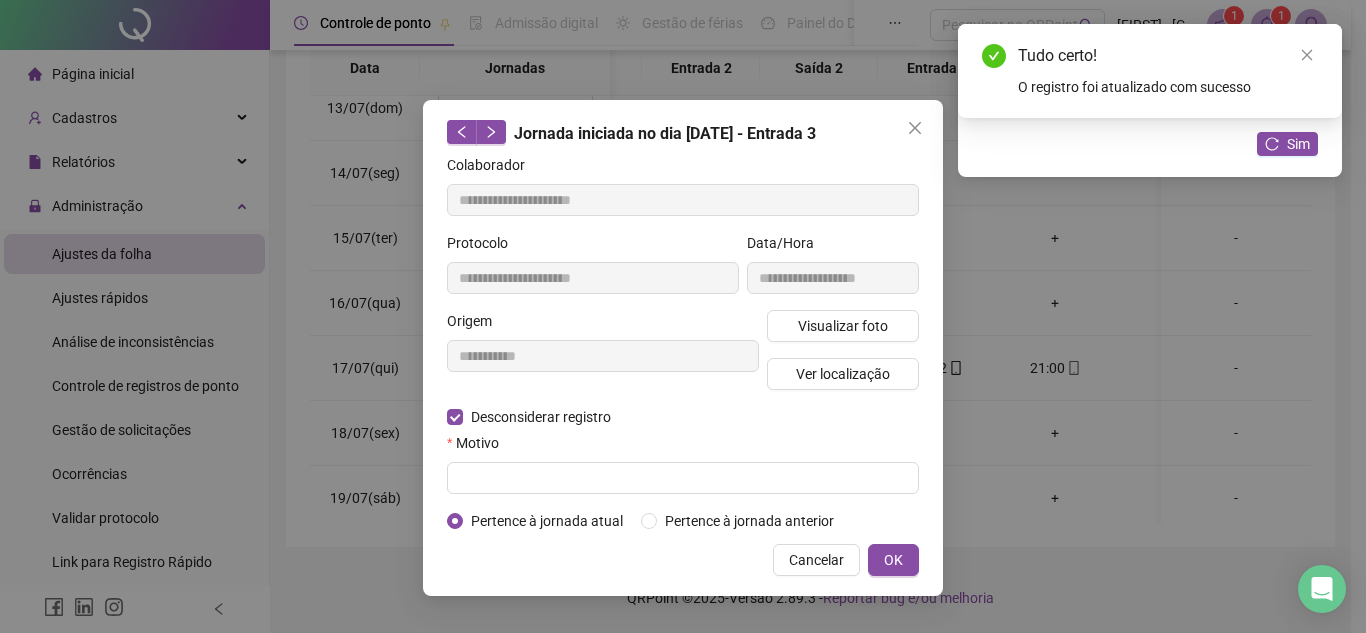 click on "Motivo" at bounding box center (683, 447) 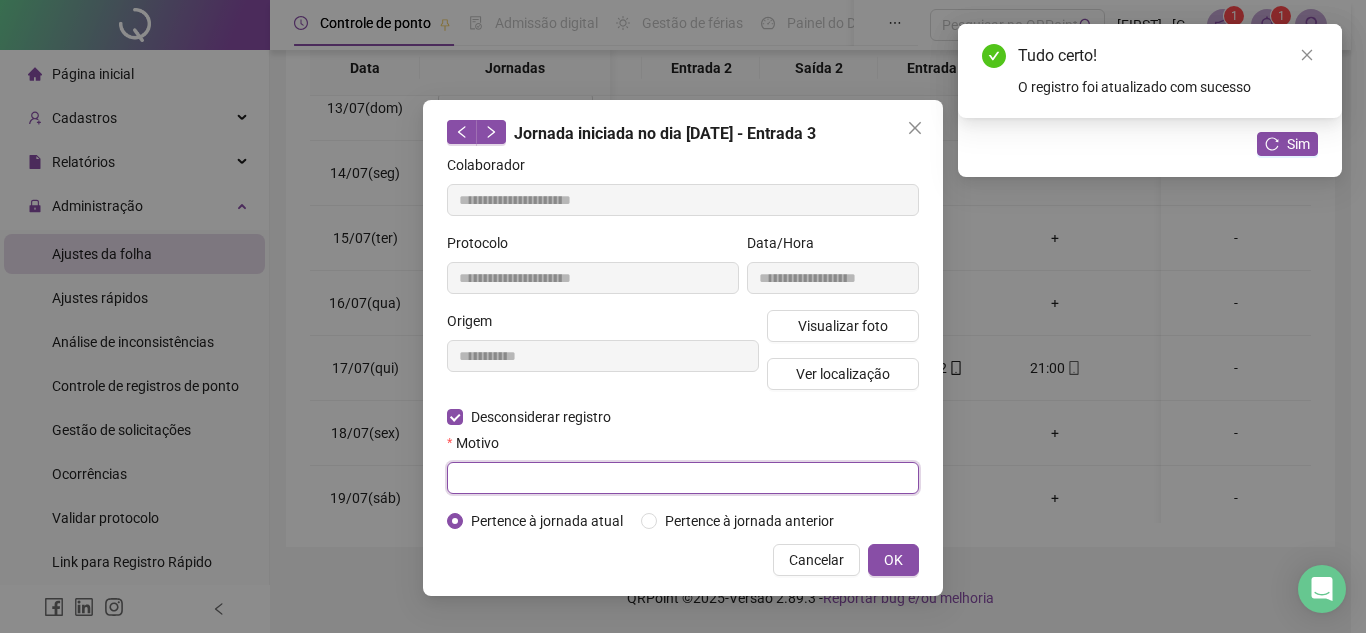 click at bounding box center [683, 478] 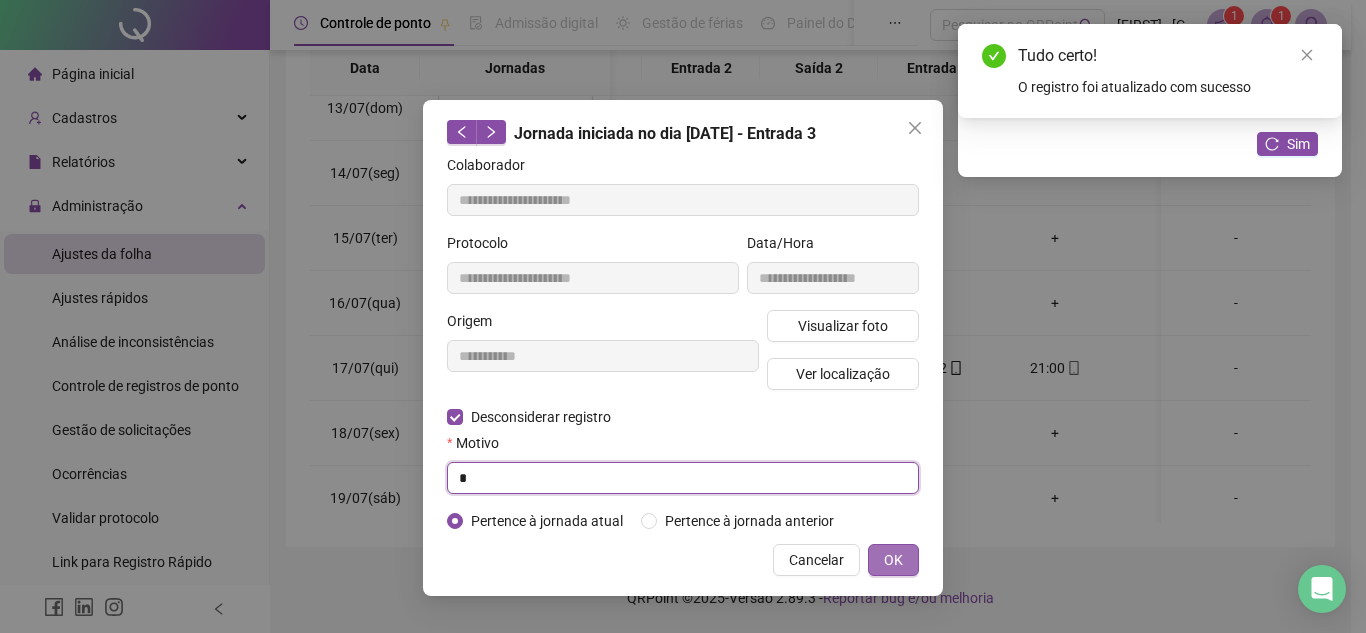 type on "*" 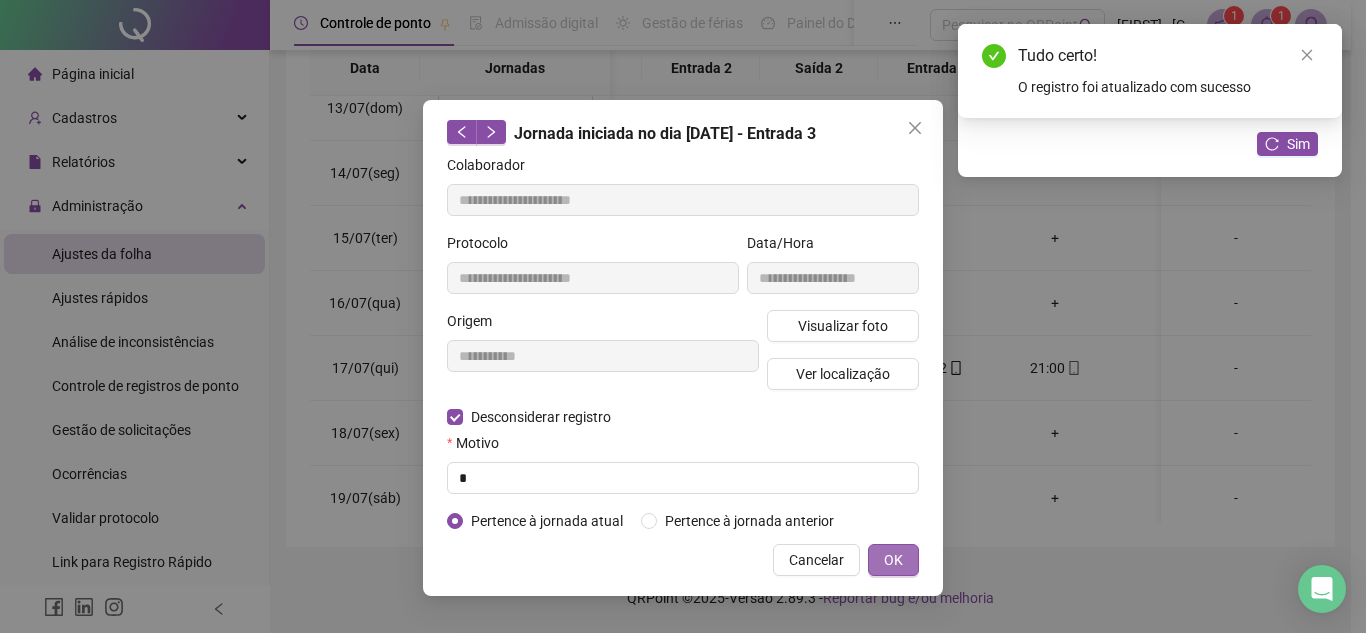 click on "Cancelar OK" at bounding box center [683, 560] 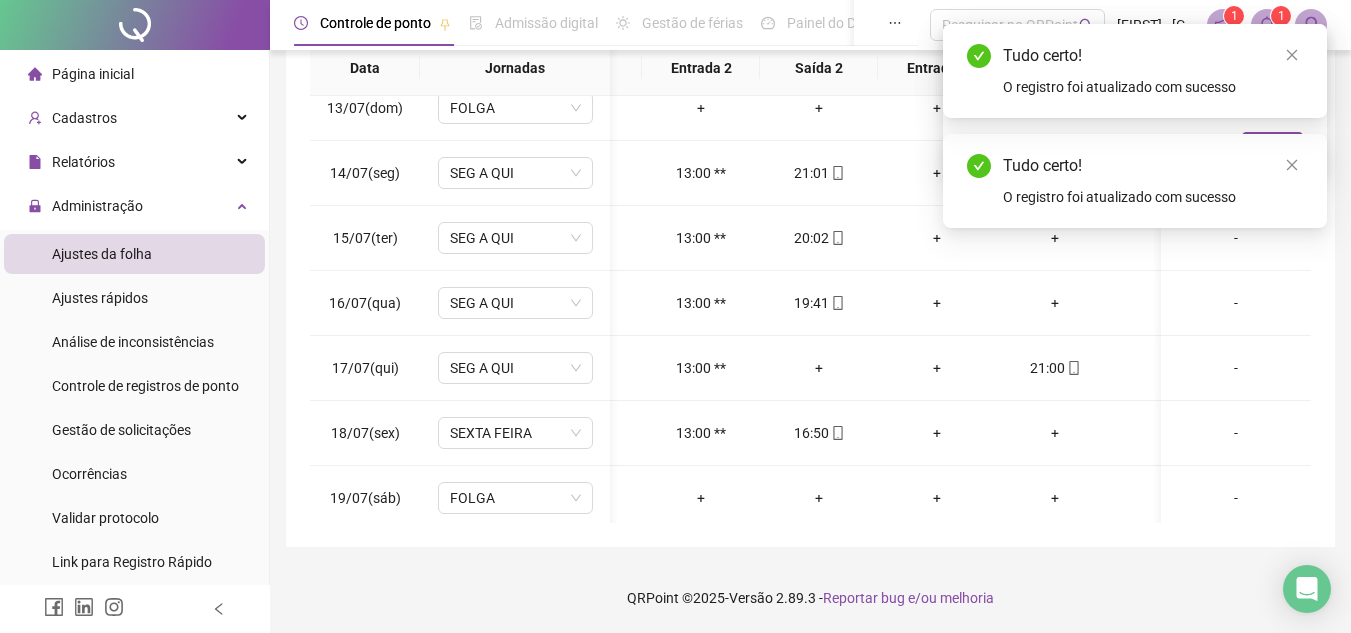 scroll, scrollTop: 800, scrollLeft: 0, axis: vertical 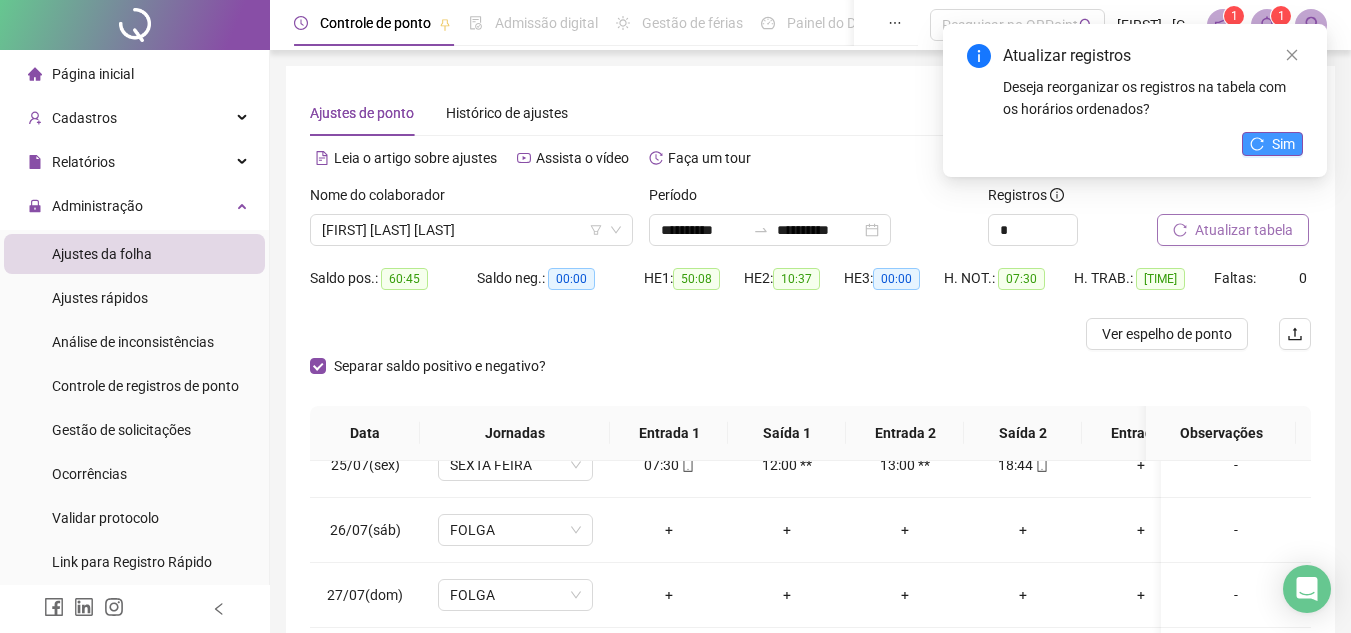 click on "Sim" at bounding box center (1272, 144) 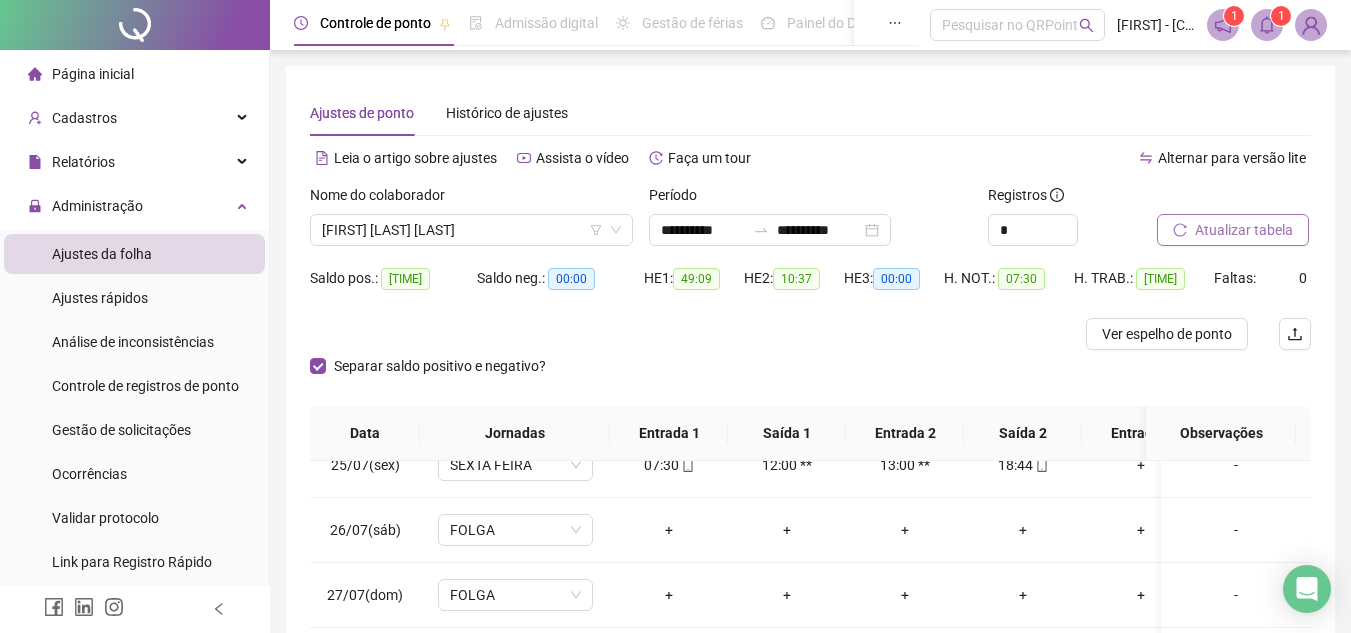 click on "Separar saldo positivo e negativo?" at bounding box center (810, 378) 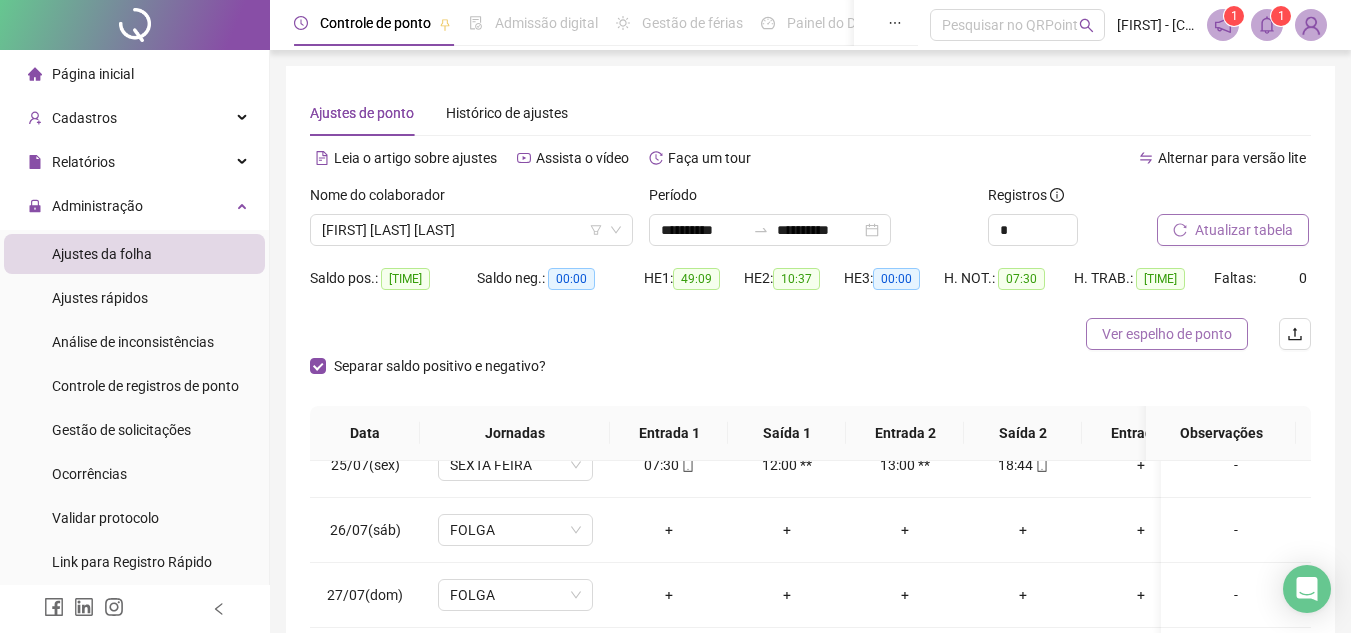 click on "Ver espelho de ponto" at bounding box center [1167, 334] 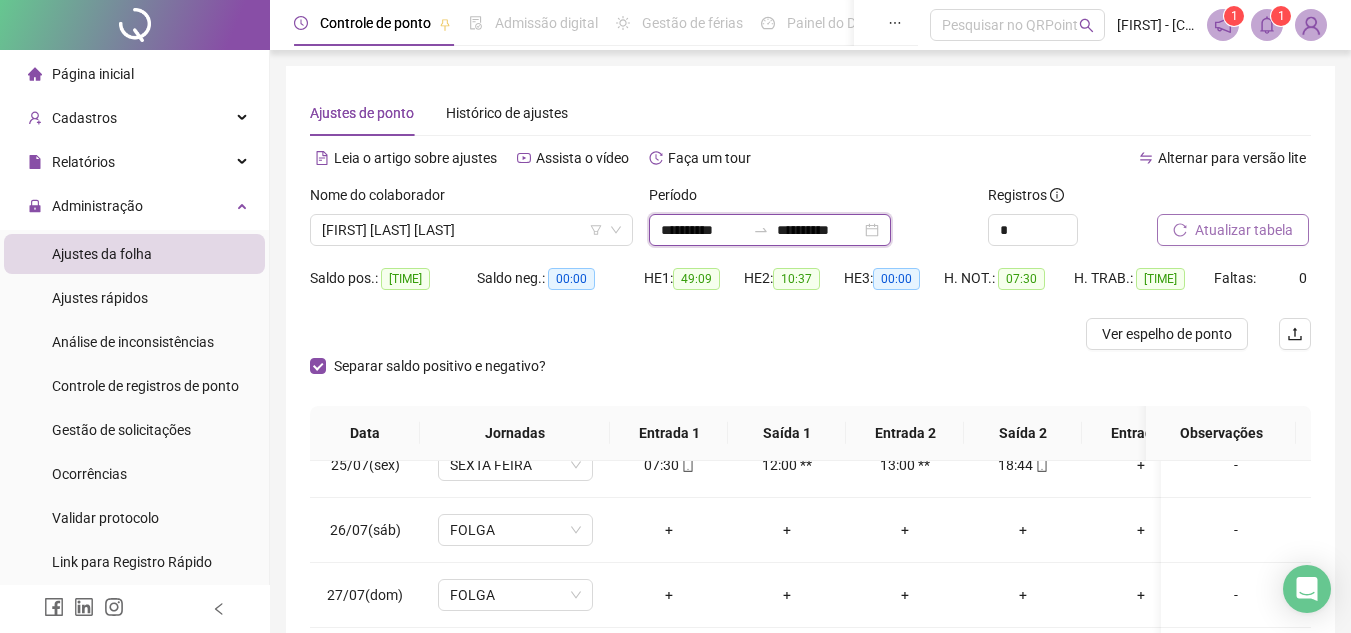 drag, startPoint x: 634, startPoint y: 291, endPoint x: 600, endPoint y: 305, distance: 36.769554 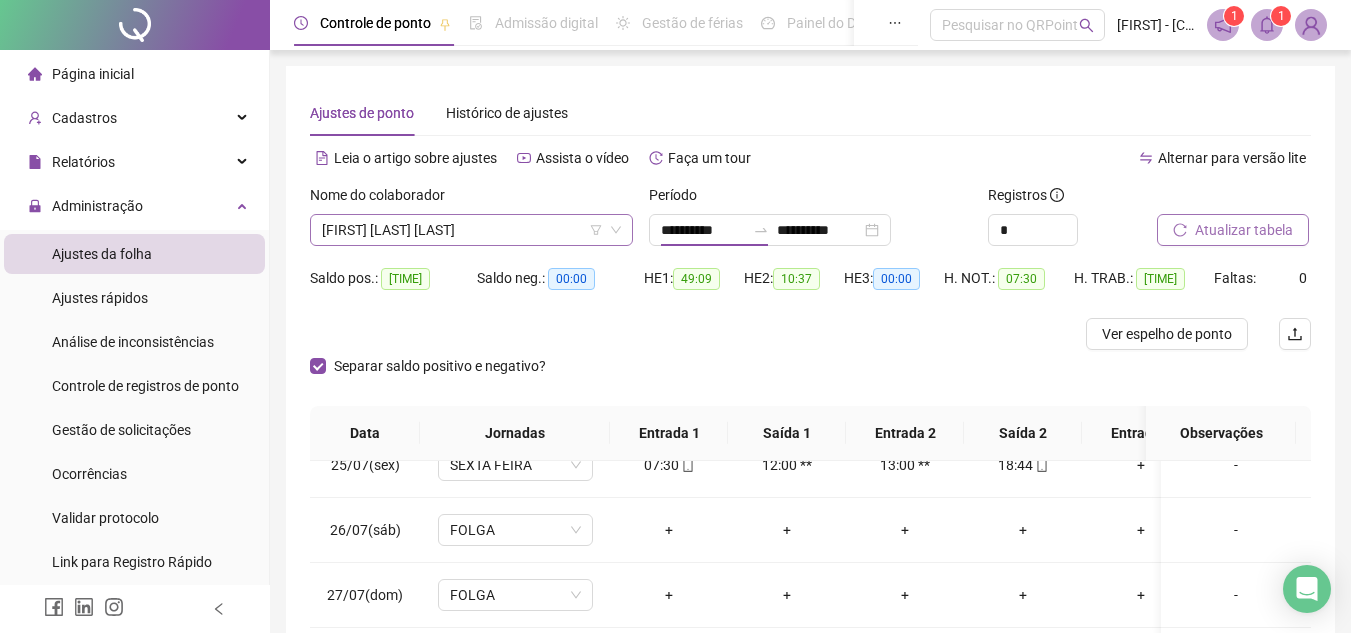 drag, startPoint x: 600, startPoint y: 305, endPoint x: 481, endPoint y: 234, distance: 138.57127 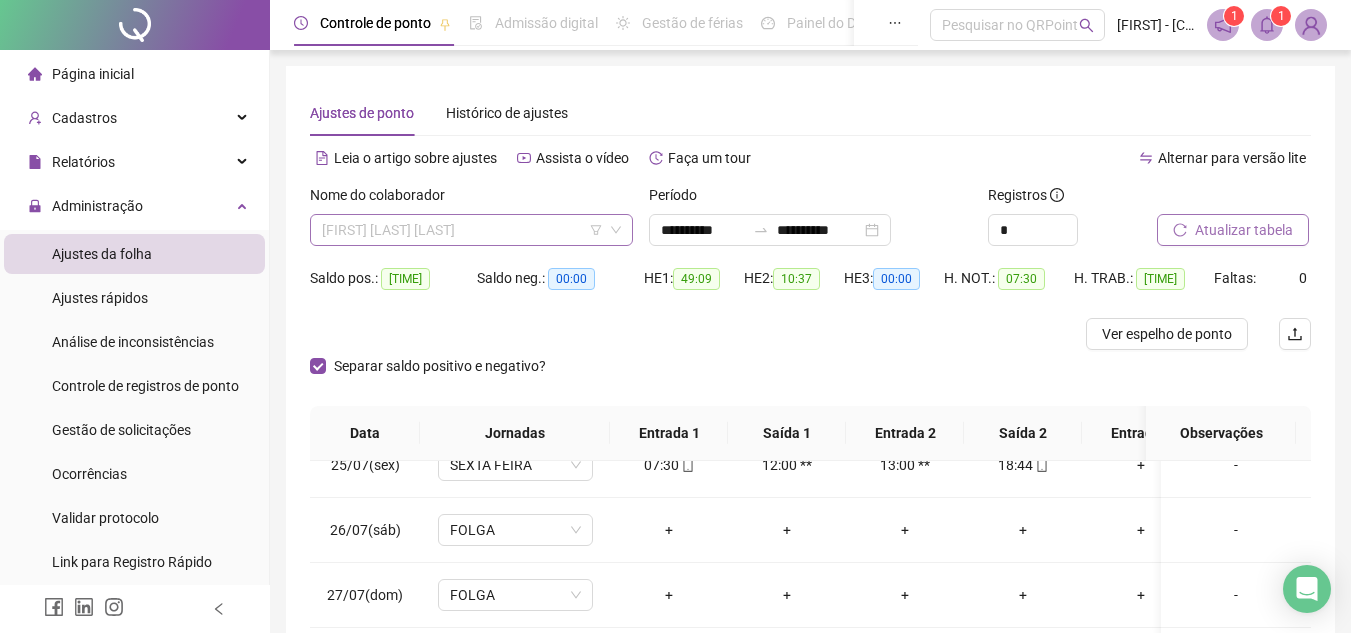 click on "[FIRST] [LAST]" at bounding box center [471, 230] 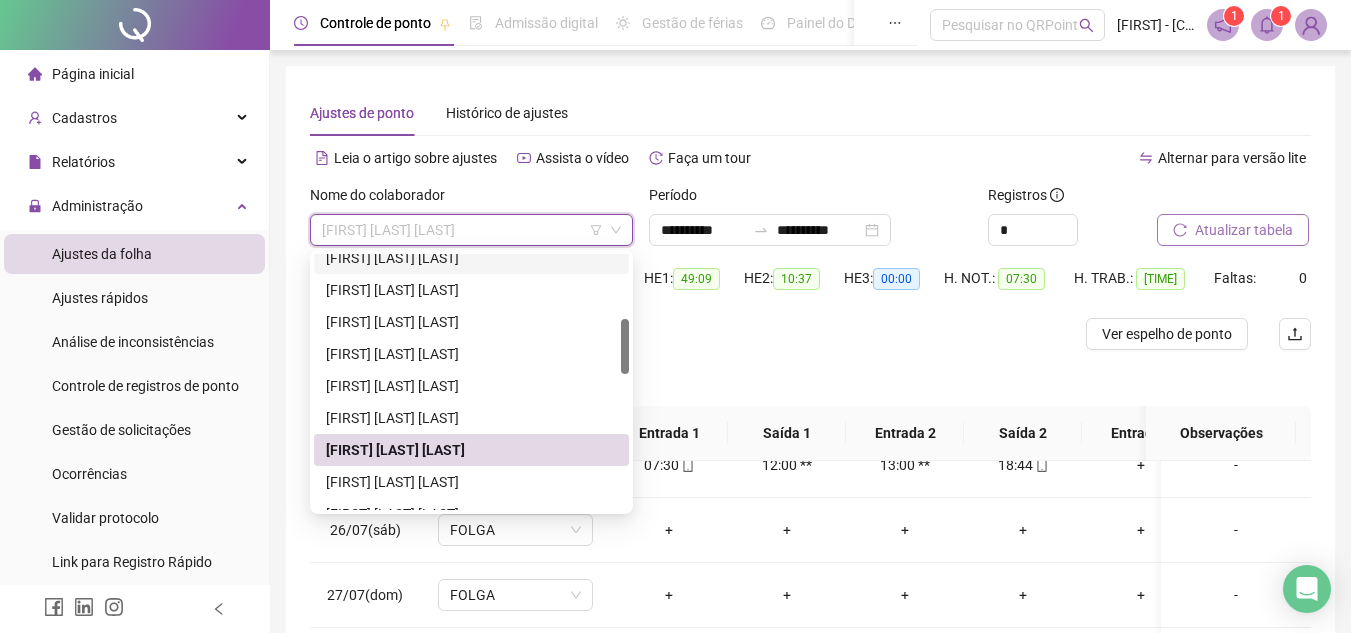 scroll, scrollTop: 0, scrollLeft: 0, axis: both 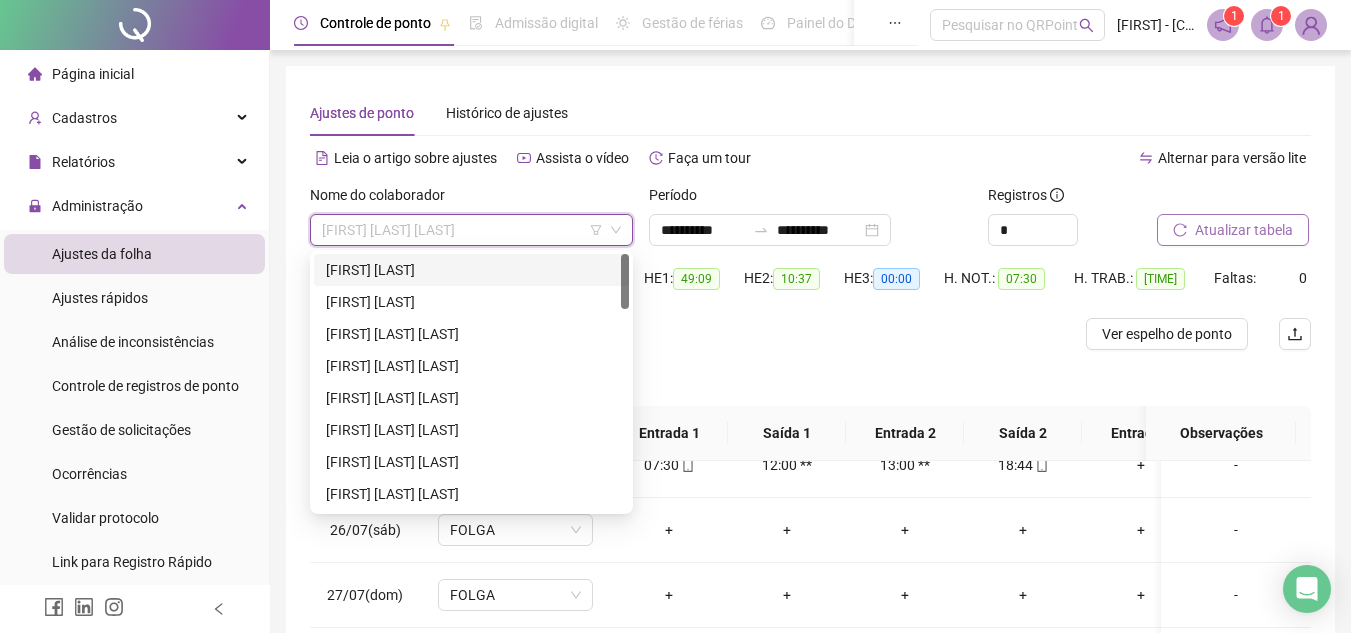 drag, startPoint x: 479, startPoint y: 266, endPoint x: 972, endPoint y: 261, distance: 493.02536 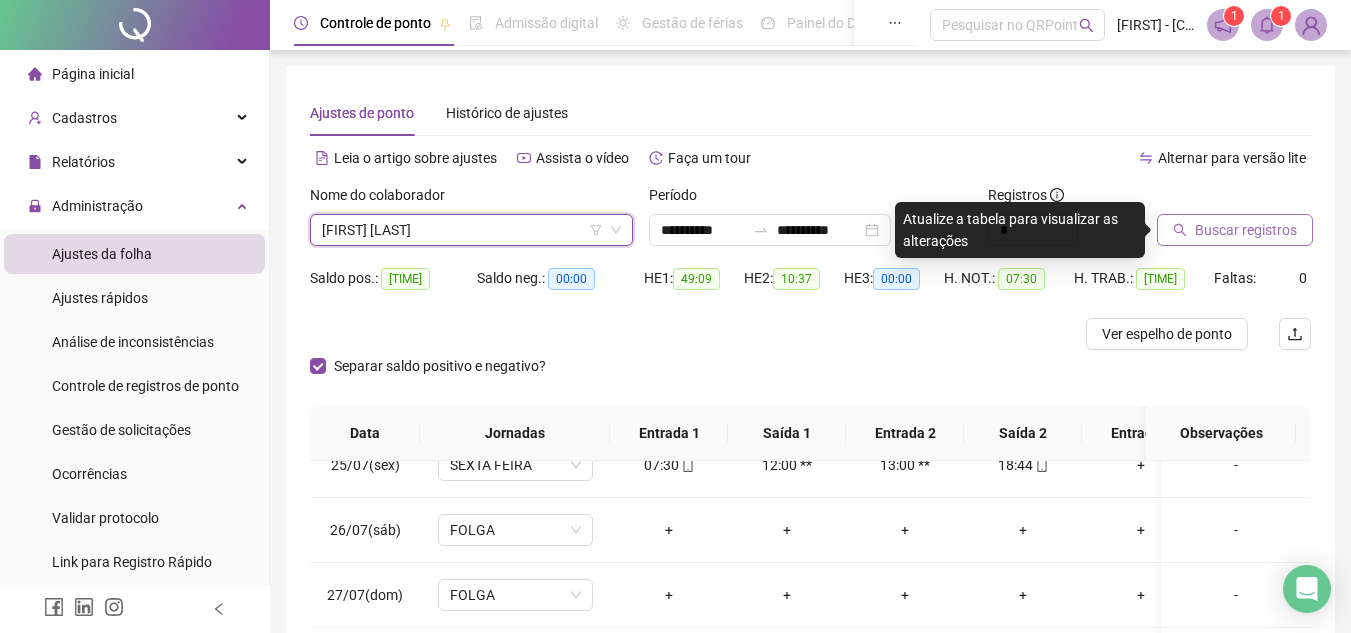 click on "Buscar registros" at bounding box center [1235, 230] 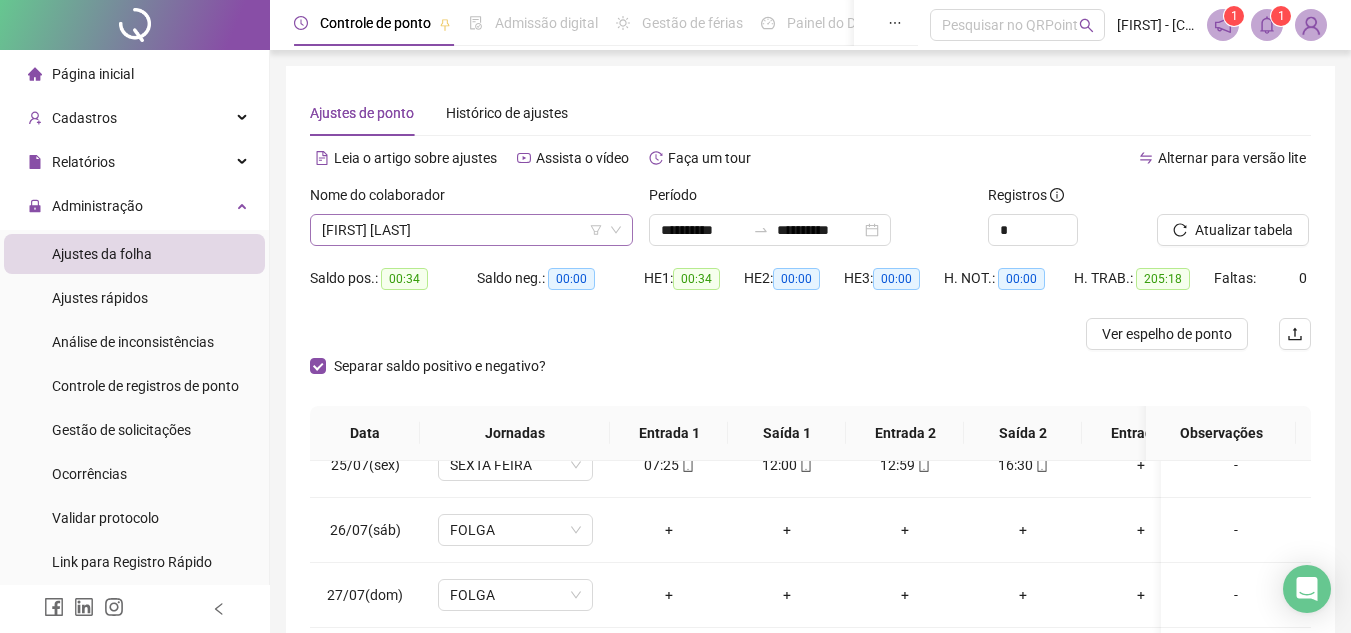 click on "[FIRST] [LAST]" at bounding box center [471, 230] 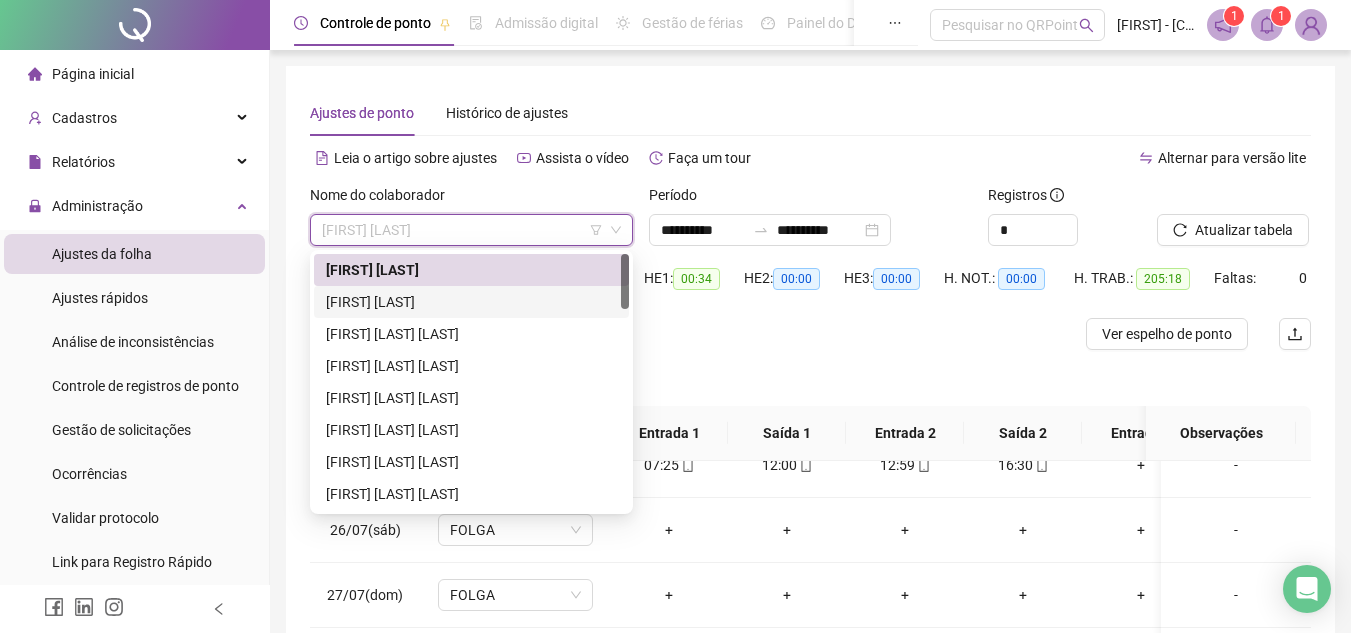 click on "[FIRST] [LAST]" at bounding box center (471, 302) 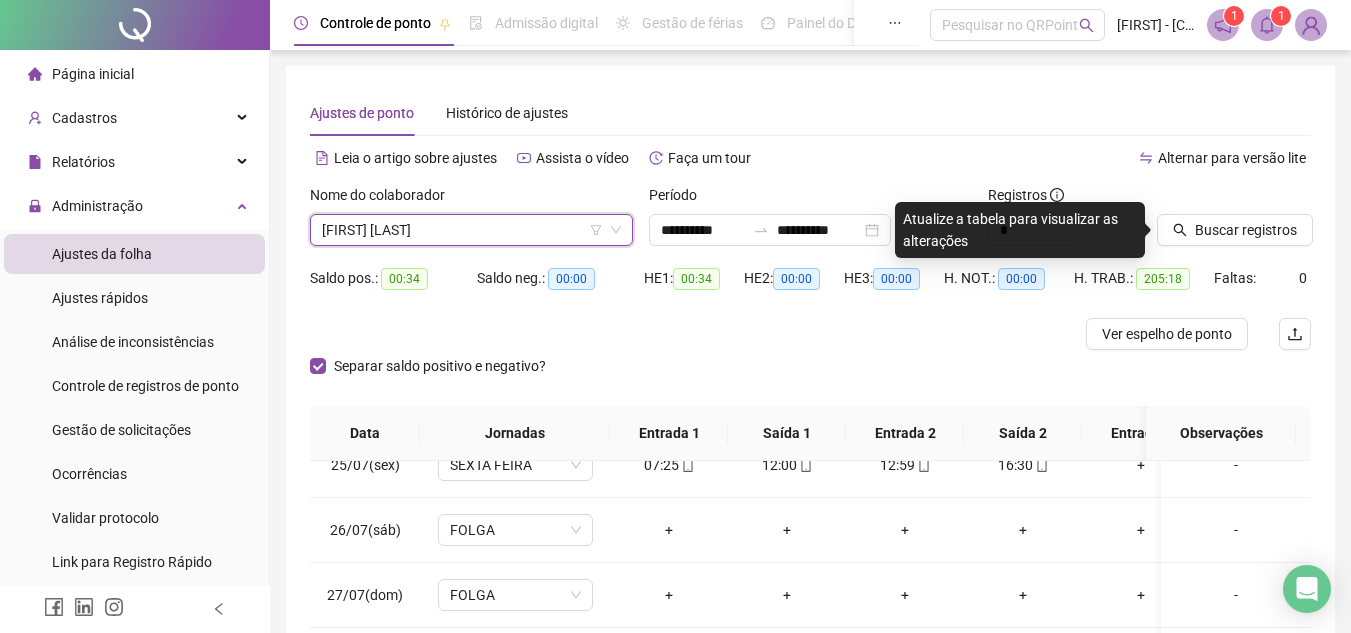 click on "[FIRST] [LAST]" at bounding box center [471, 230] 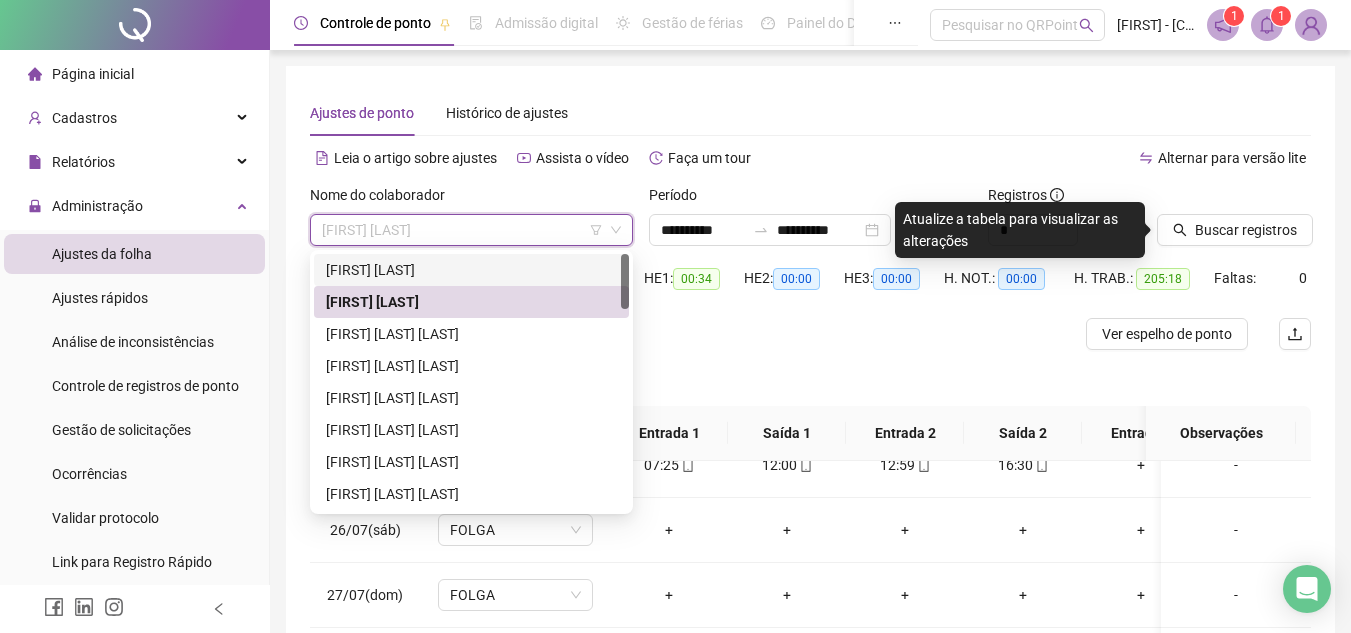click 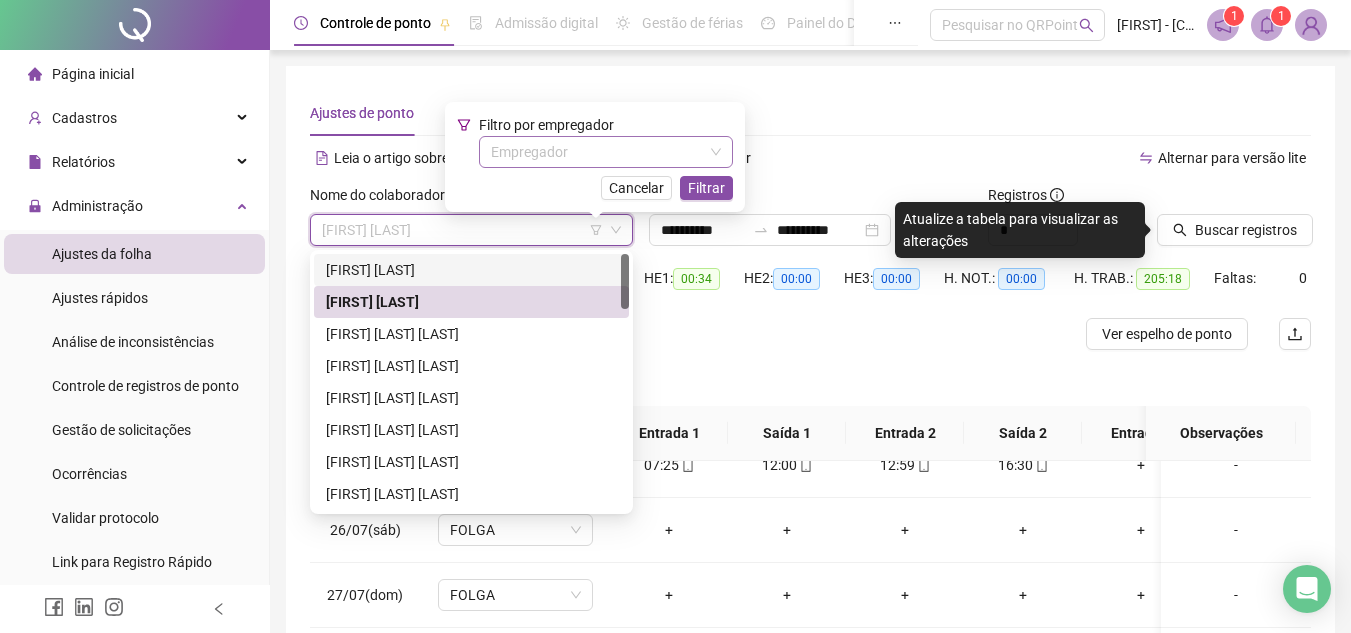 click at bounding box center (597, 152) 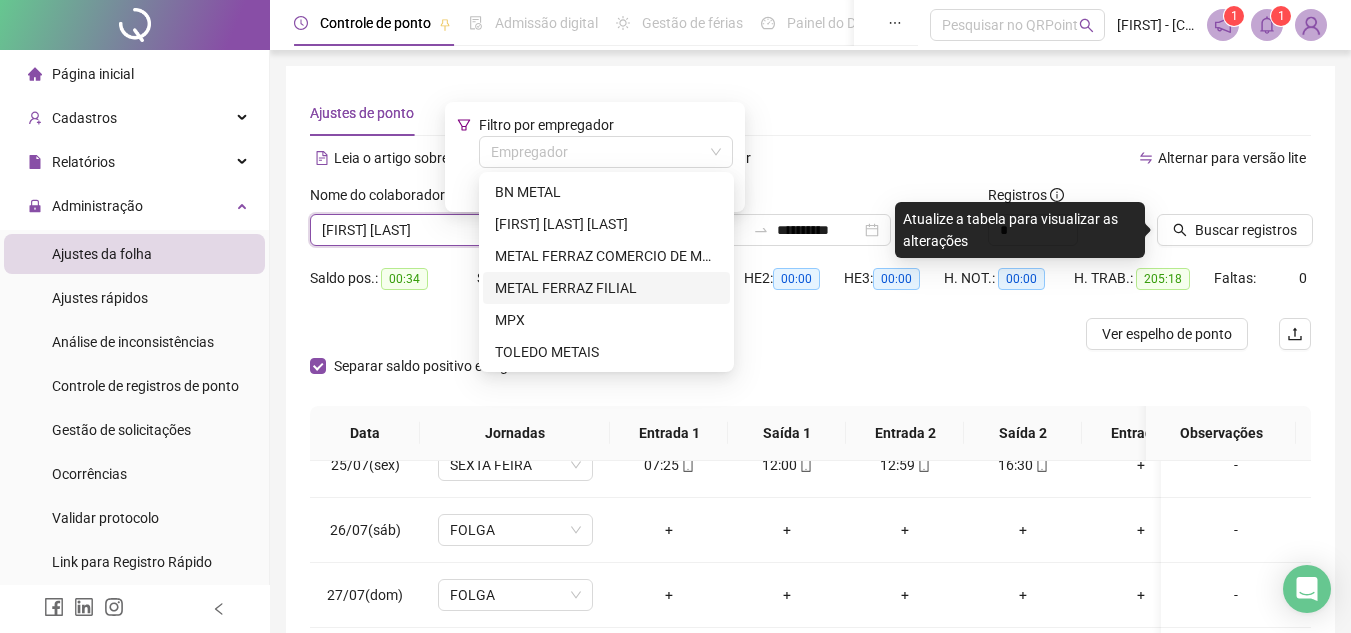 drag, startPoint x: 608, startPoint y: 282, endPoint x: 613, endPoint y: 269, distance: 13.928389 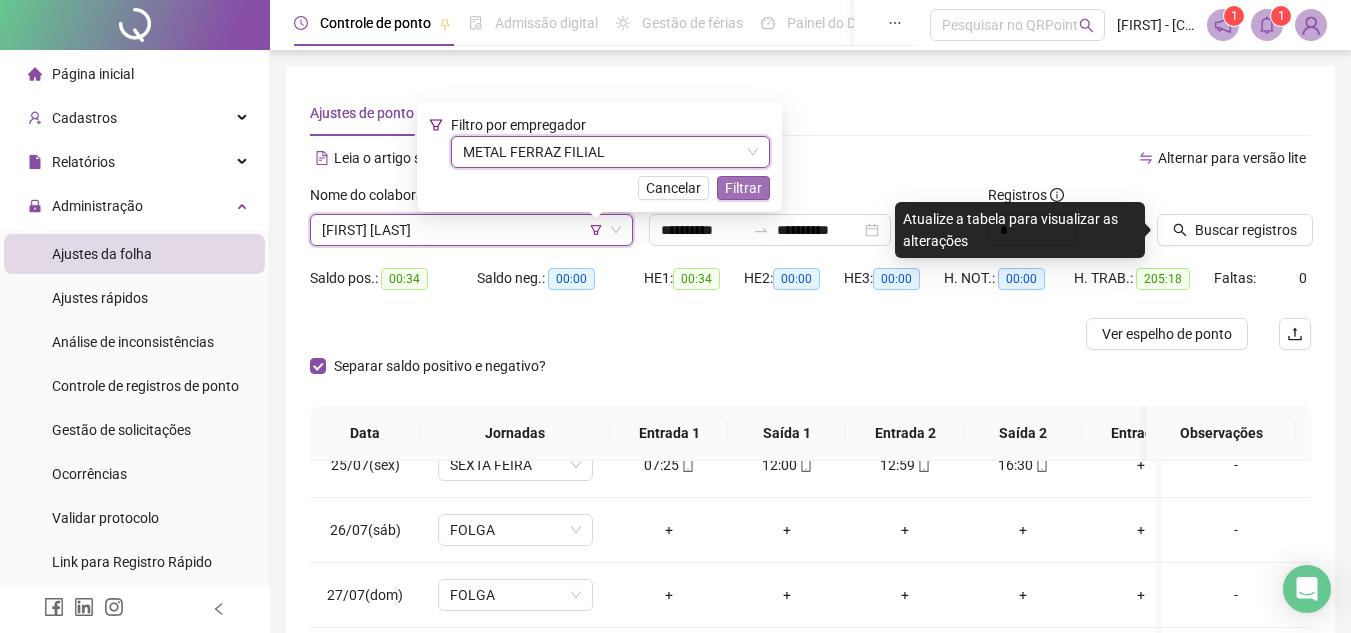 click on "Filtrar" at bounding box center [743, 188] 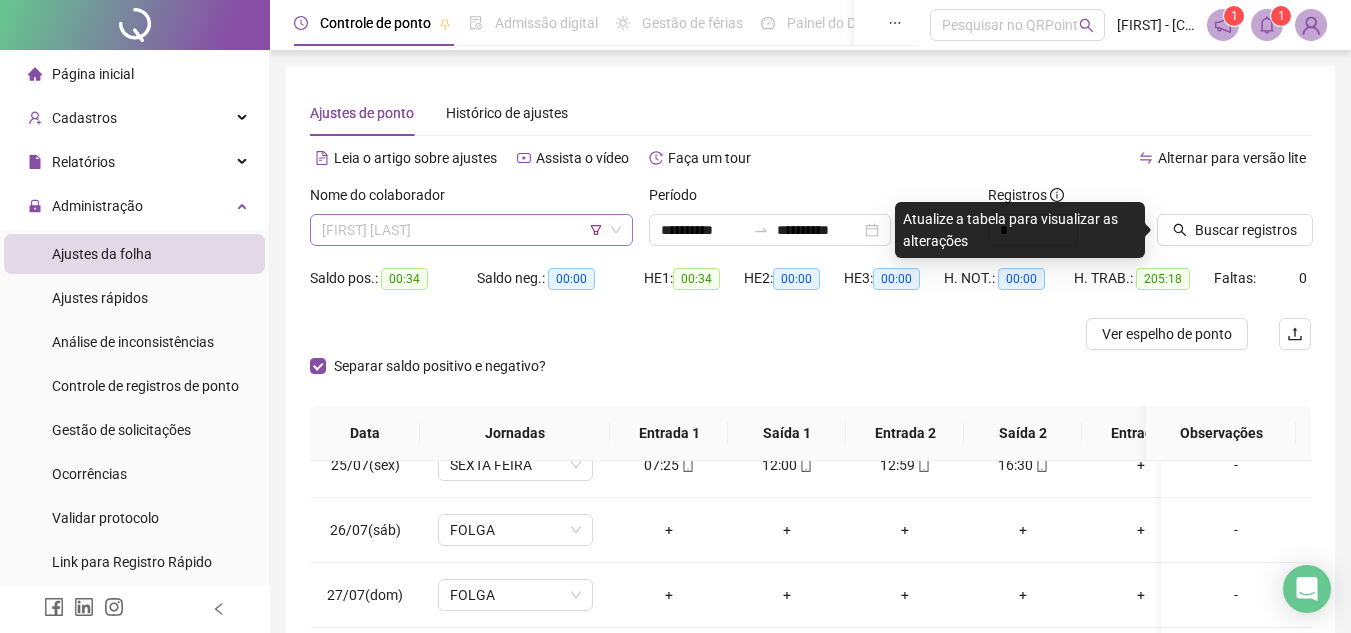 click on "[FIRST] [LAST]" at bounding box center (471, 230) 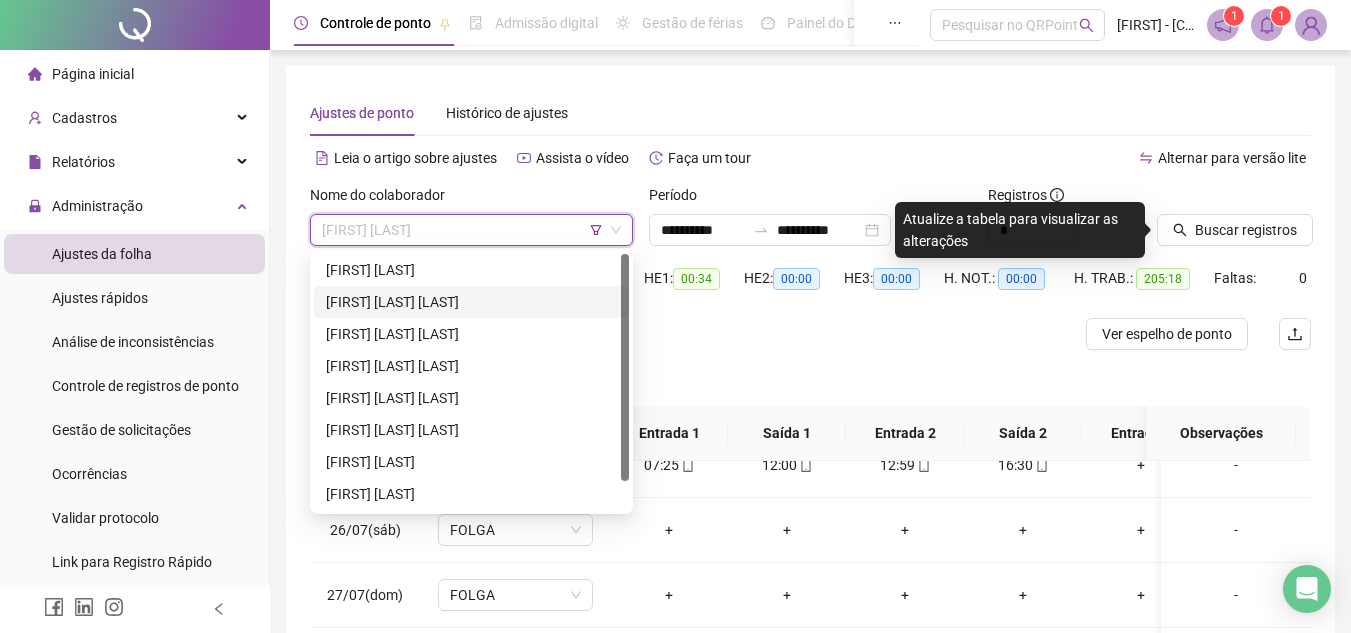 click on "[FIRST] [LAST]" at bounding box center [471, 302] 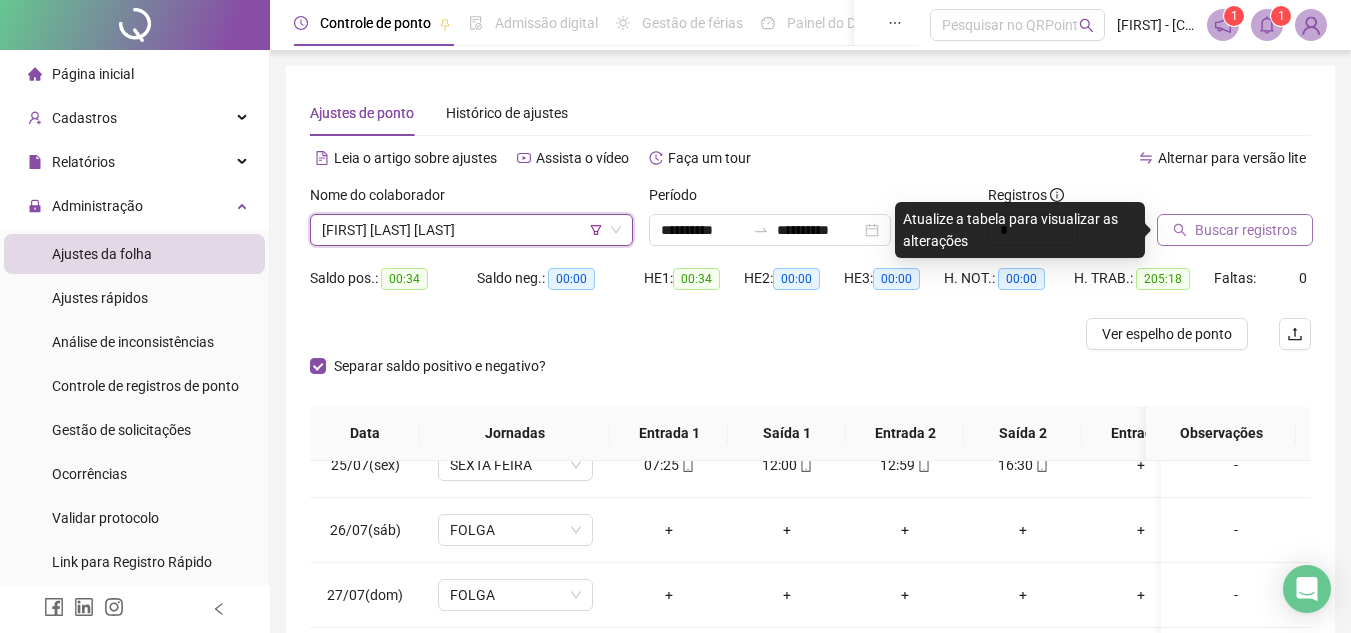 click on "Buscar registros" at bounding box center (1246, 230) 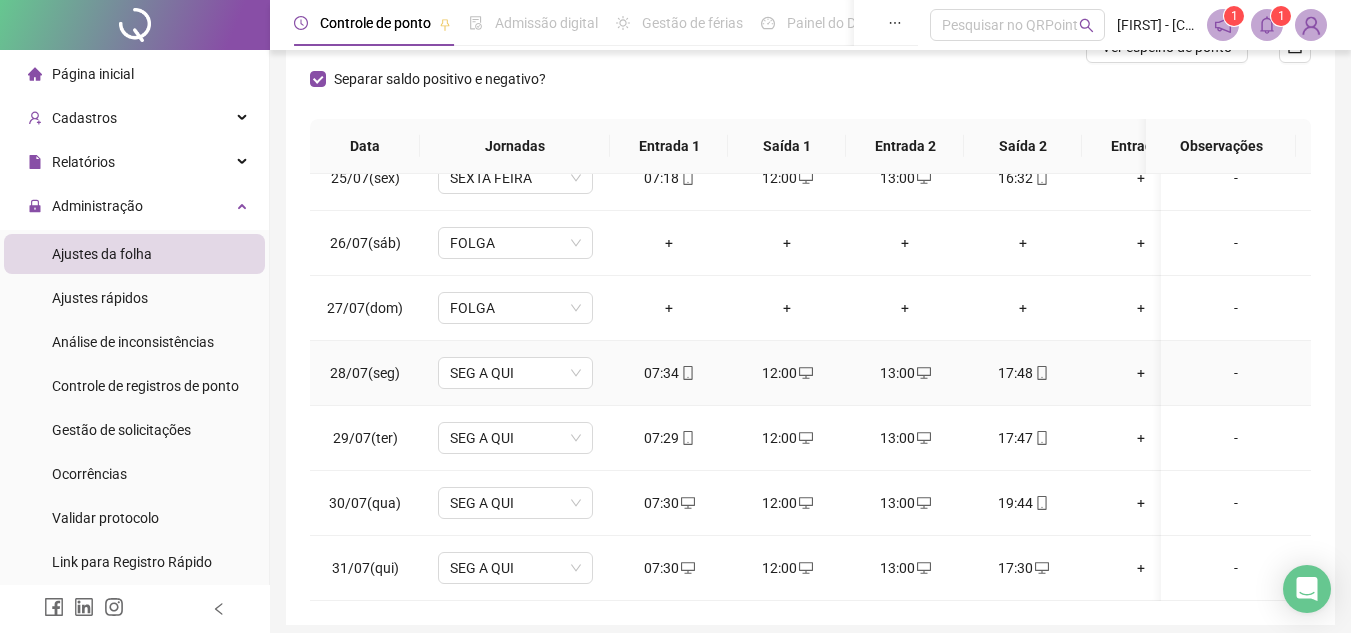 scroll, scrollTop: 300, scrollLeft: 0, axis: vertical 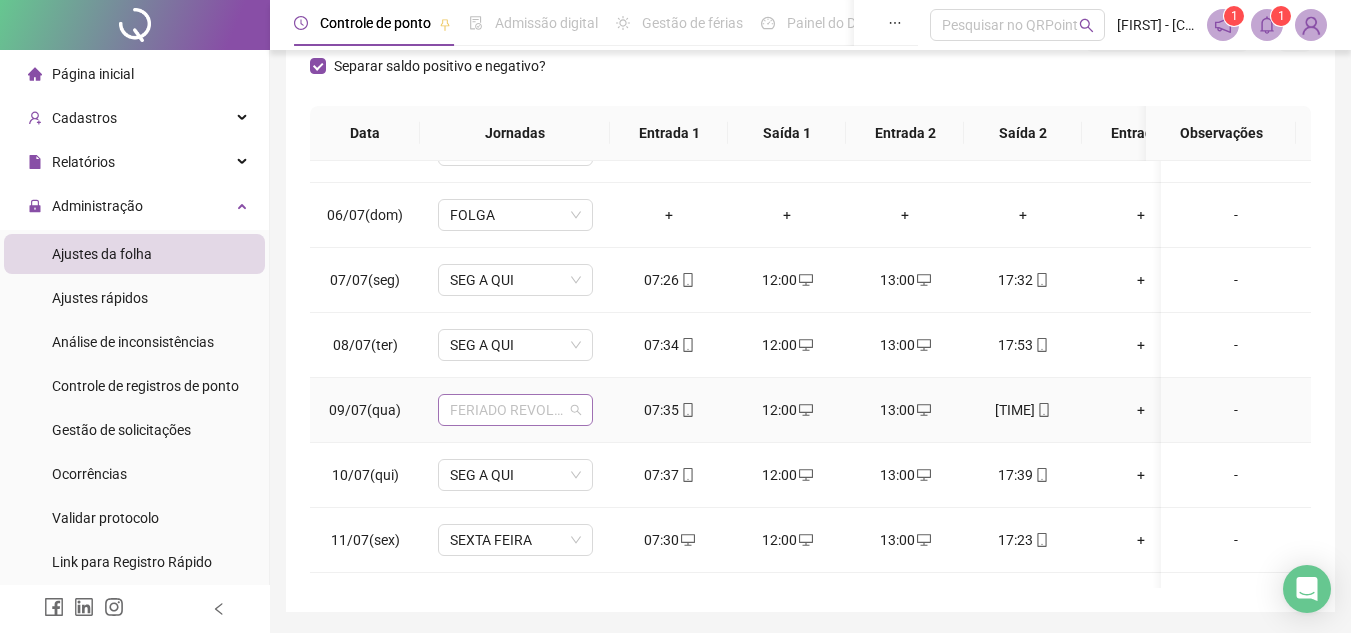 click on "FERIADO REVOLUÇÃO CONSTITUCIONALISTA" at bounding box center [515, 410] 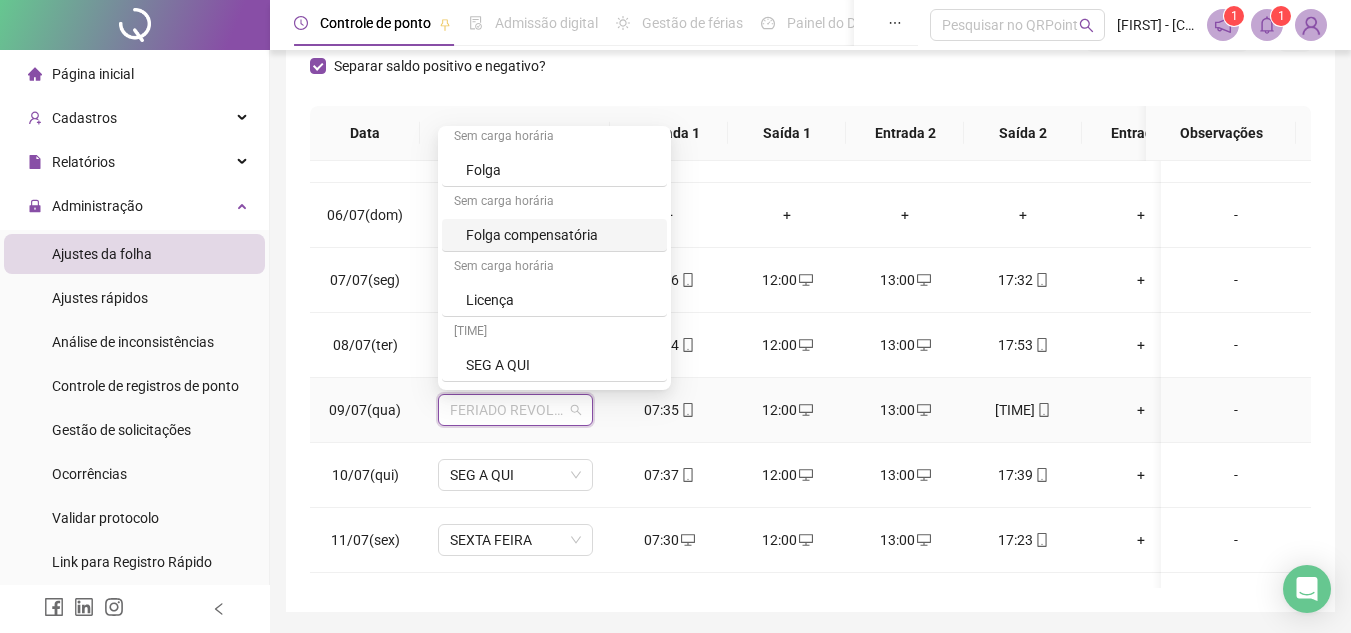 scroll, scrollTop: 524, scrollLeft: 0, axis: vertical 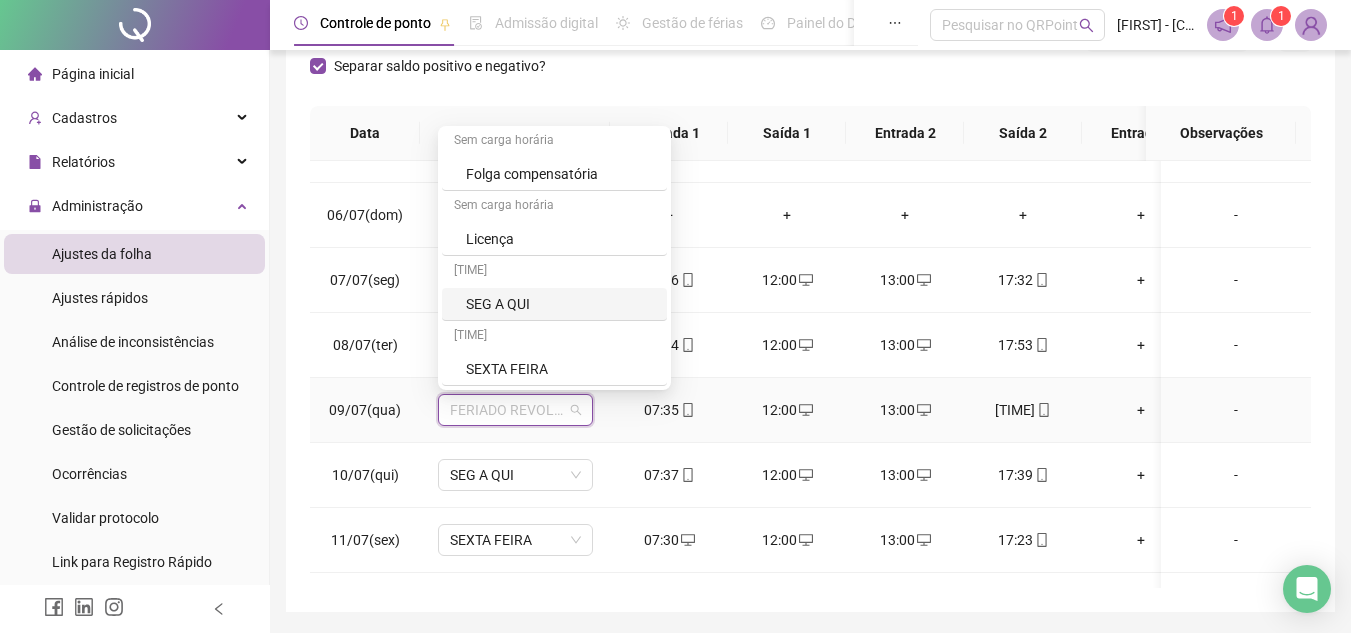 click on "SEG A QUI" at bounding box center [560, 304] 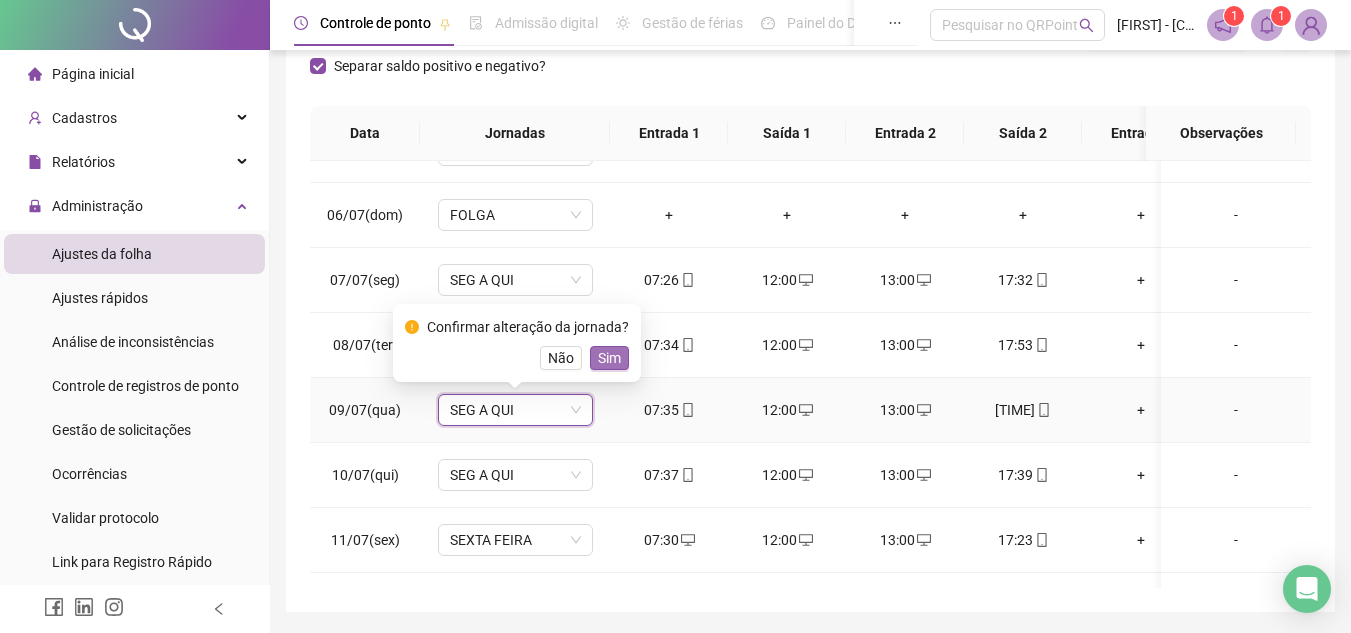 click on "Sim" at bounding box center (609, 358) 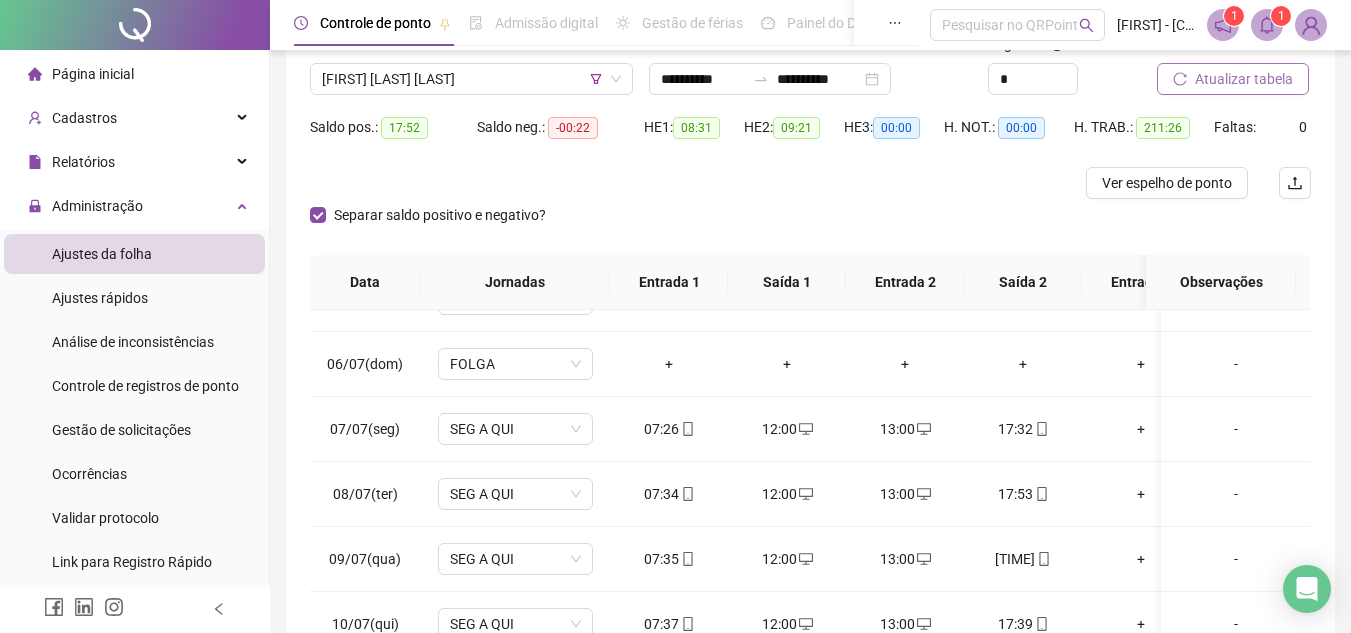 scroll, scrollTop: 0, scrollLeft: 0, axis: both 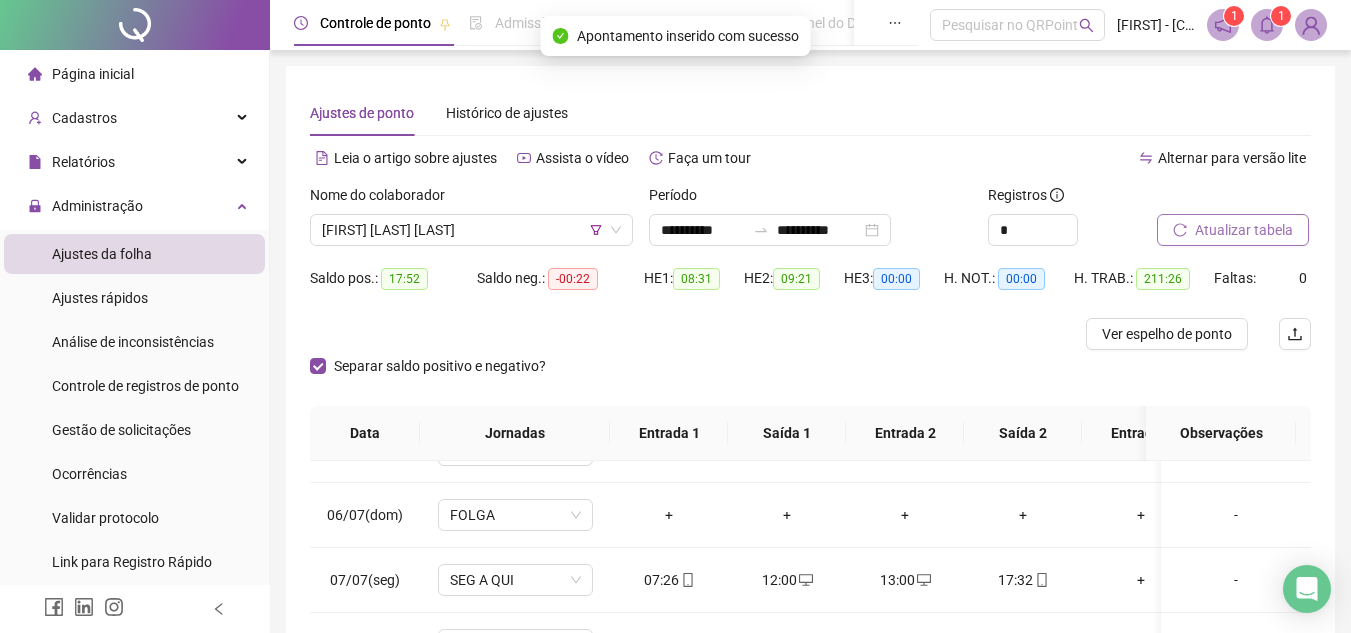 click on "Atualizar tabela" at bounding box center (1244, 230) 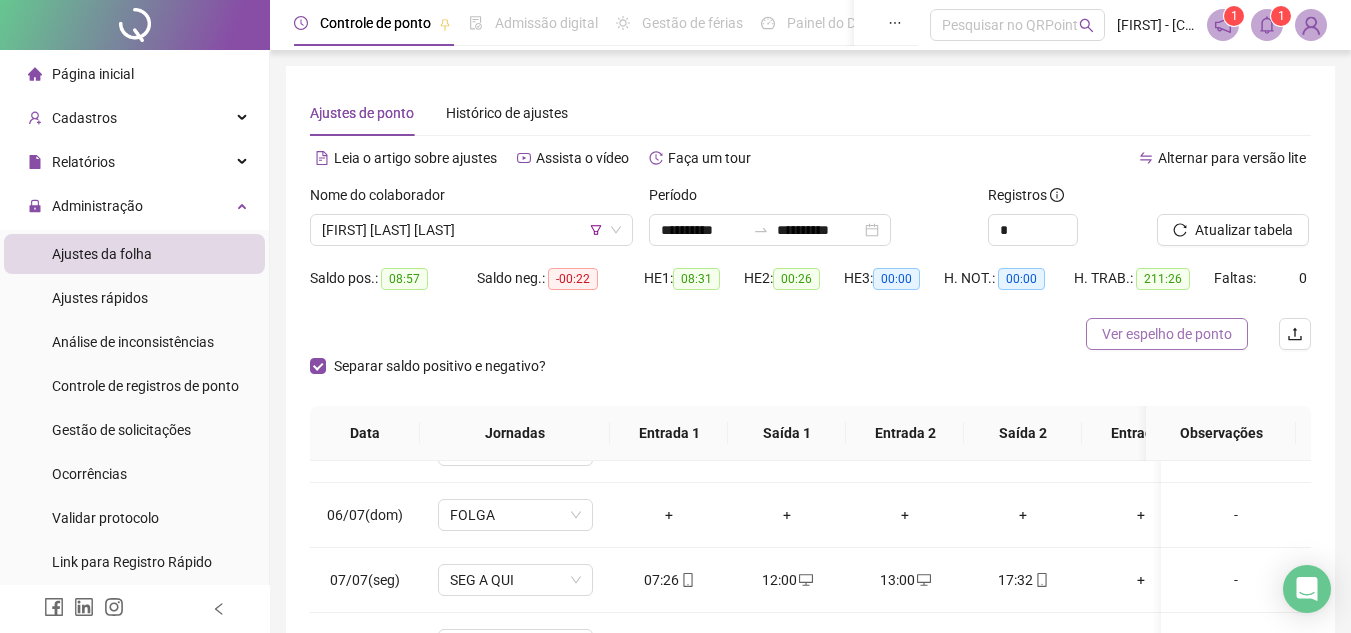 click on "Ver espelho de ponto" at bounding box center [1167, 334] 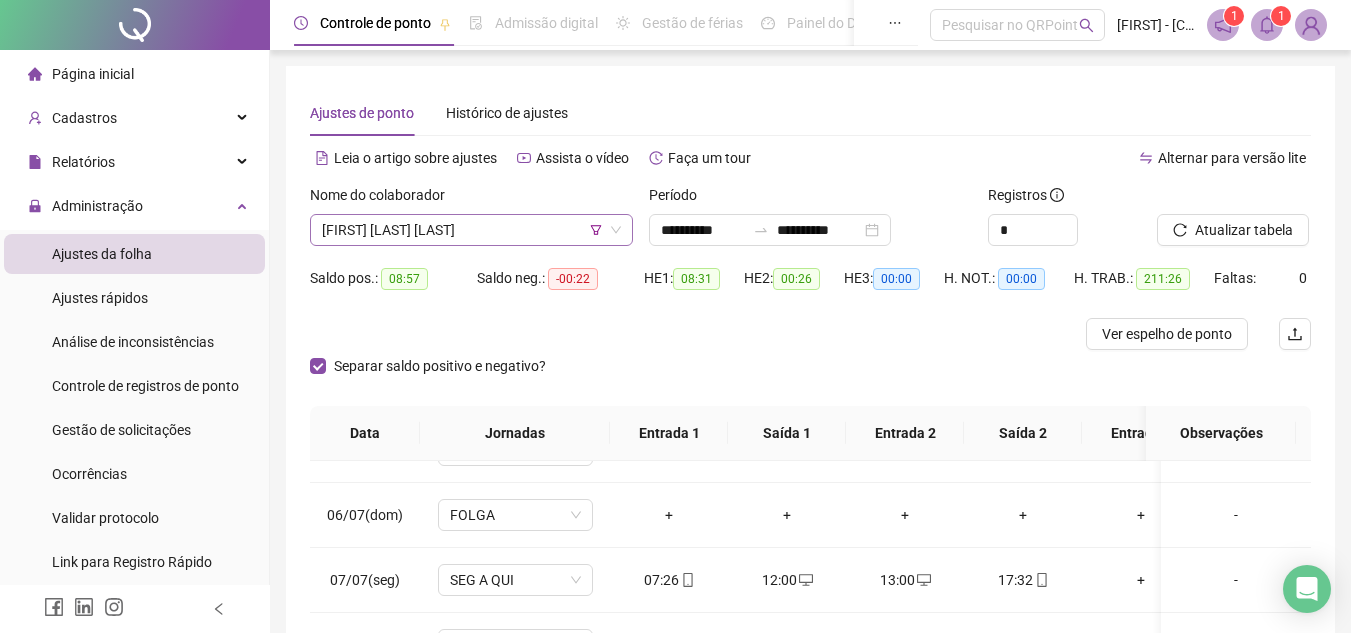 click on "[FIRST] [LAST]" at bounding box center [471, 230] 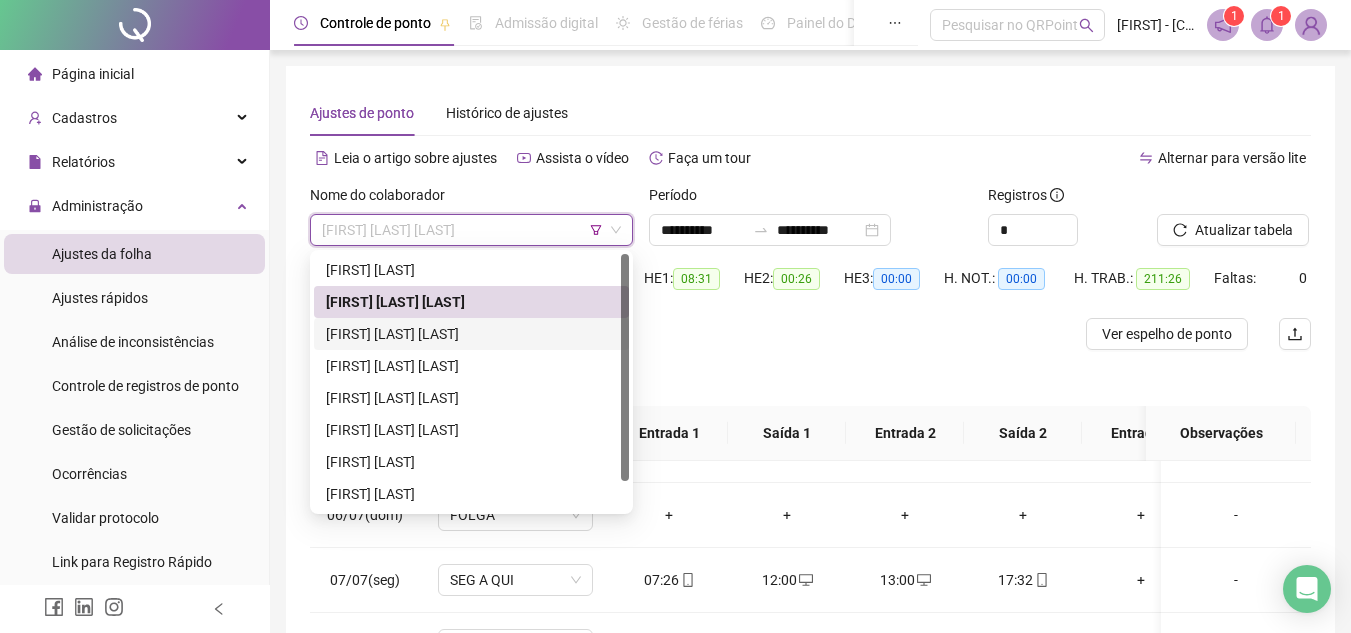 click on "[FIRST] [LAST] [LAST]" at bounding box center (471, 334) 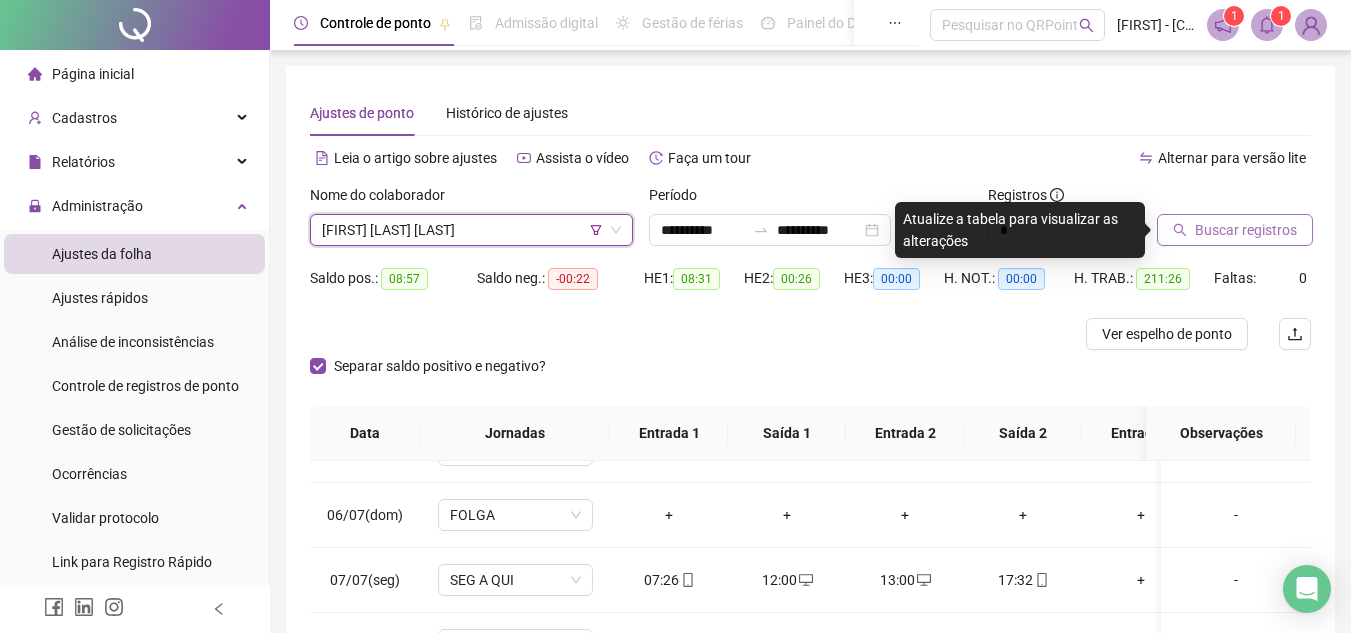 click on "Buscar registros" at bounding box center [1246, 230] 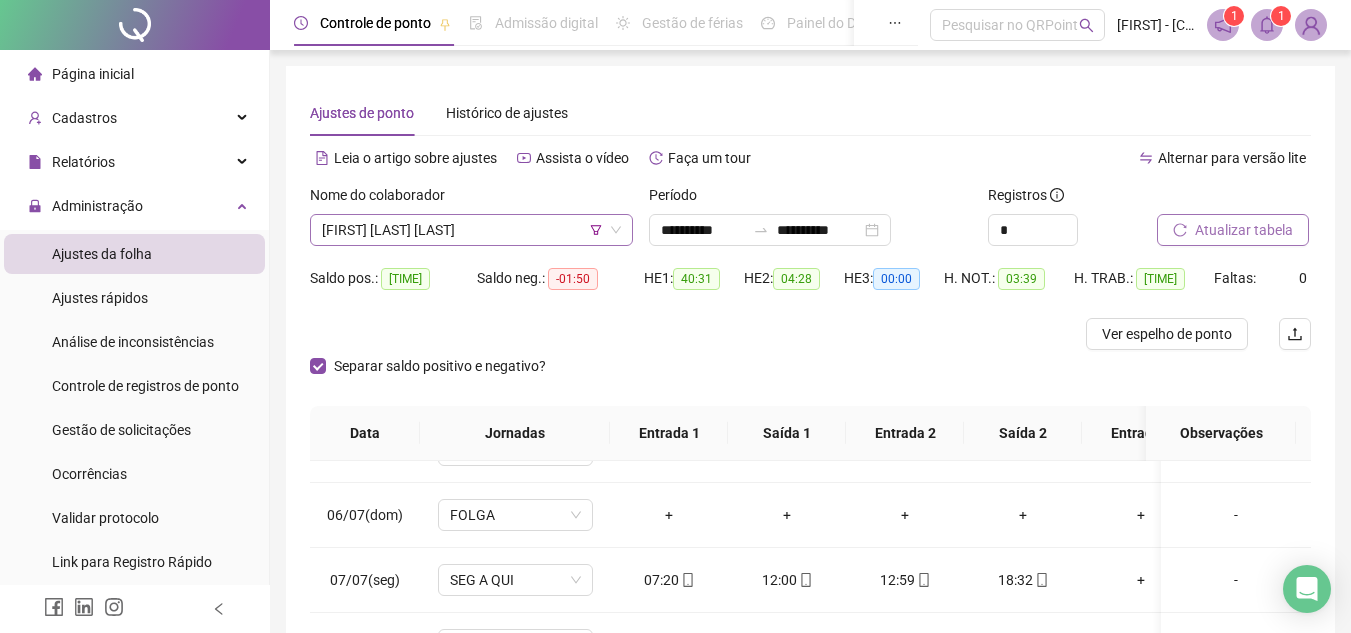 click on "[FIRST] [LAST] [LAST]" at bounding box center [471, 230] 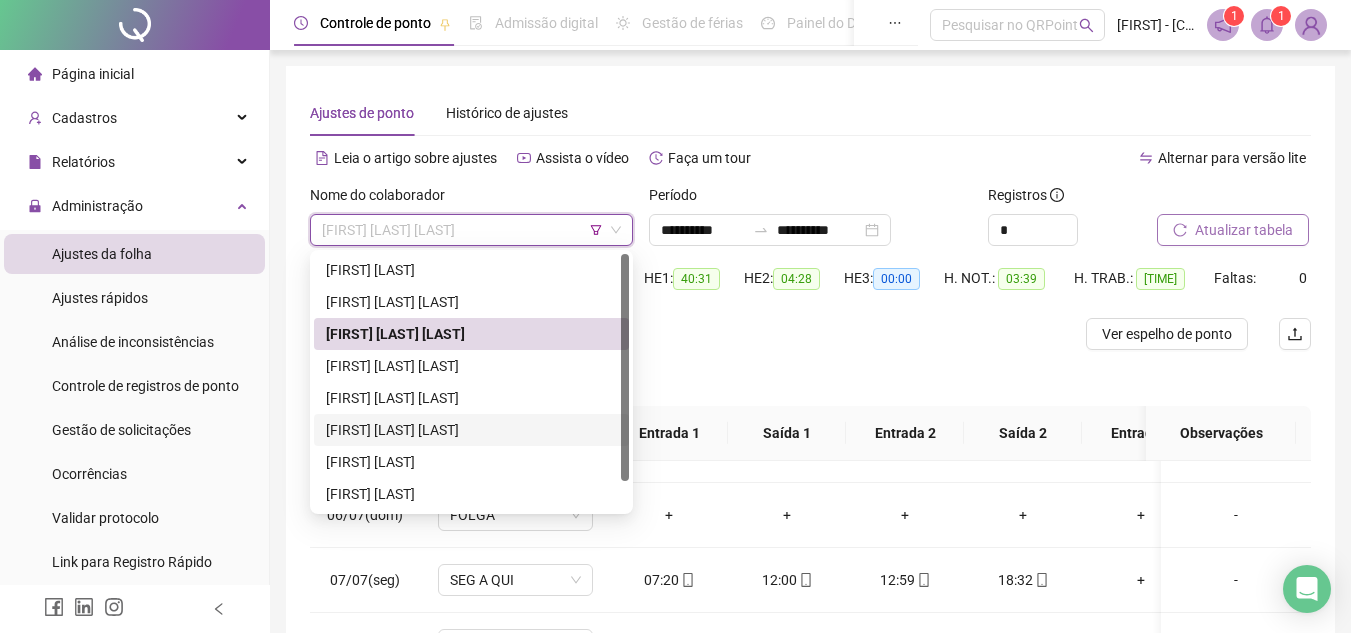 click on "[FIRST] [LAST] [LAST]" at bounding box center [471, 430] 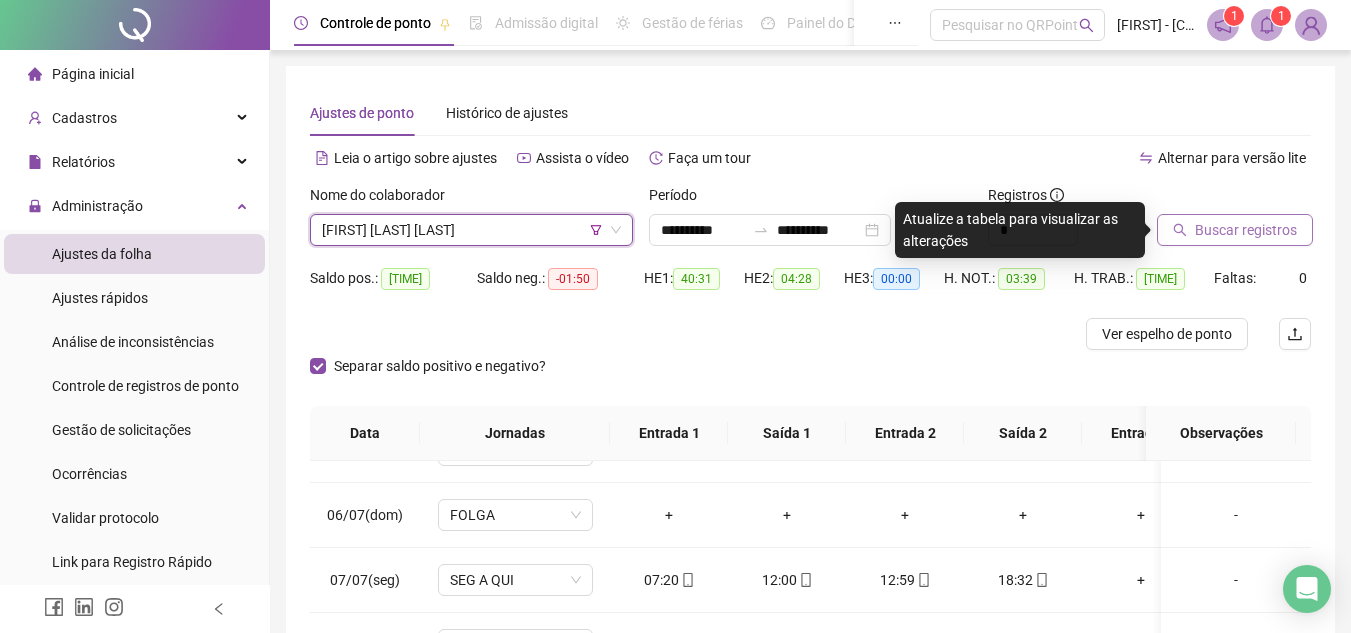 click on "Buscar registros" at bounding box center [1246, 230] 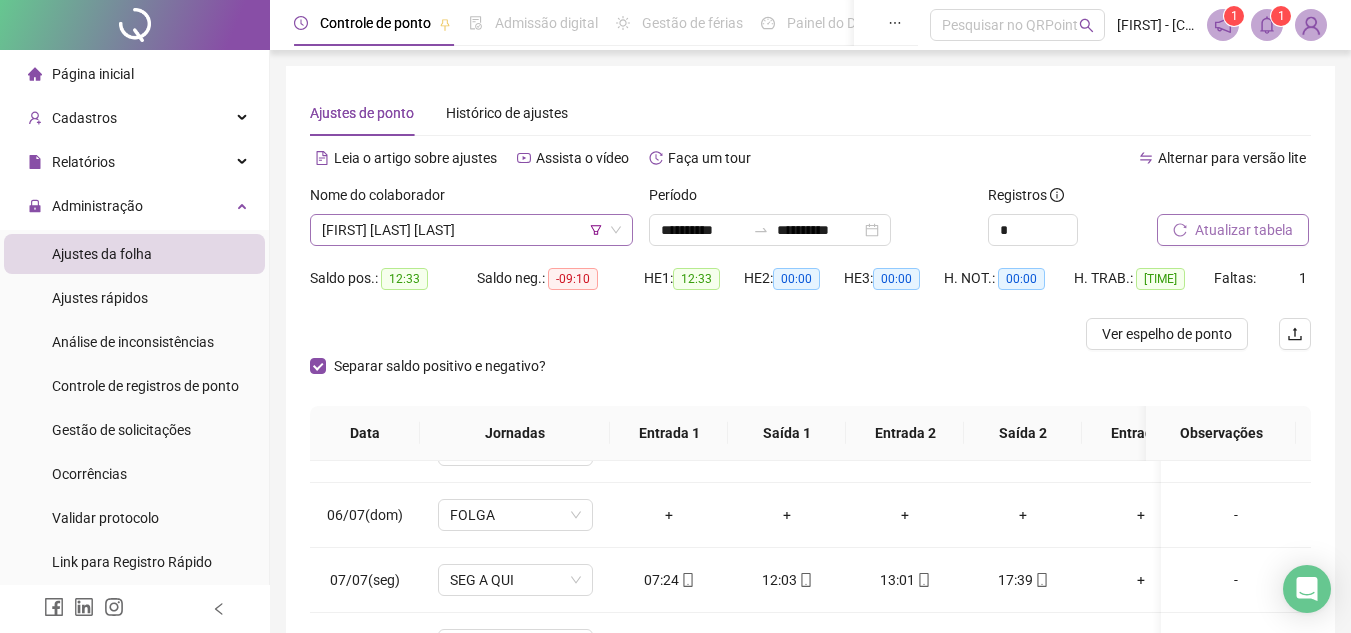 click on "[FIRST] [LAST] [LAST]" at bounding box center (471, 230) 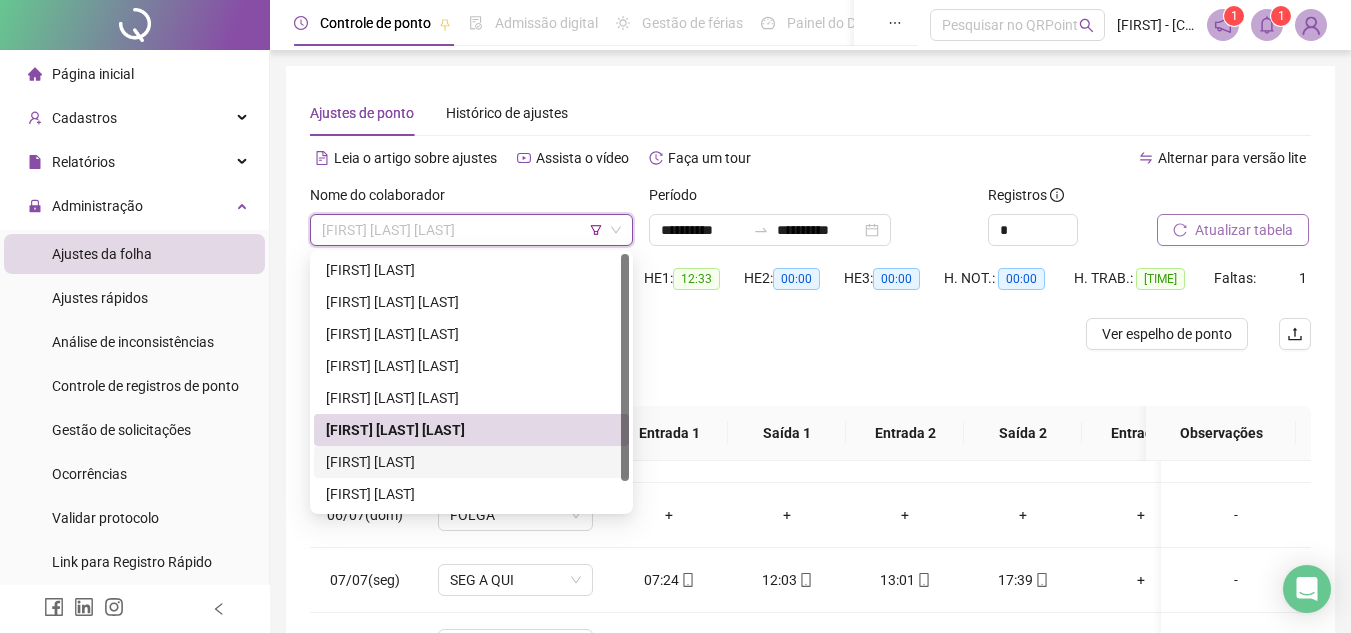 click on "[FIRST] [LAST]" at bounding box center [471, 462] 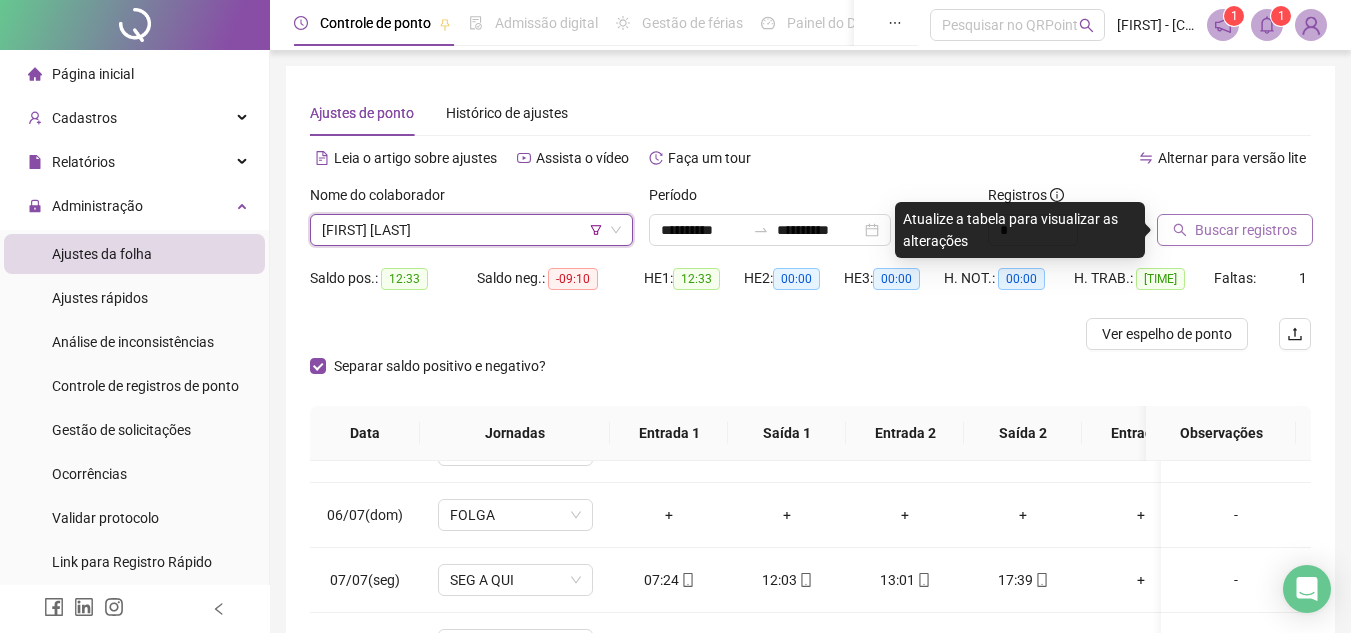 click on "Buscar registros" at bounding box center [1235, 230] 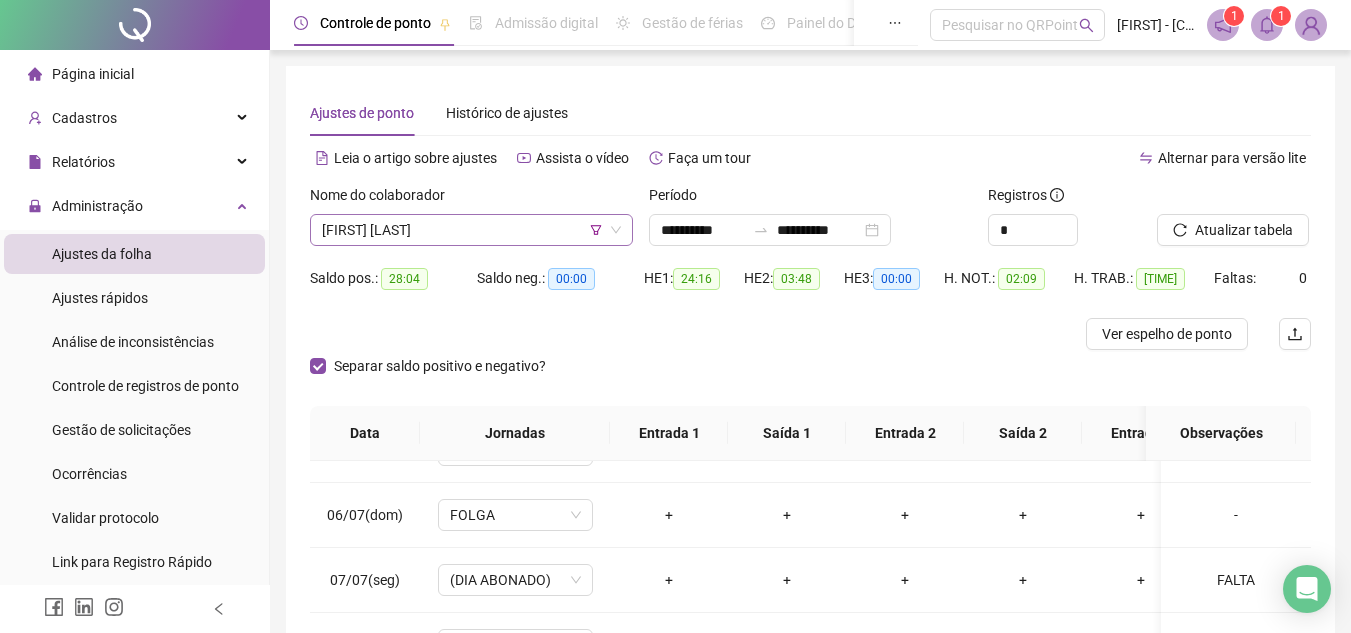 click on "[FIRST] [LAST]" at bounding box center (471, 230) 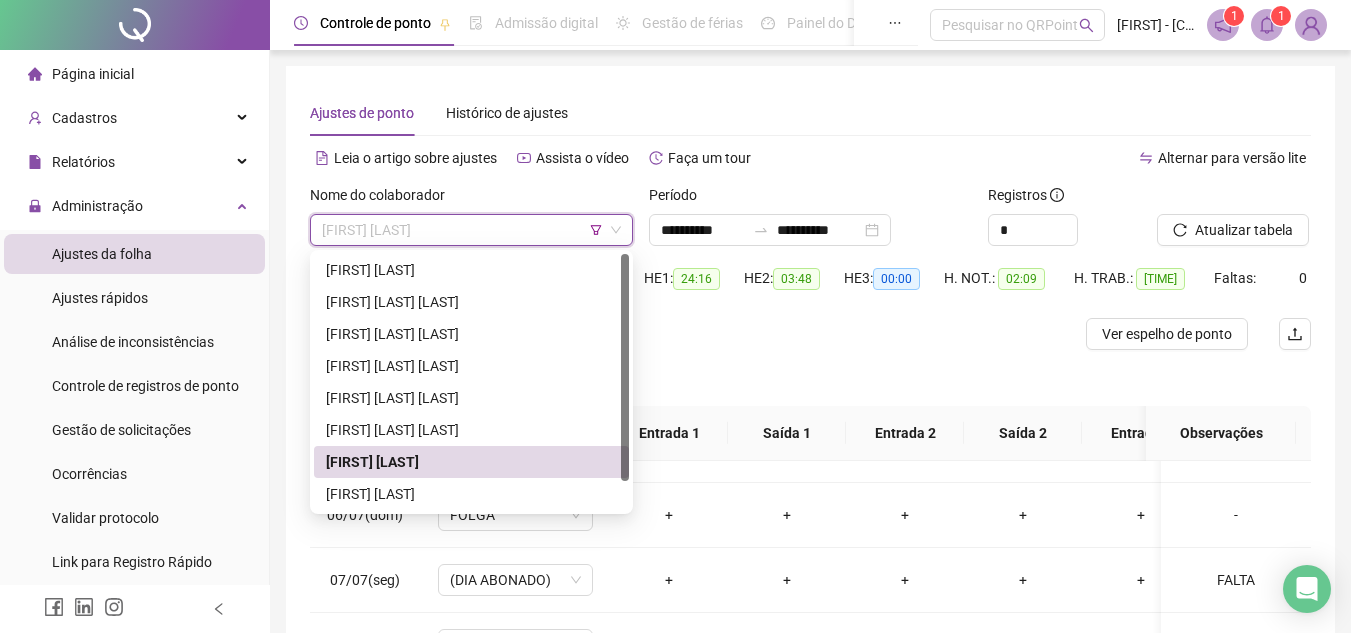 click on "MIKAEL SCHMIDT" at bounding box center (471, 494) 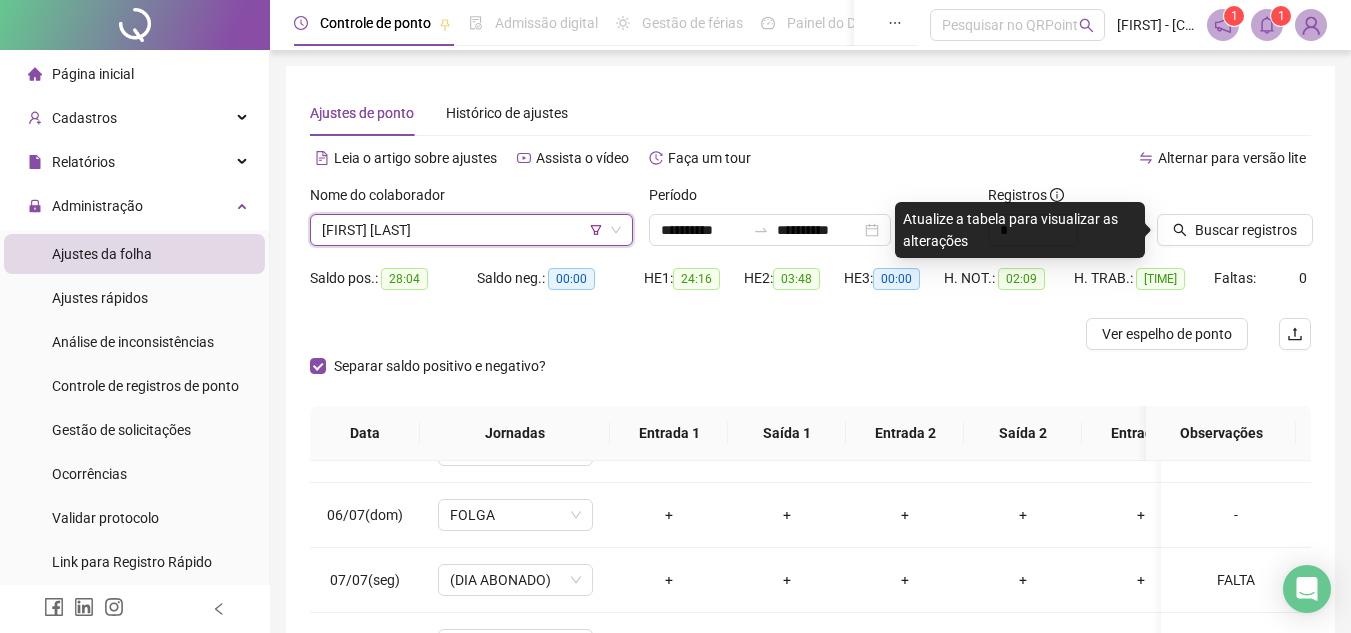 scroll, scrollTop: 100, scrollLeft: 0, axis: vertical 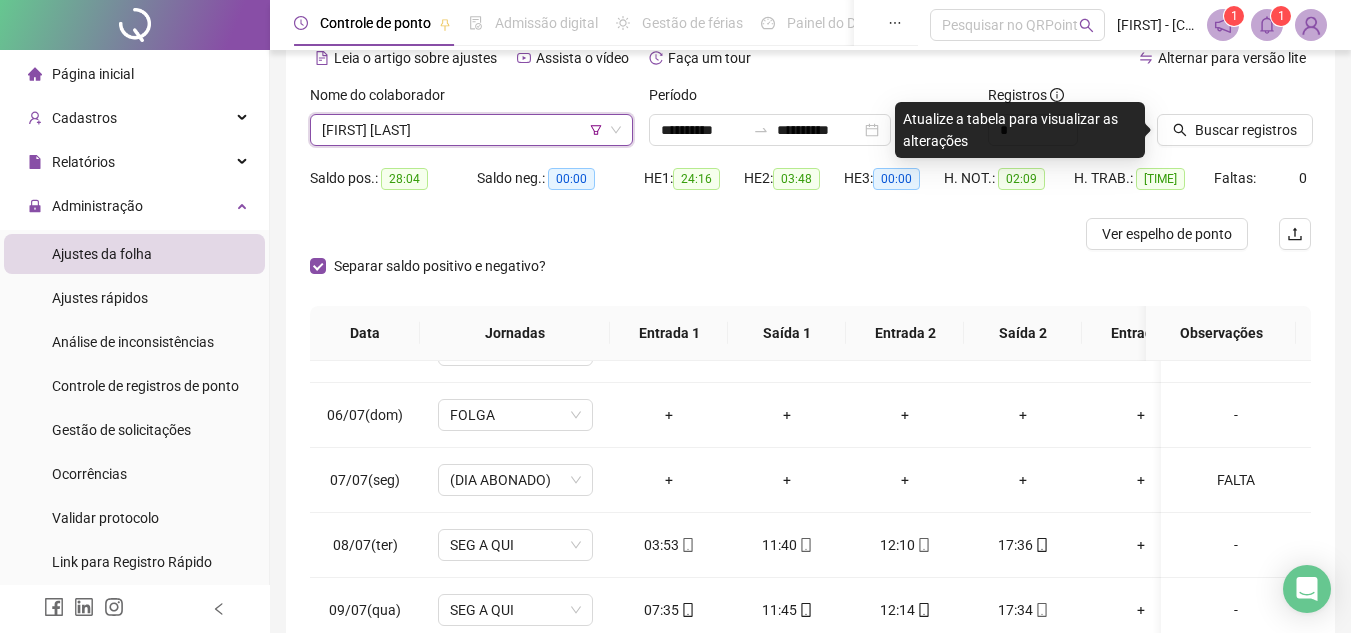 click on "MIKAEL SCHMIDT" at bounding box center (471, 130) 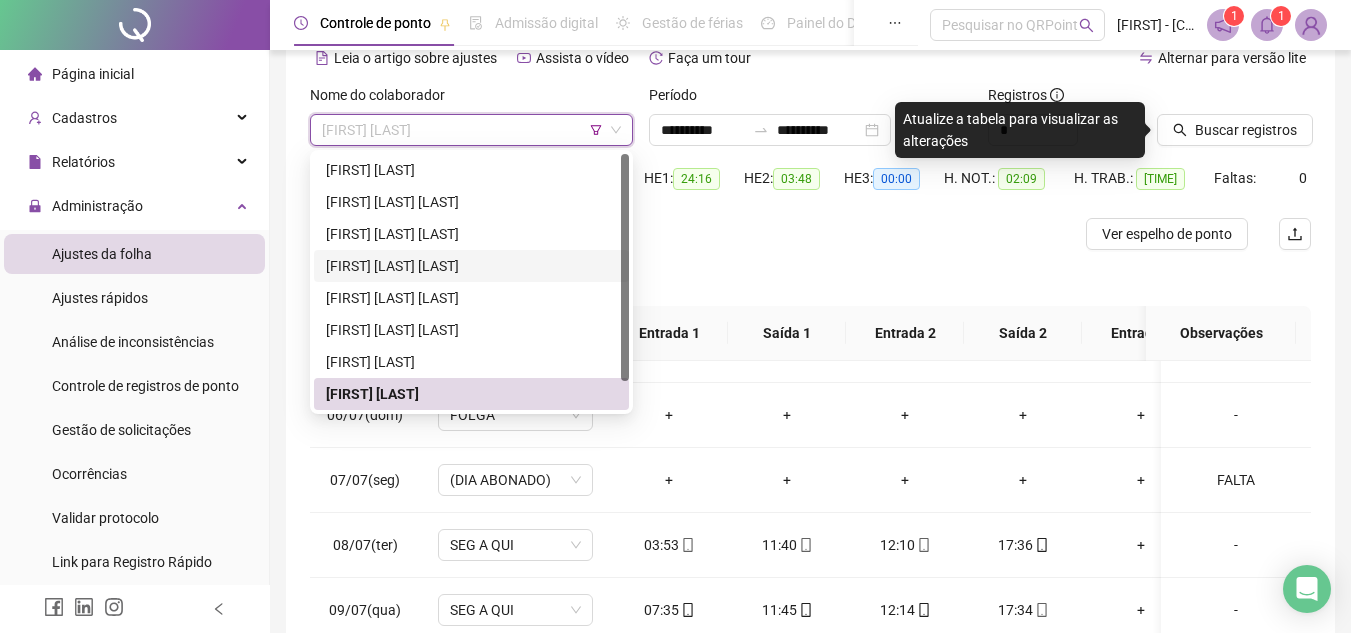 scroll, scrollTop: 32, scrollLeft: 0, axis: vertical 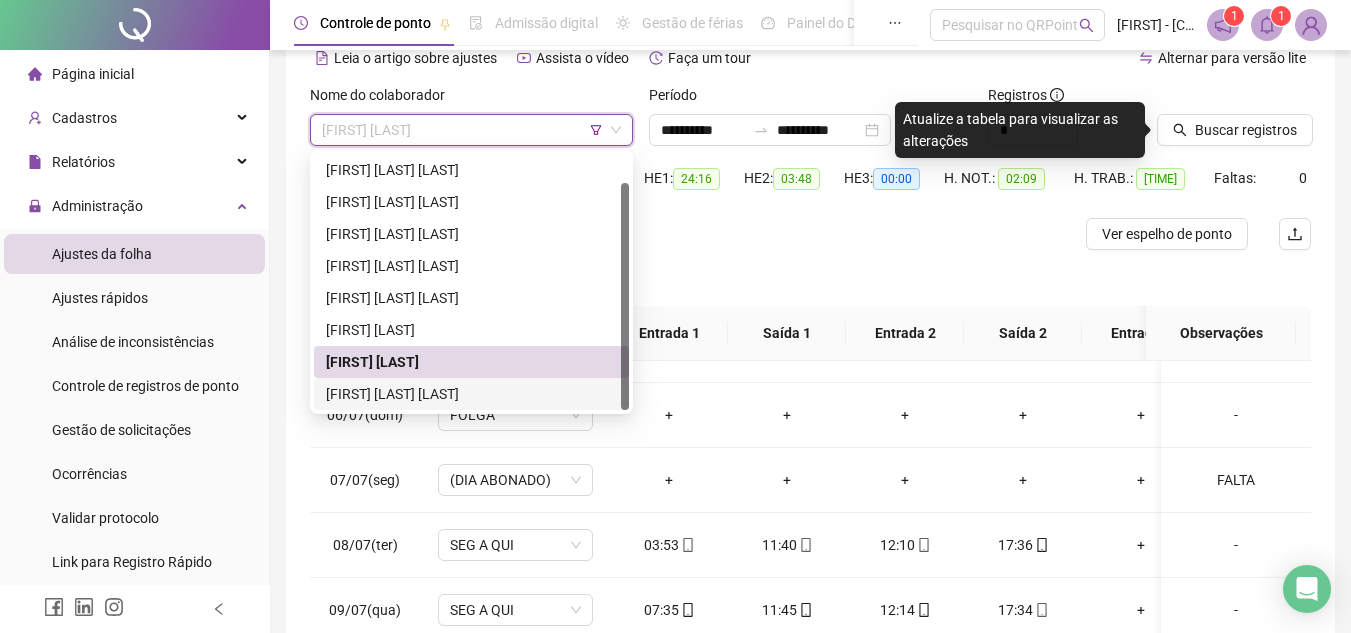 click on "[FIRST] [LAST] [LAST]" at bounding box center [471, 394] 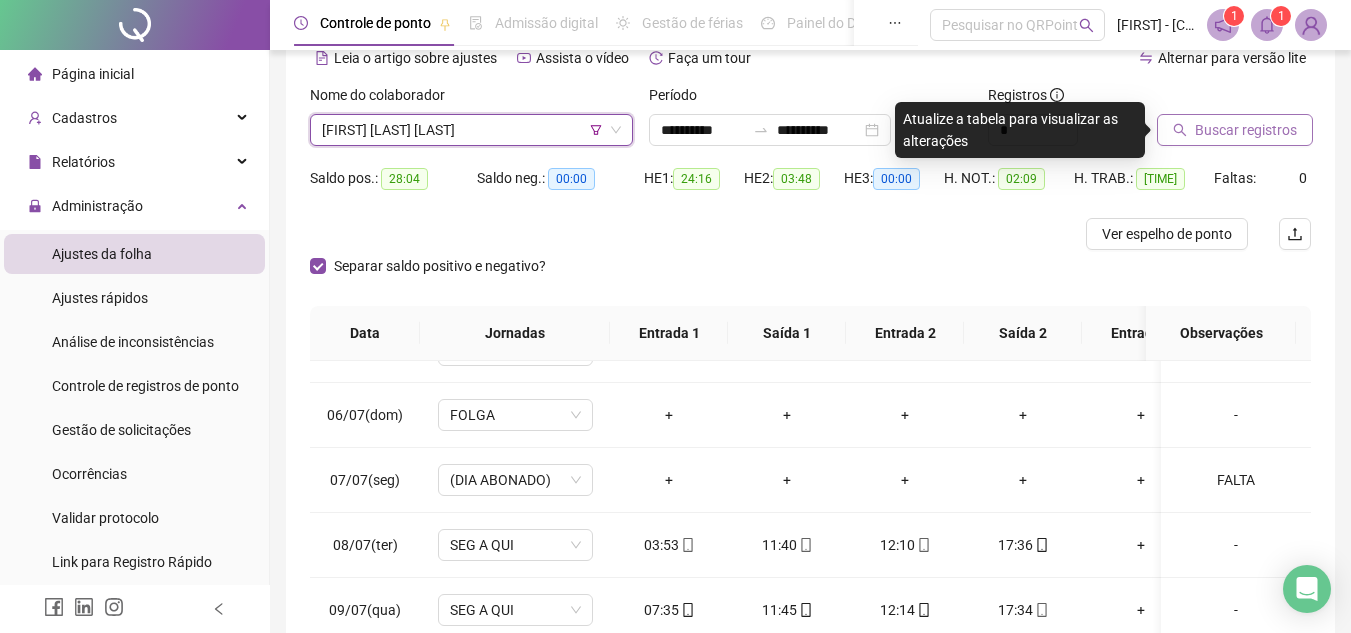 click on "Buscar registros" at bounding box center (1246, 130) 